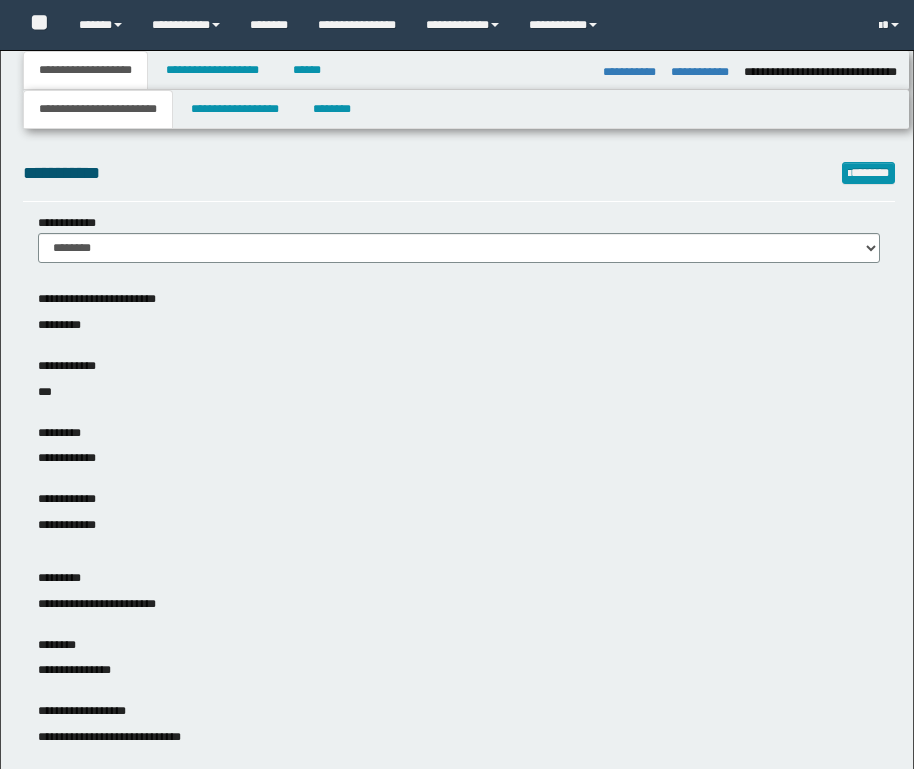 select on "*" 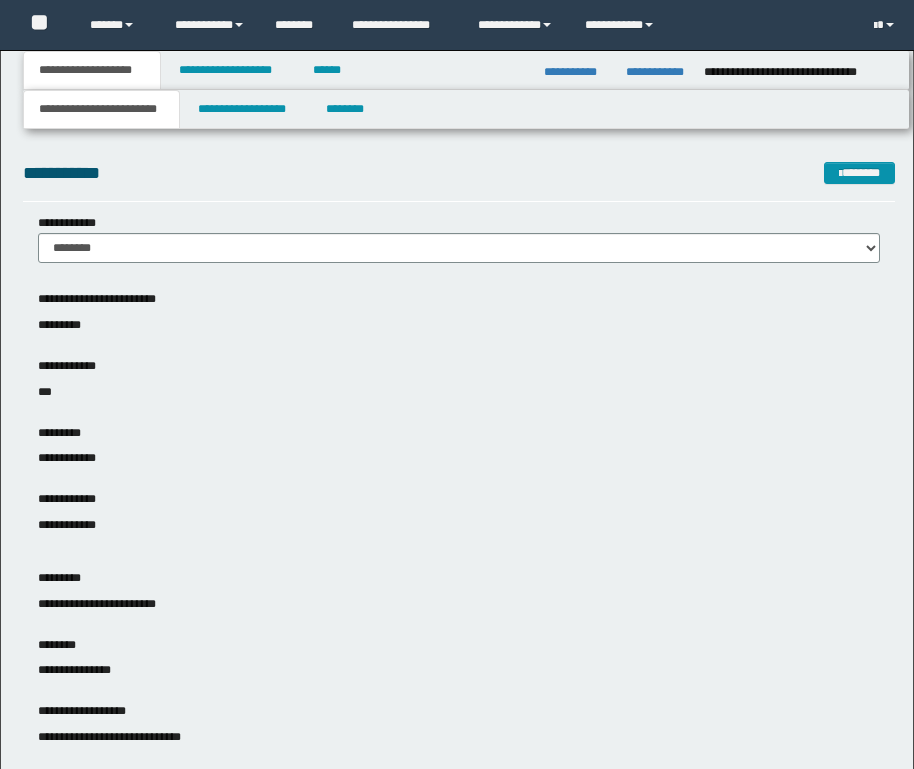 scroll, scrollTop: 0, scrollLeft: 0, axis: both 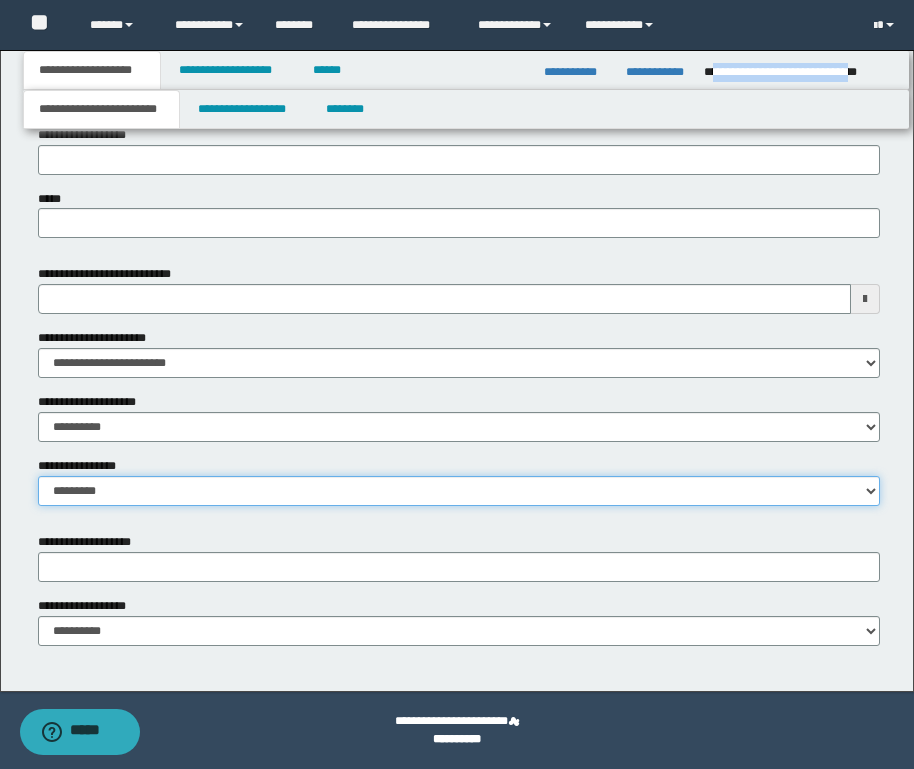 click on "**********" at bounding box center (459, 491) 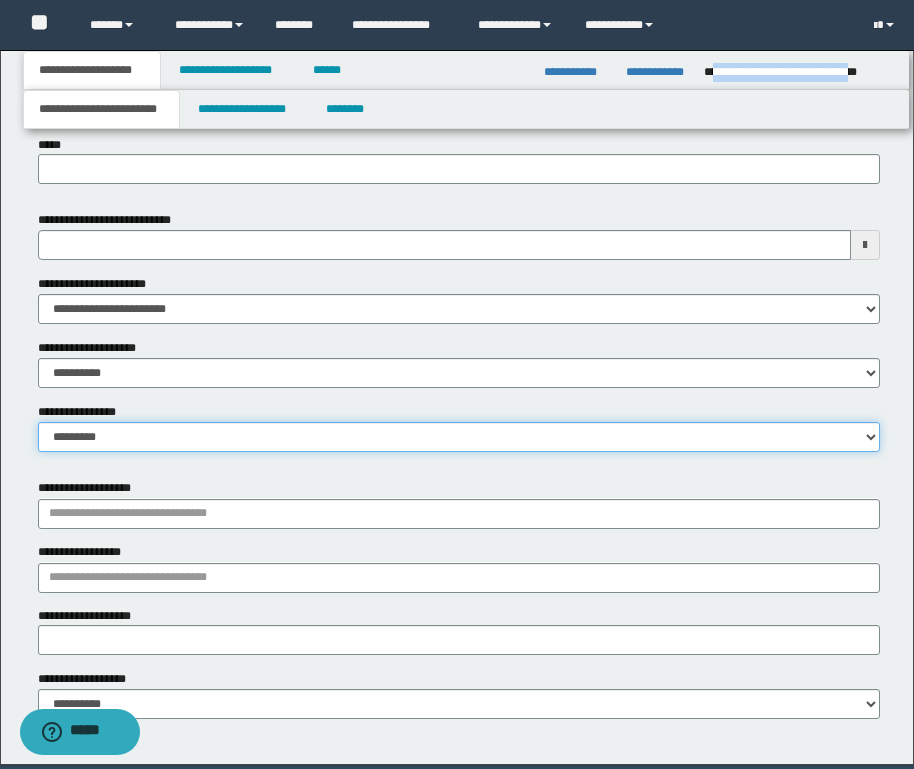 scroll, scrollTop: 995, scrollLeft: 0, axis: vertical 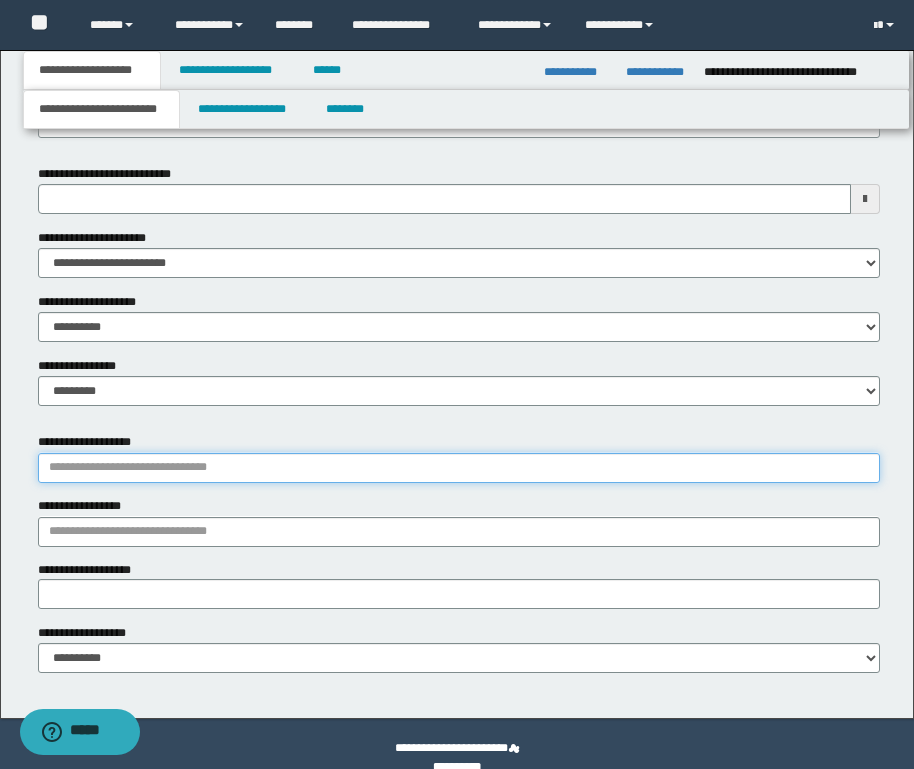 click on "**********" at bounding box center (459, 468) 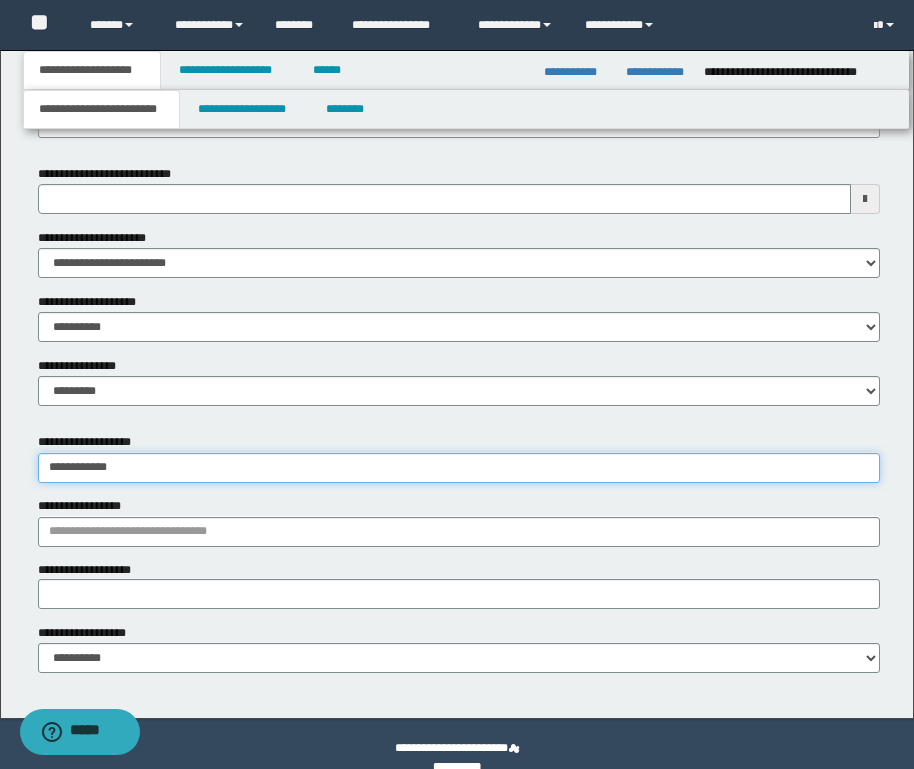 type on "**********" 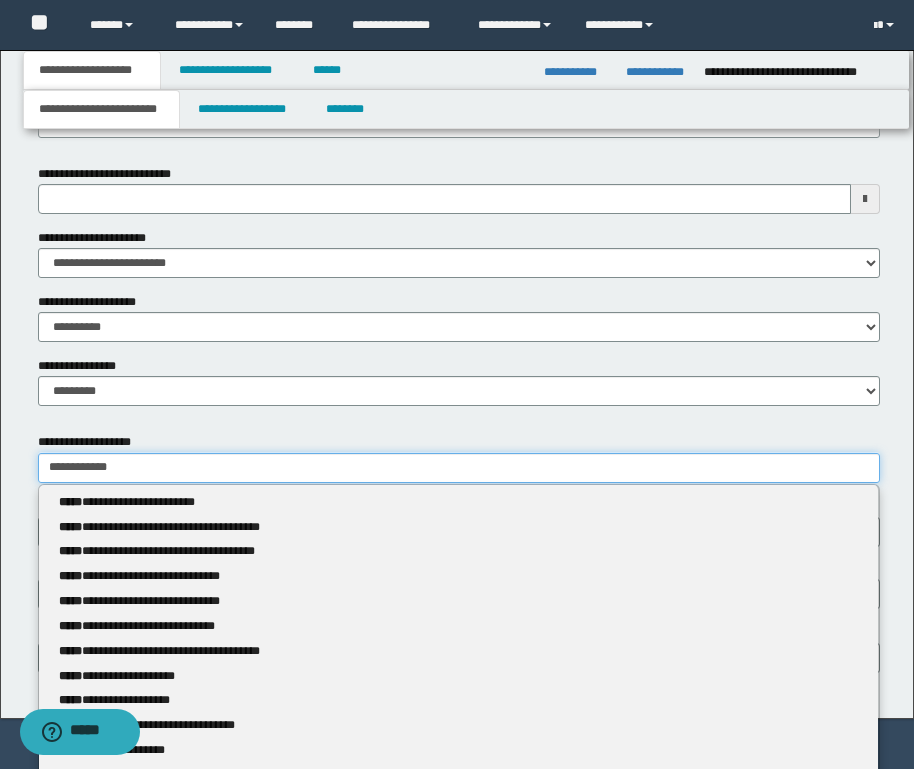 type on "**********" 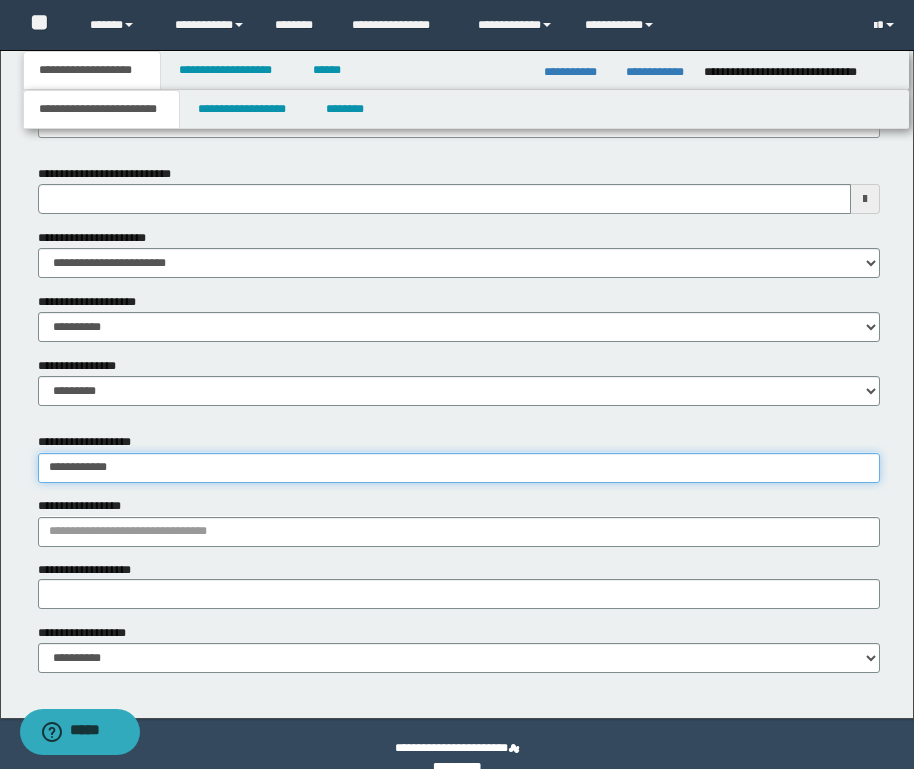 type on "**********" 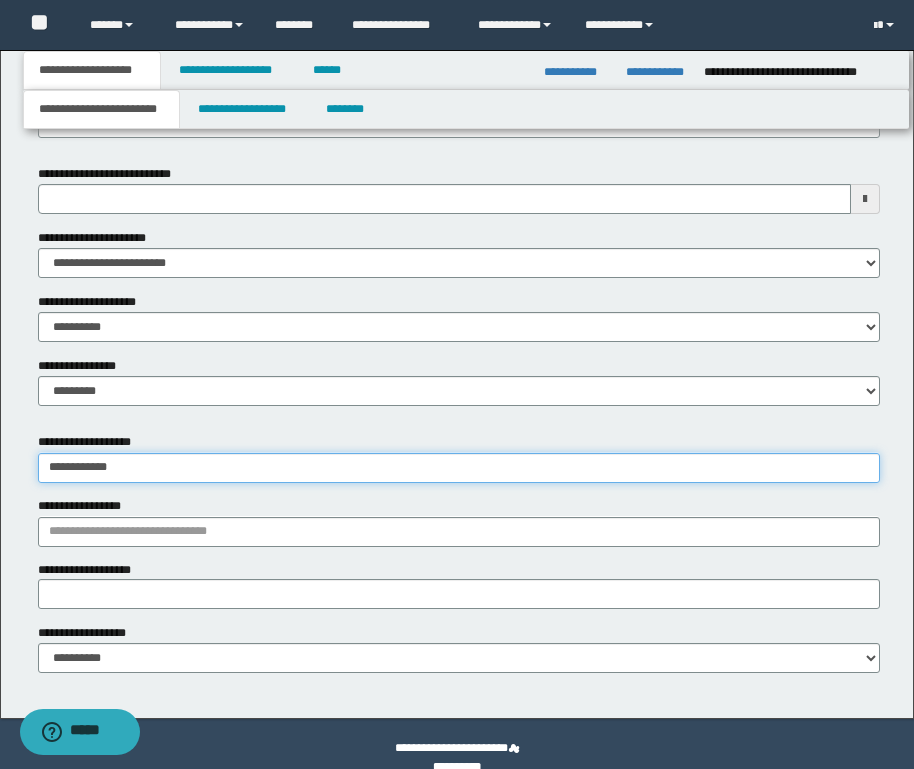 click on "**********" at bounding box center (459, 468) 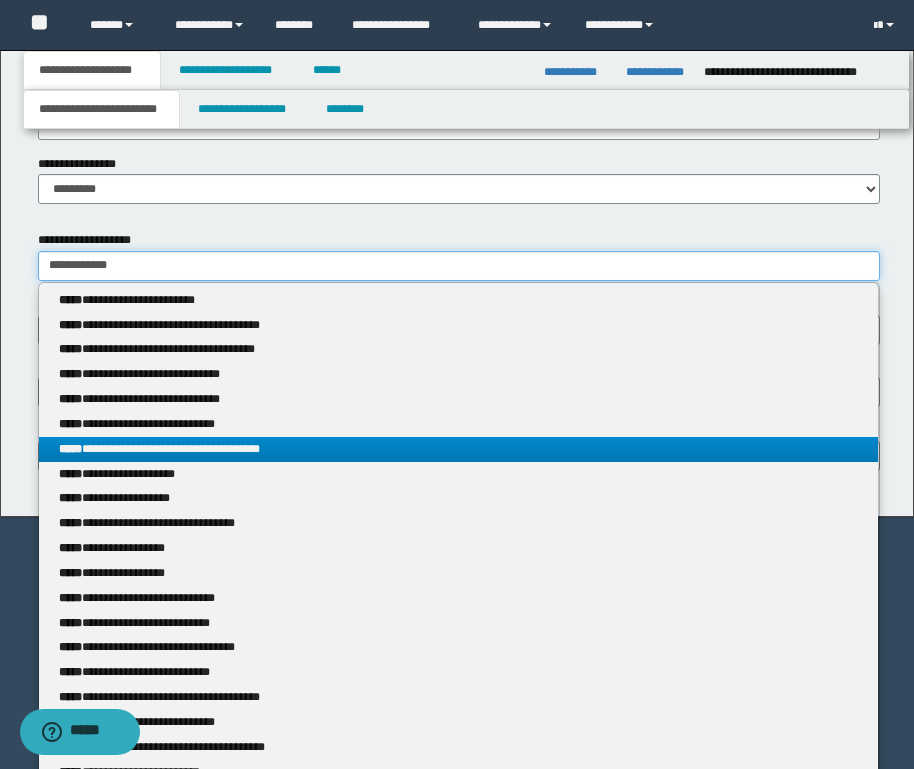 scroll, scrollTop: 1295, scrollLeft: 0, axis: vertical 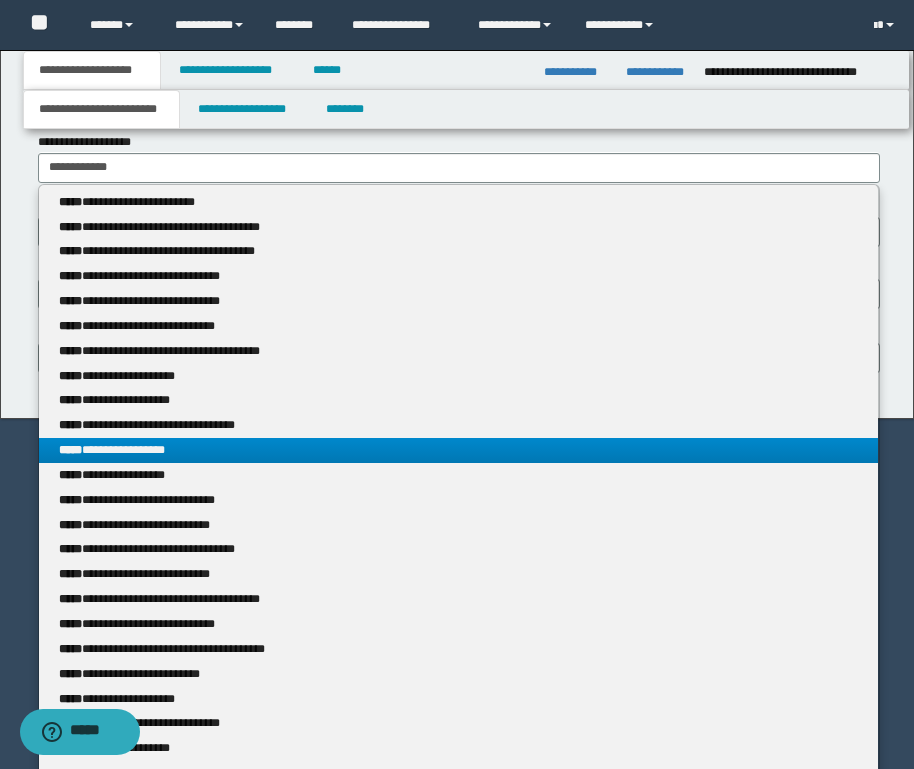 click on "**********" at bounding box center [458, 450] 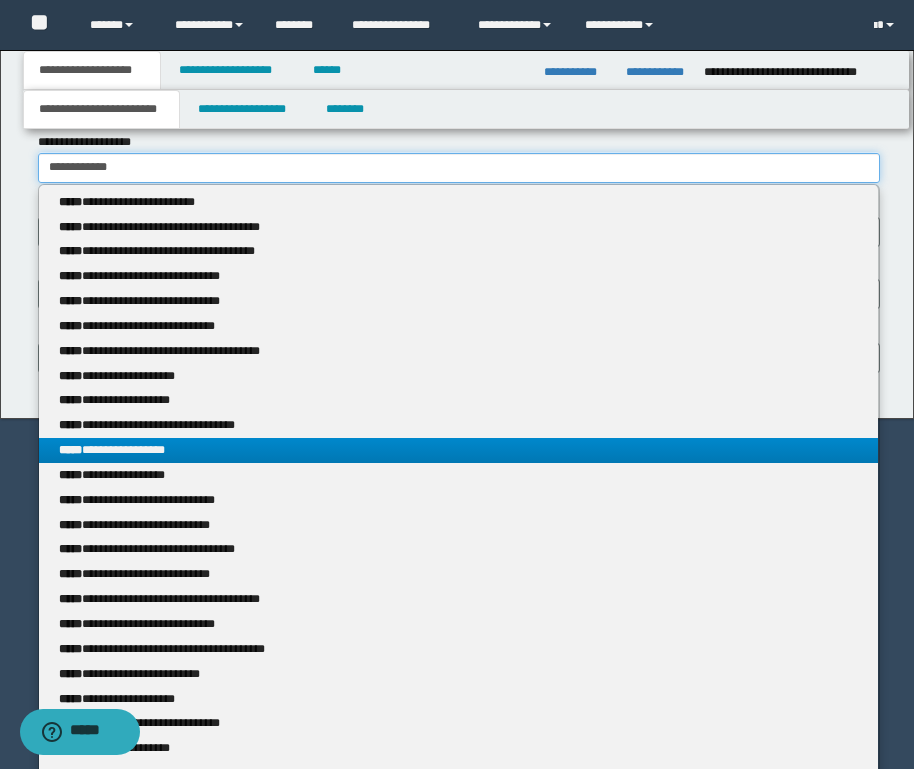 type 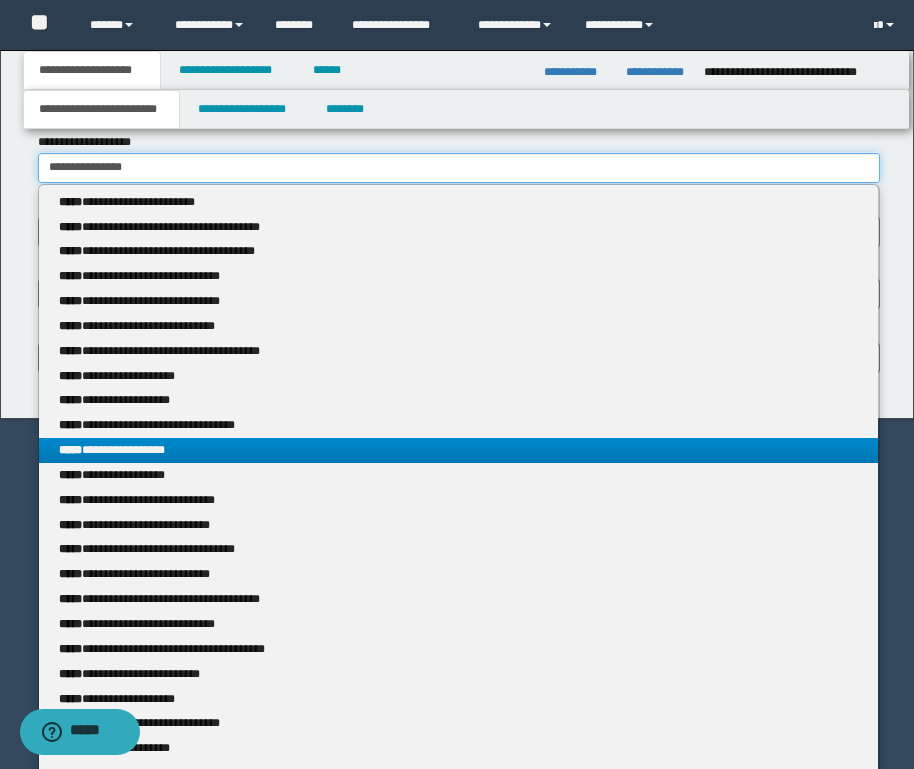 scroll, scrollTop: 1023, scrollLeft: 0, axis: vertical 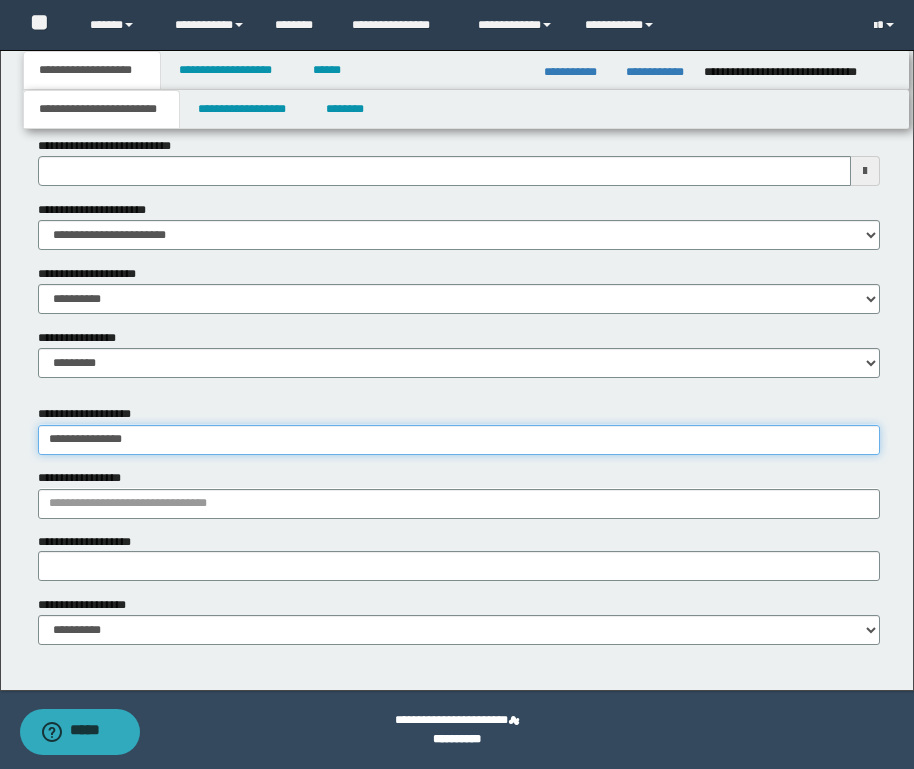 type on "**********" 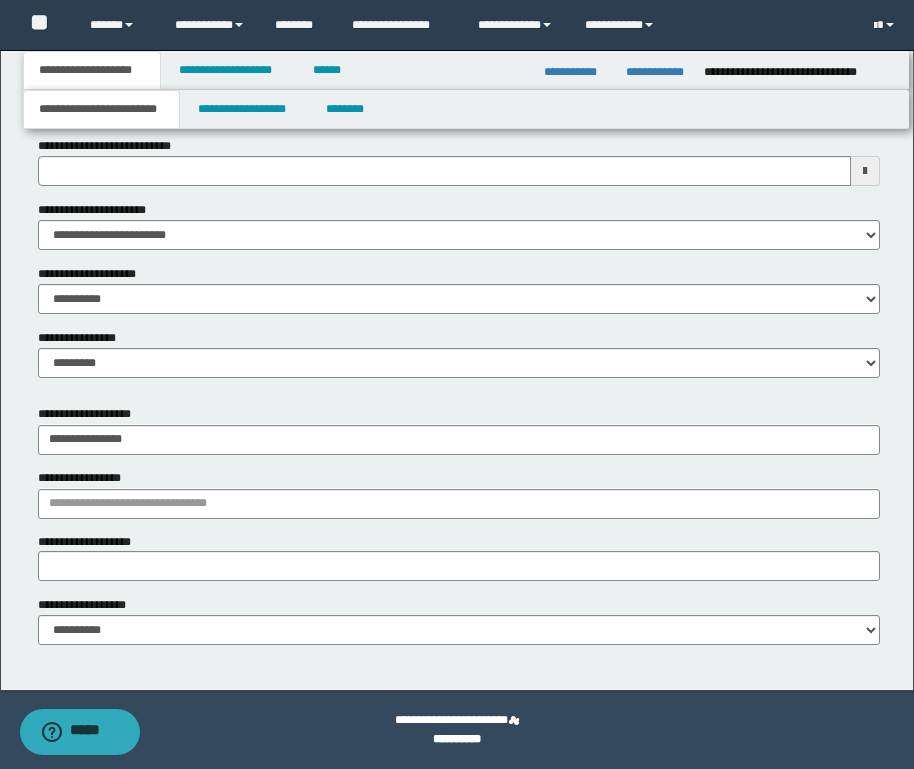 click on "**********" at bounding box center [0, 0] 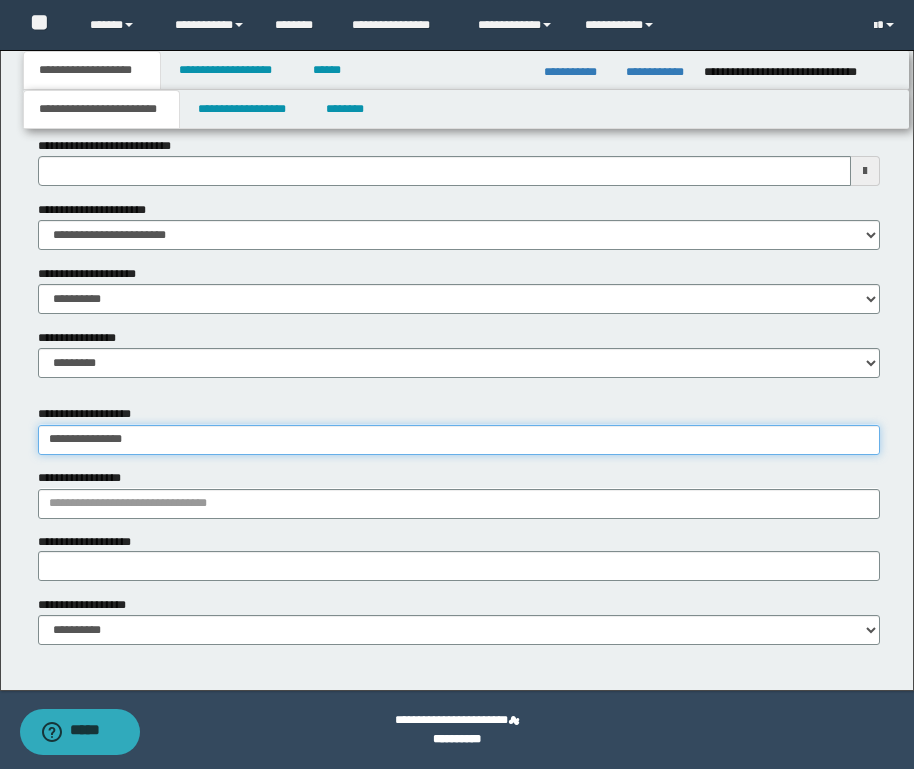 type 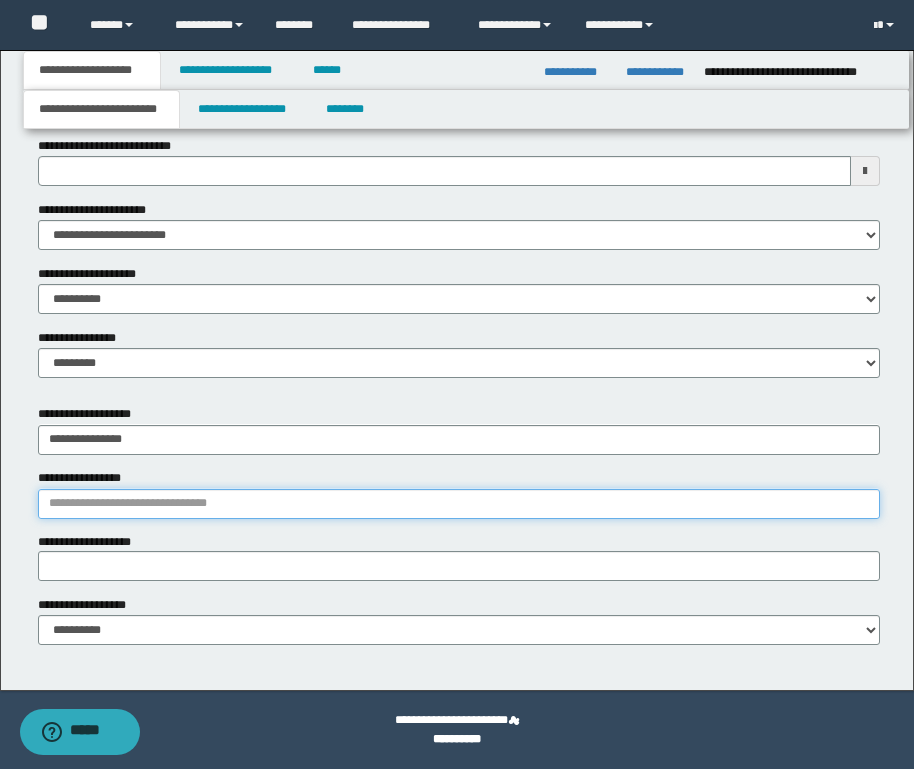 click on "**********" at bounding box center [459, 504] 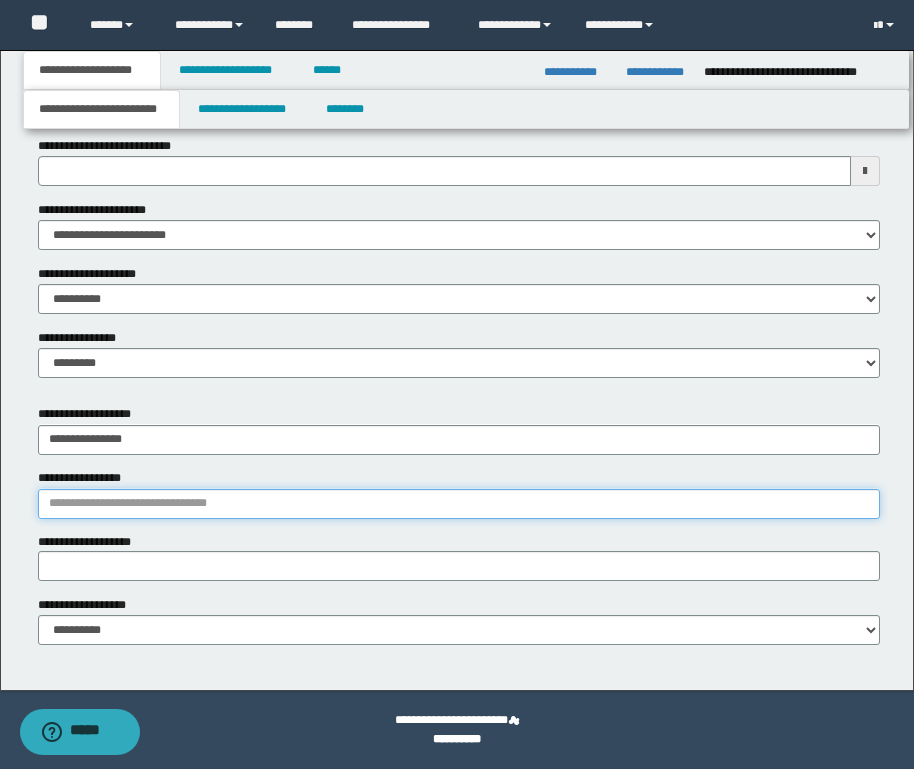paste on "**********" 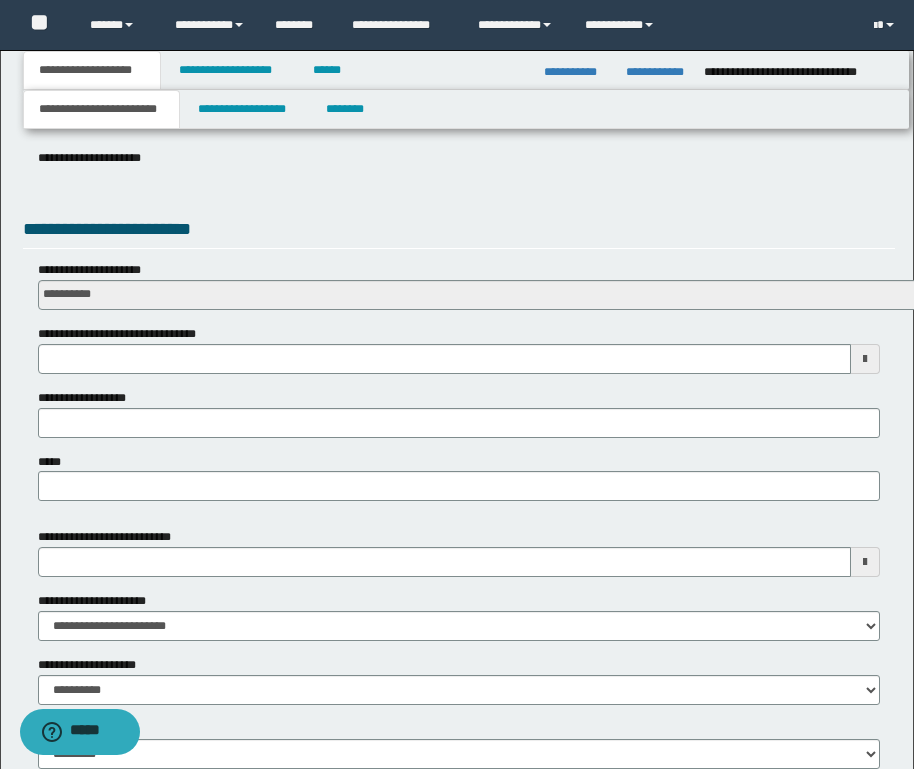 scroll, scrollTop: 623, scrollLeft: 0, axis: vertical 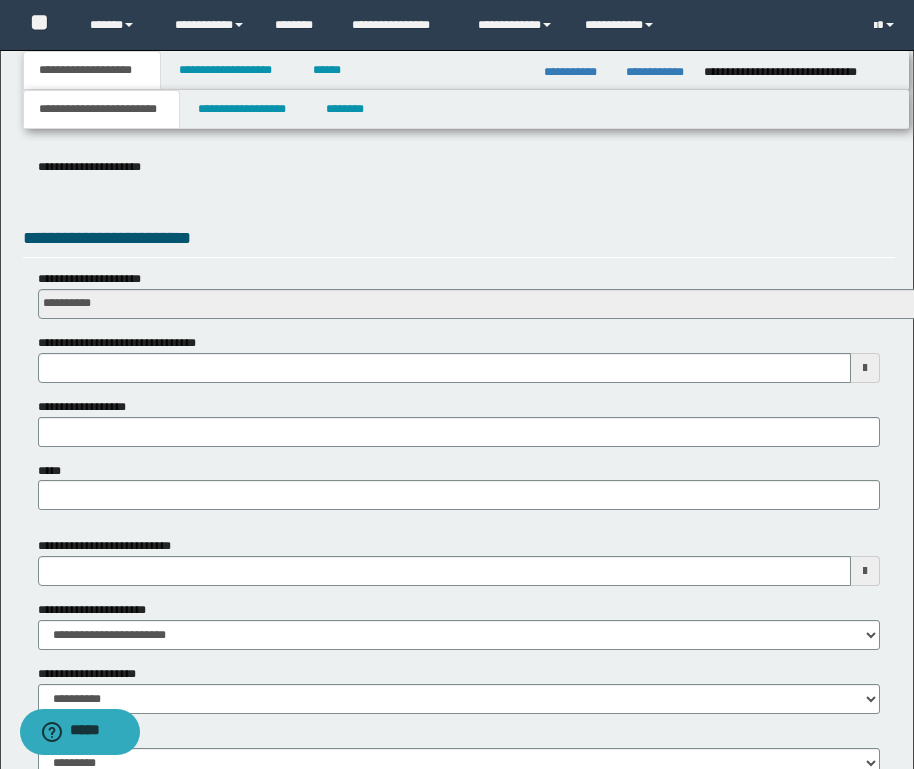 type on "**********" 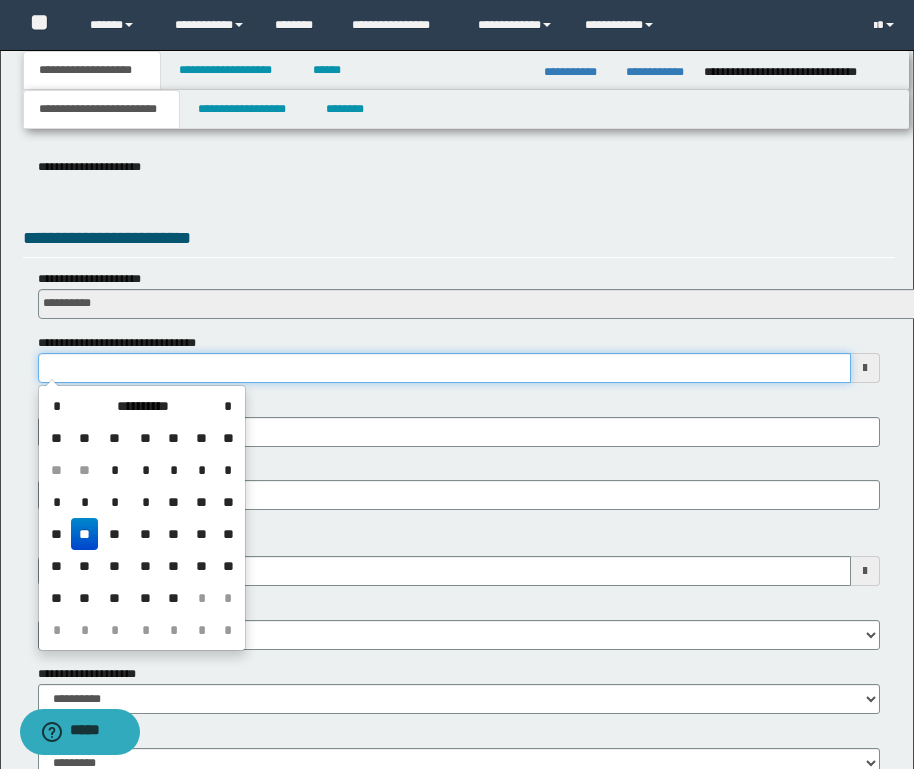 click on "**********" at bounding box center [444, 368] 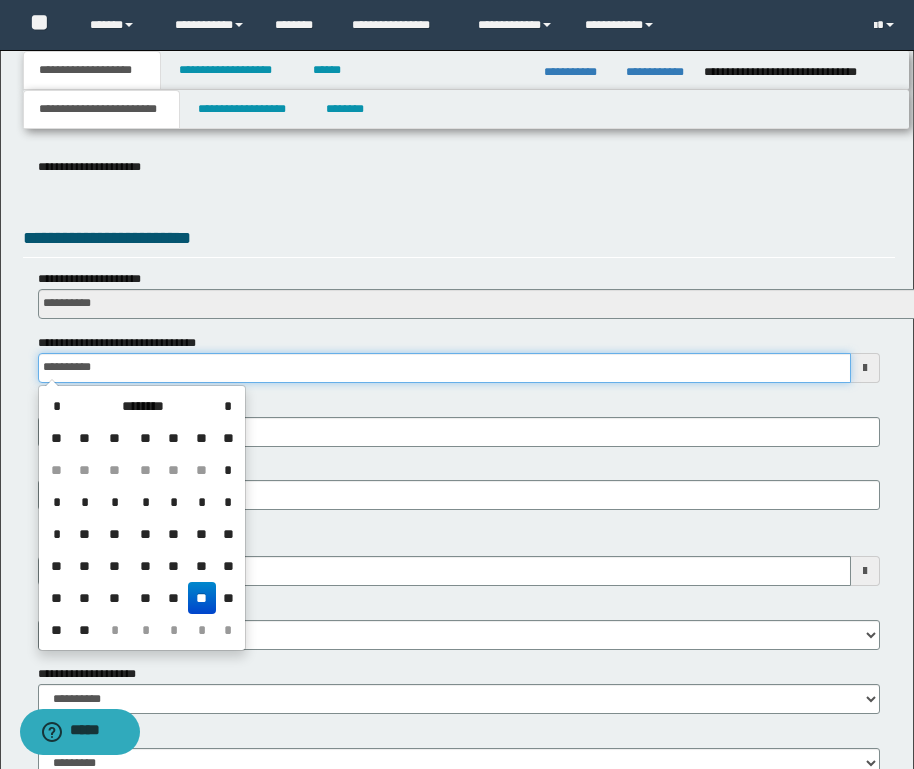 type on "**********" 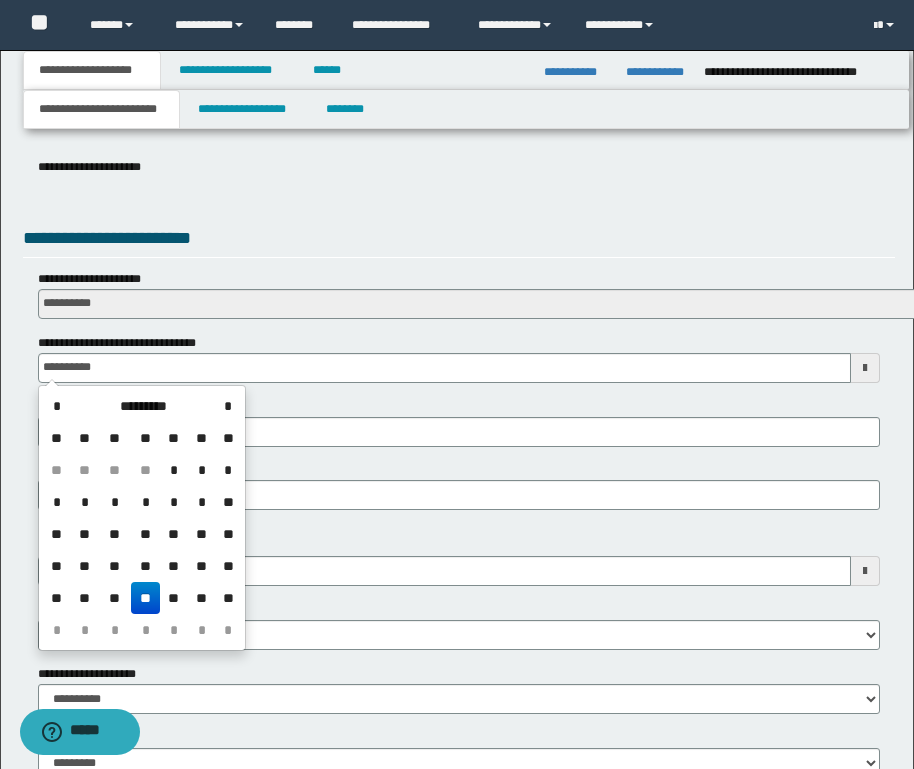 click on "**" at bounding box center (145, 598) 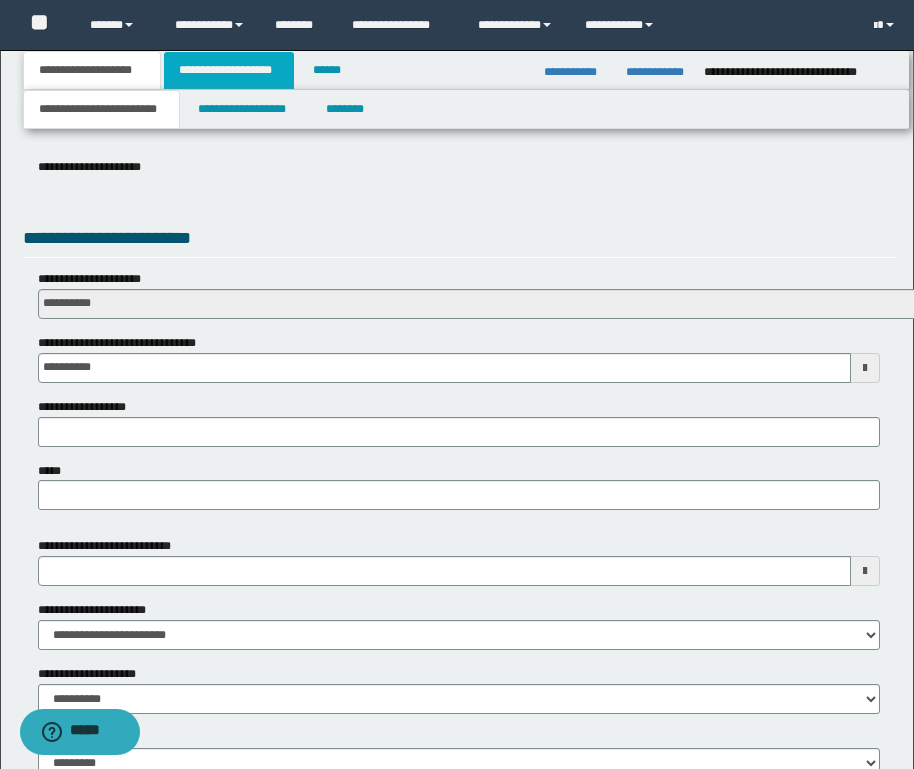 click on "**********" at bounding box center (229, 70) 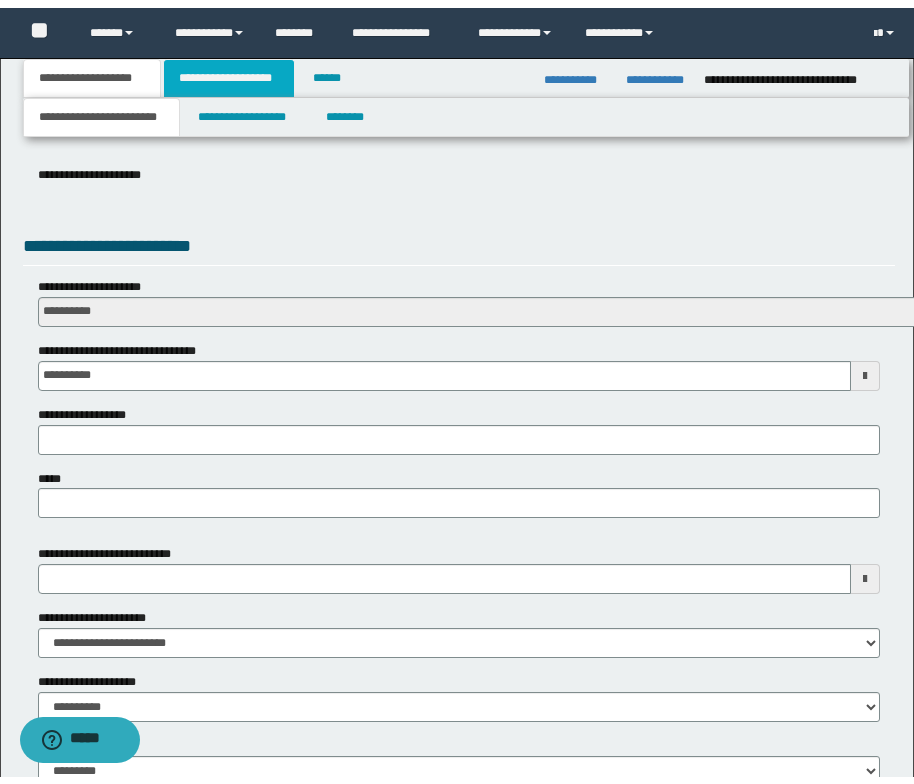 scroll, scrollTop: 0, scrollLeft: 0, axis: both 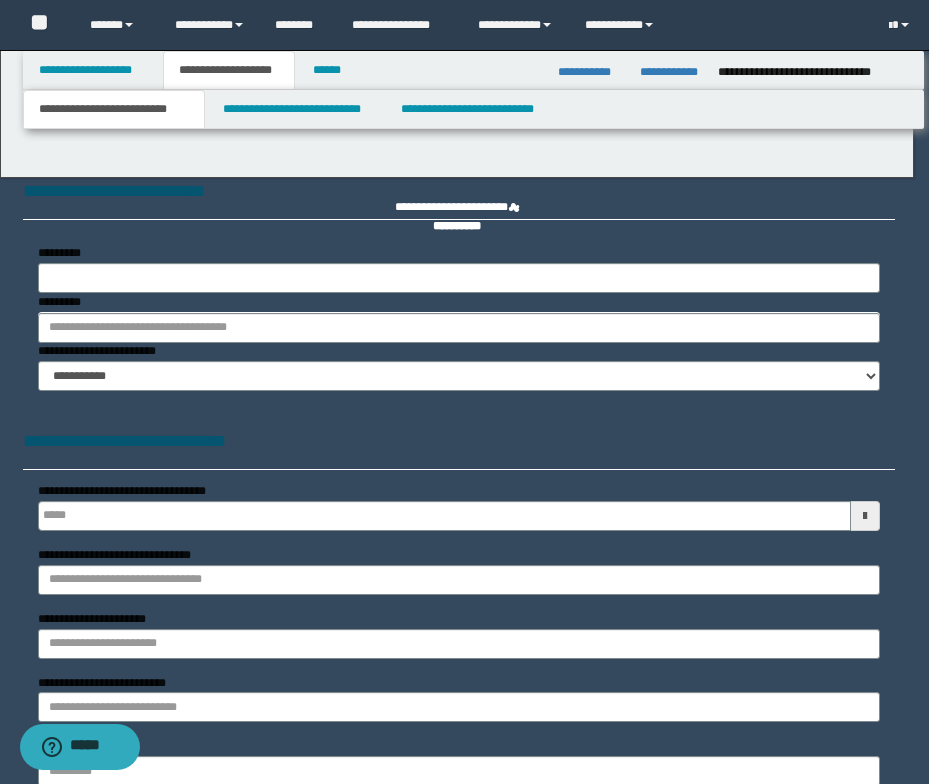 type 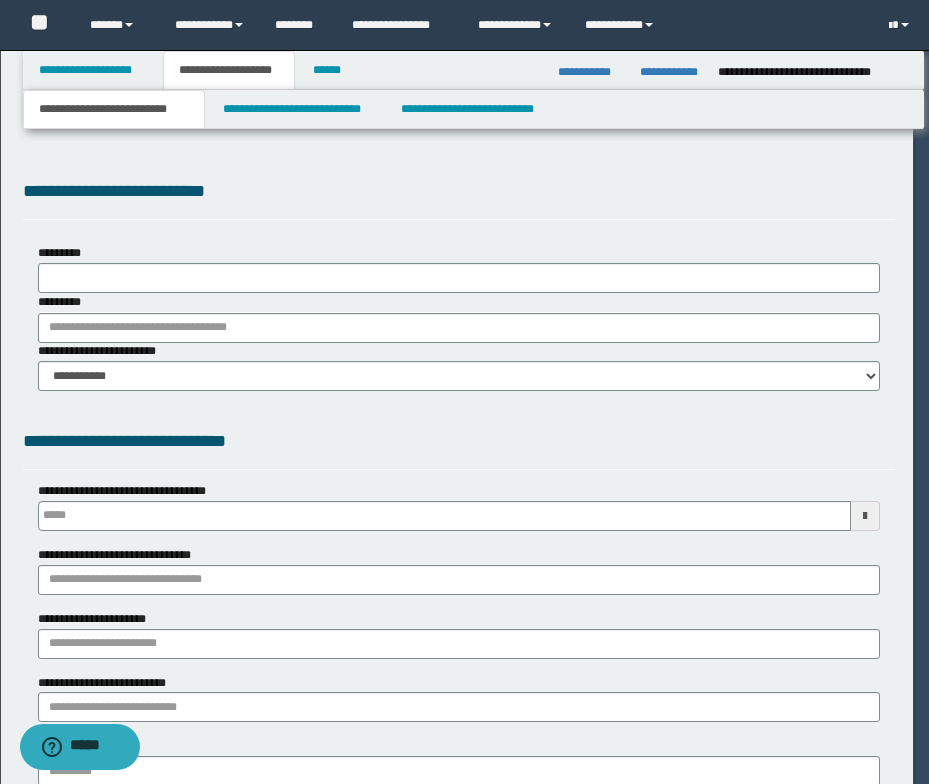 select on "*" 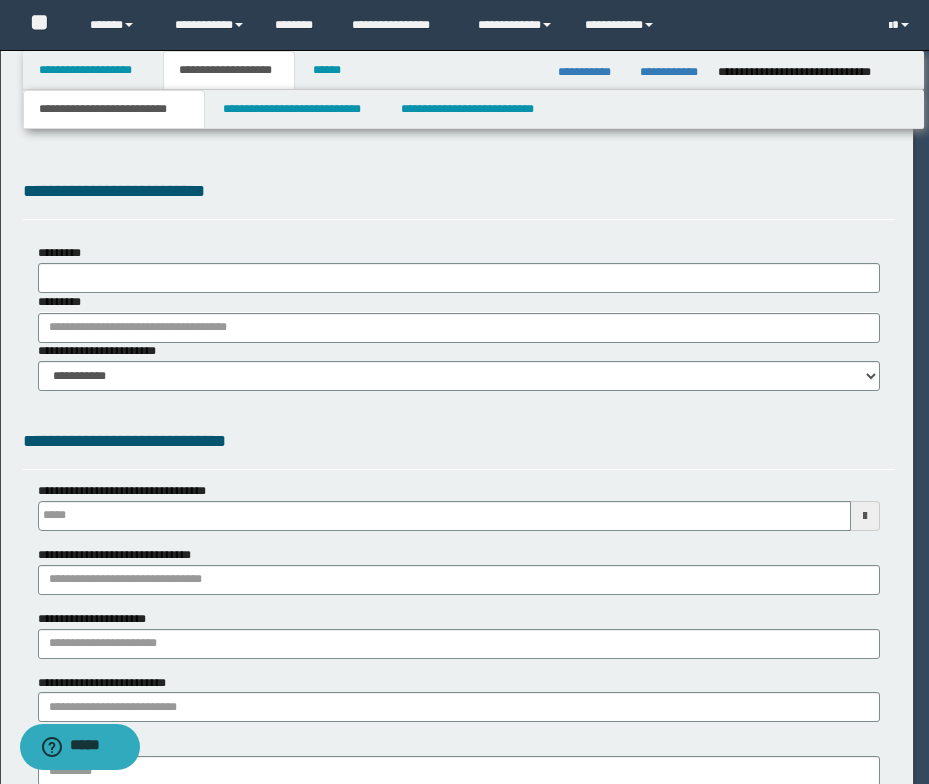 type 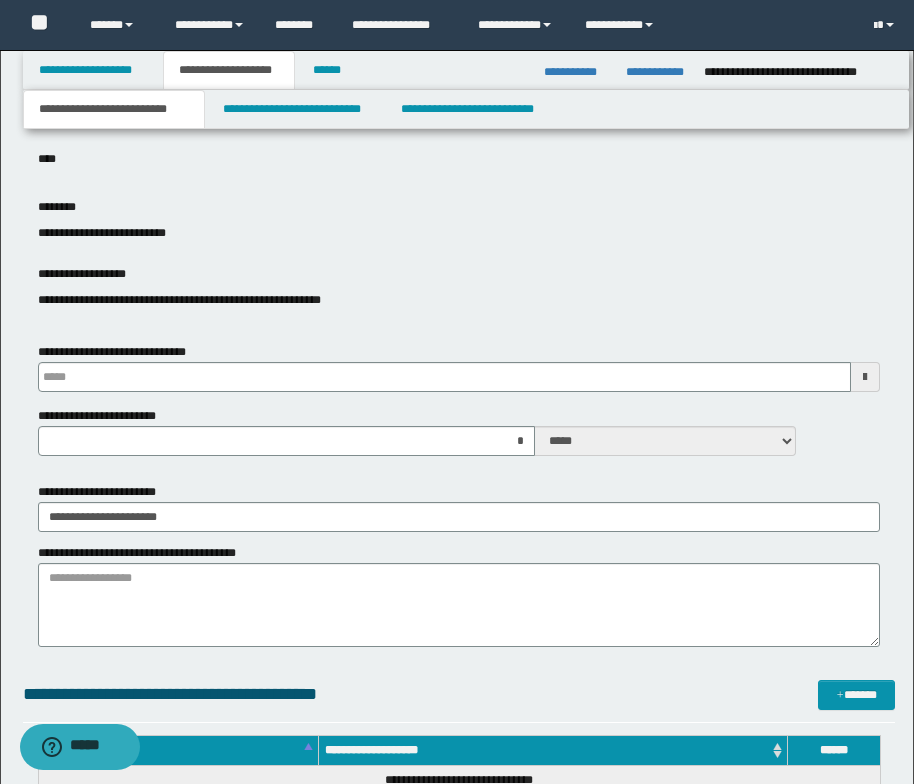 scroll, scrollTop: 700, scrollLeft: 0, axis: vertical 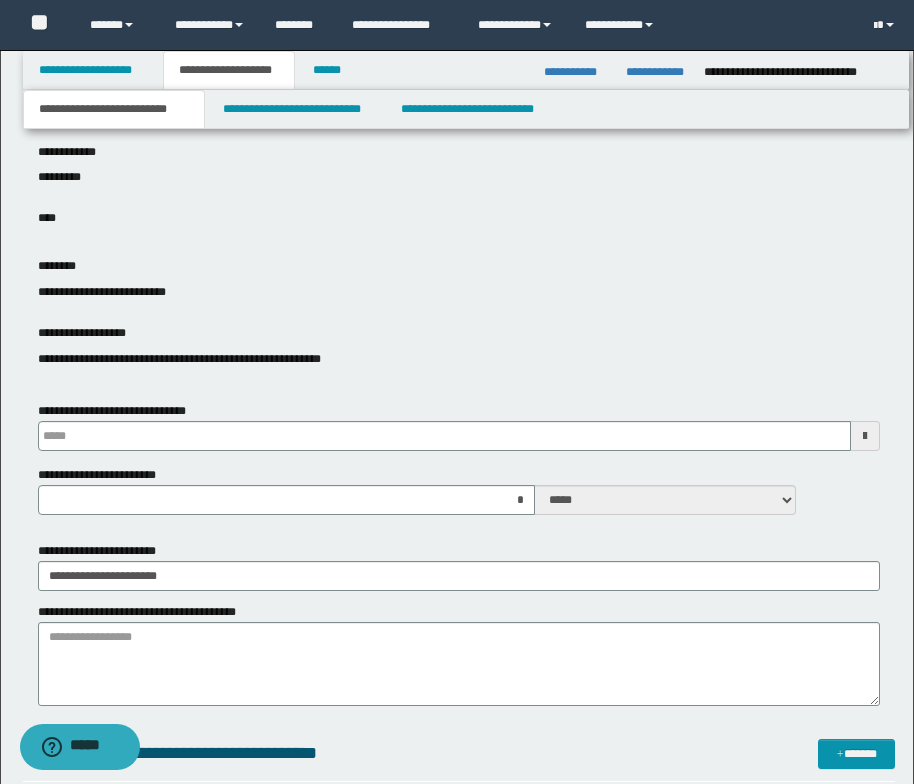 type 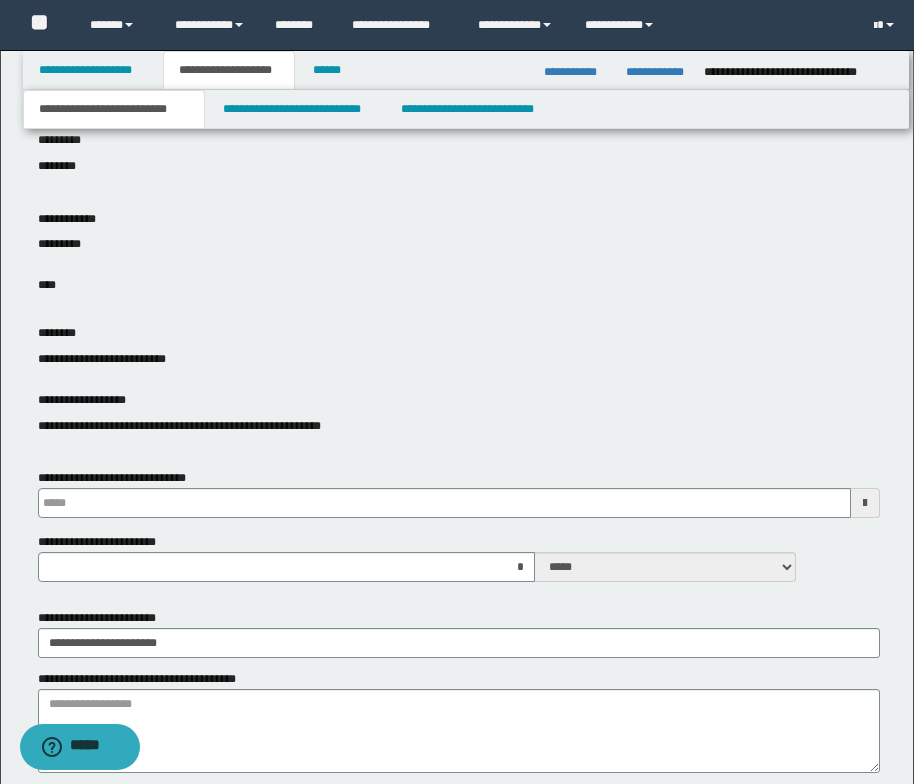 scroll, scrollTop: 500, scrollLeft: 0, axis: vertical 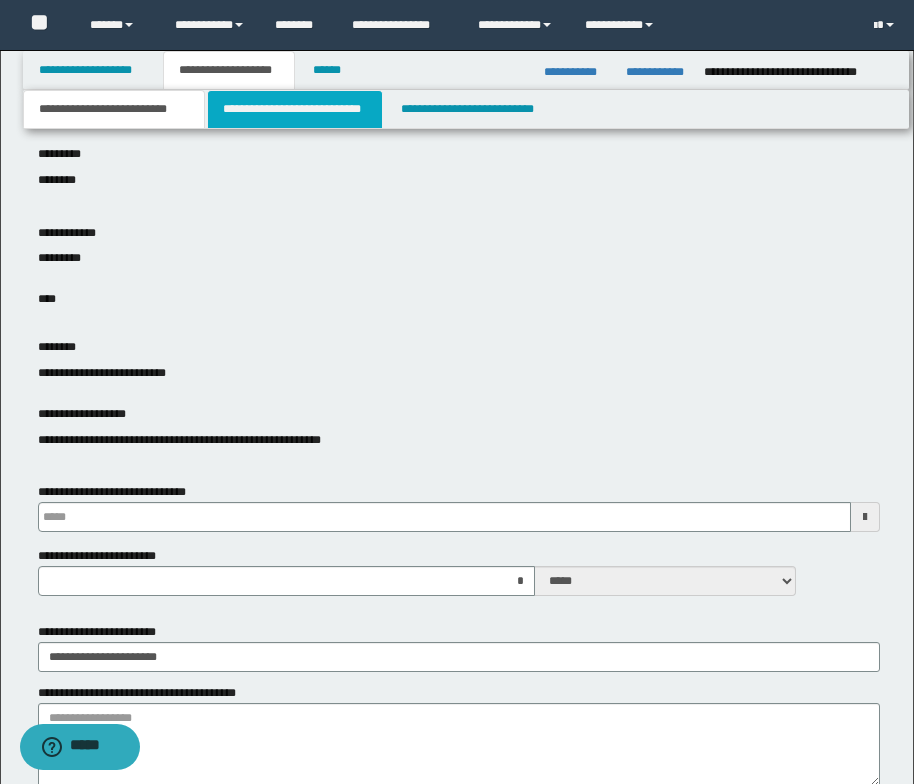 click on "**********" at bounding box center [295, 109] 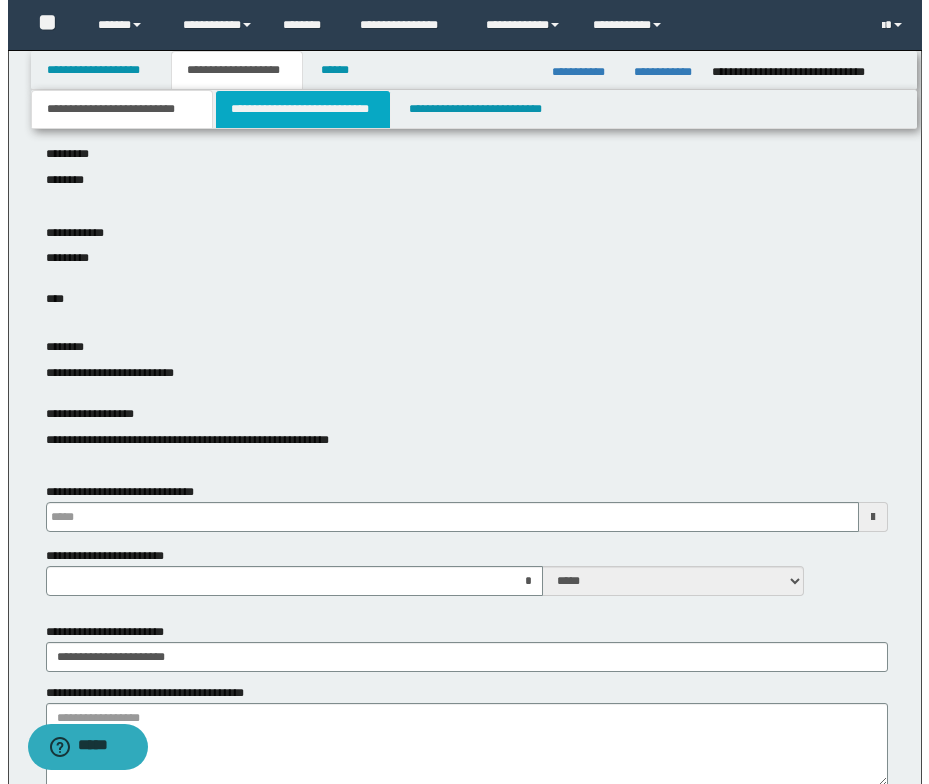 scroll, scrollTop: 0, scrollLeft: 0, axis: both 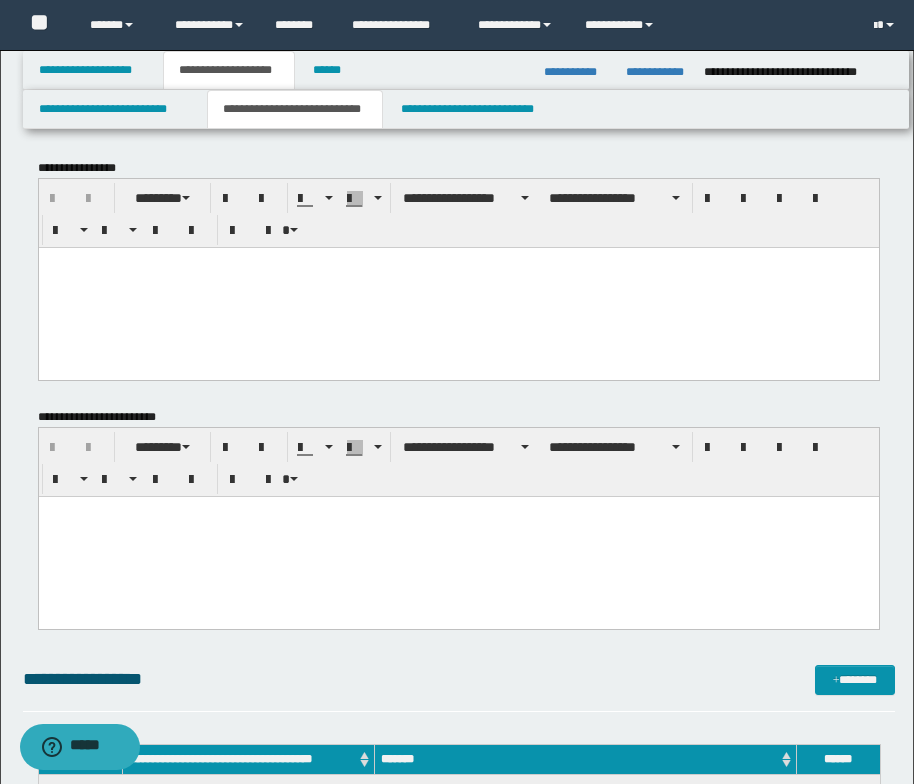 click at bounding box center [458, 262] 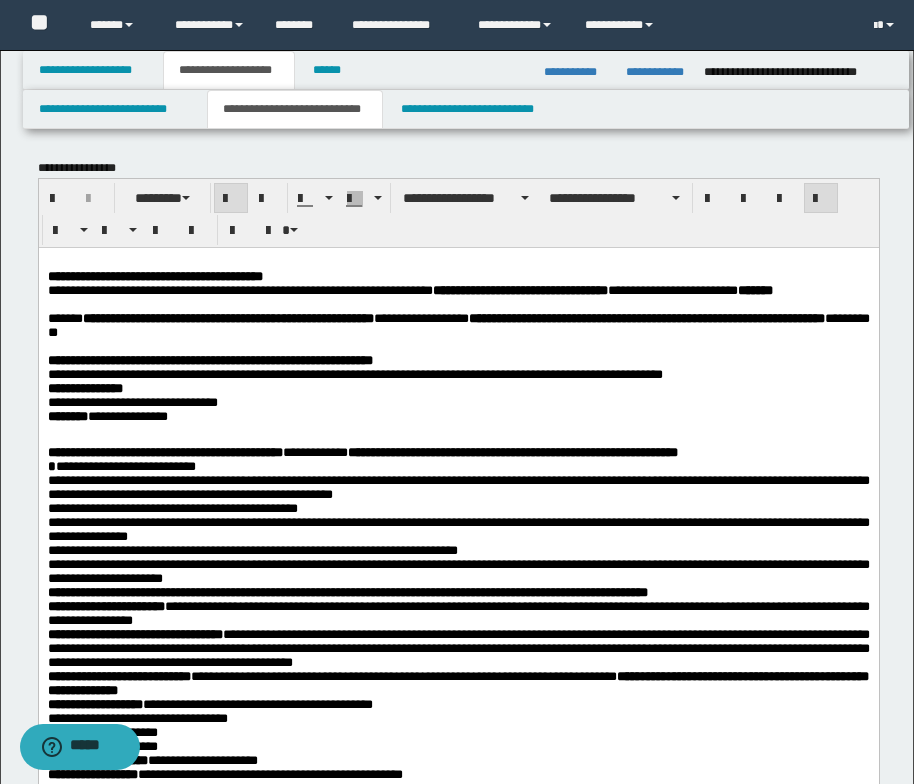 click on "**********" at bounding box center (137, 275) 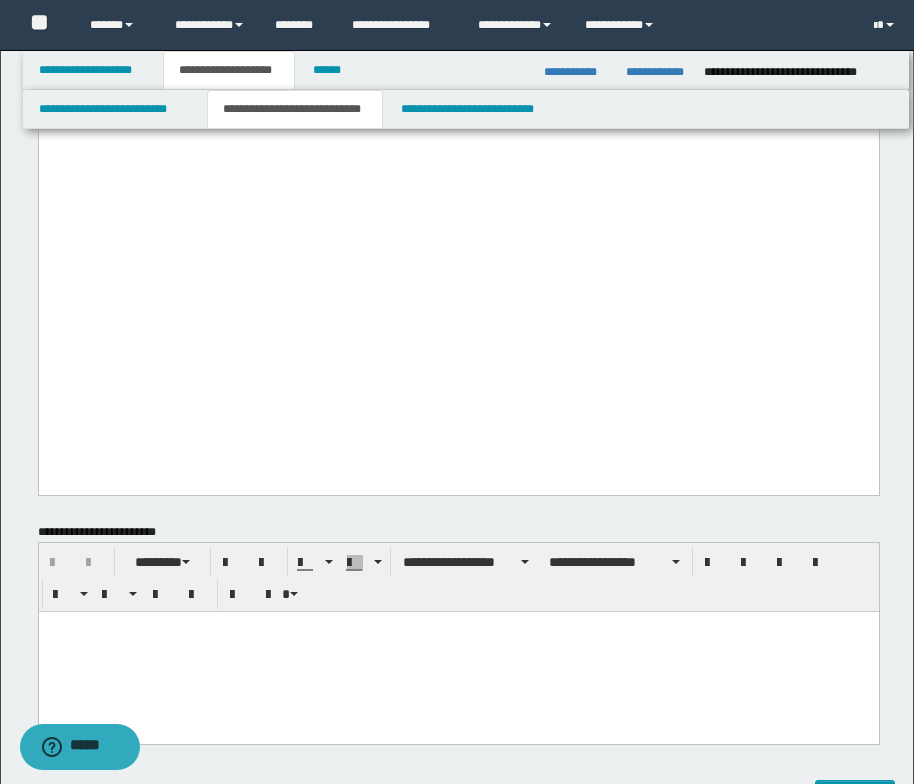 scroll, scrollTop: 2300, scrollLeft: 0, axis: vertical 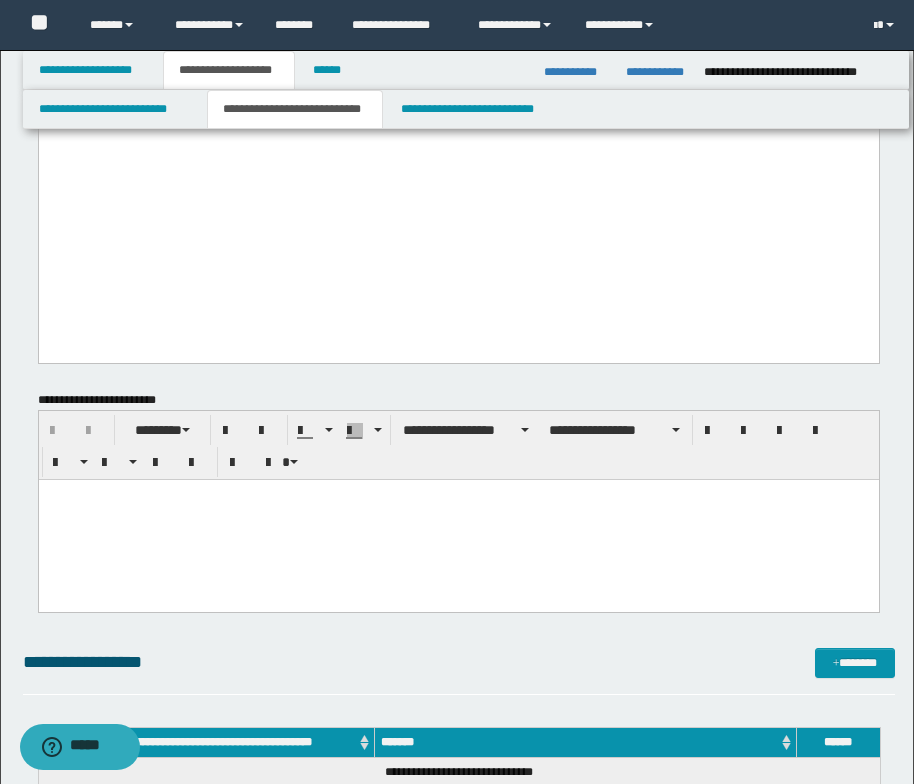 drag, startPoint x: 51, startPoint y: -2043, endPoint x: 714, endPoint y: 311, distance: 2445.5847 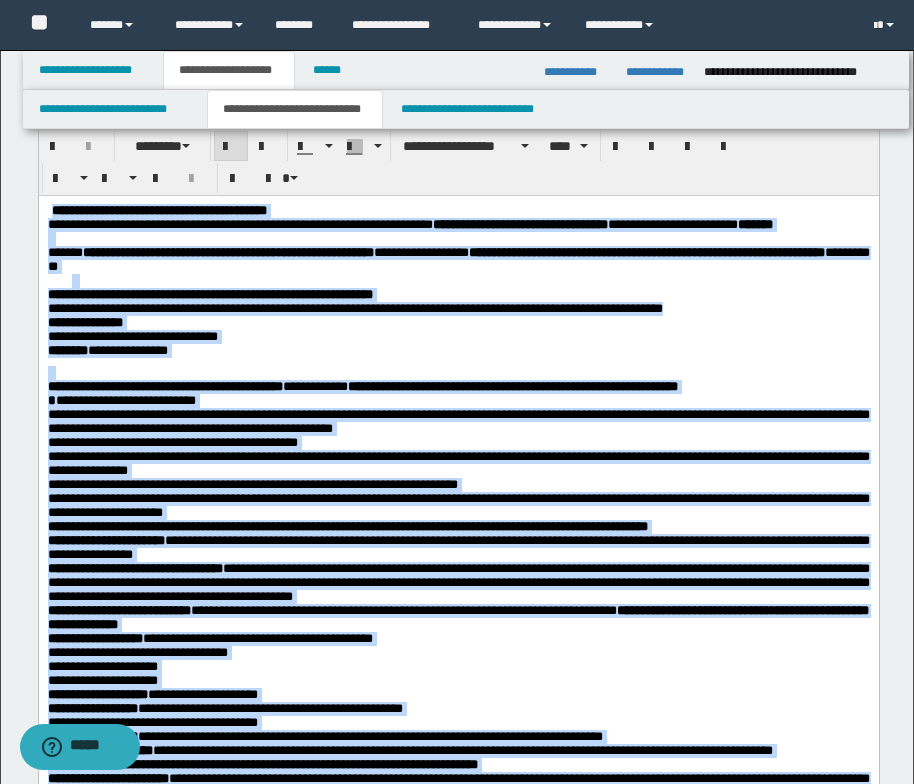 scroll, scrollTop: 0, scrollLeft: 0, axis: both 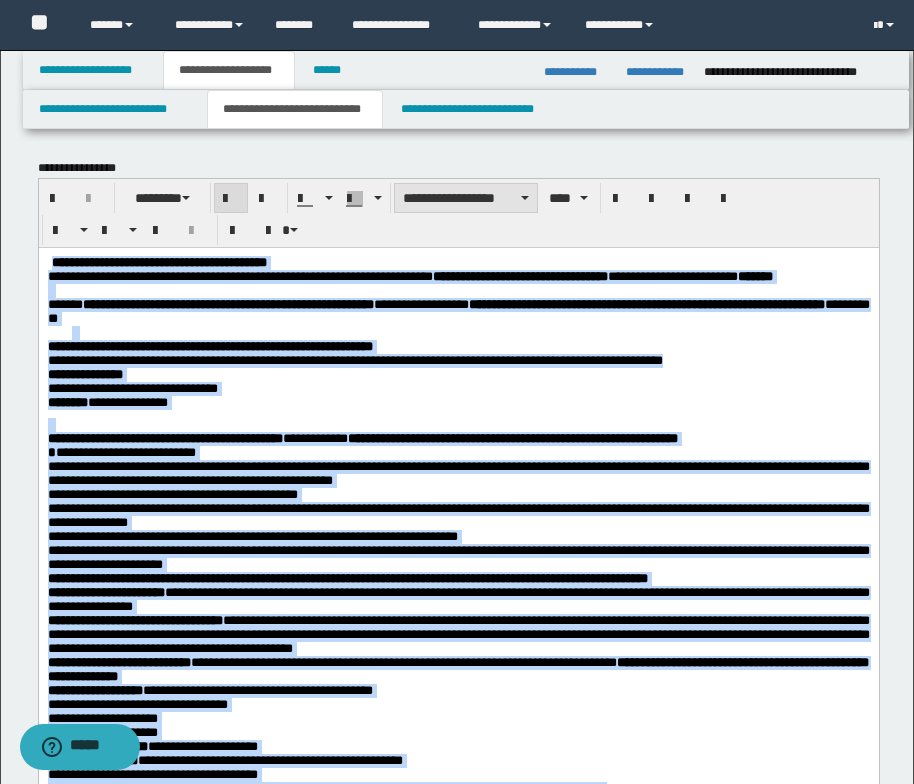 click on "**********" at bounding box center [466, 198] 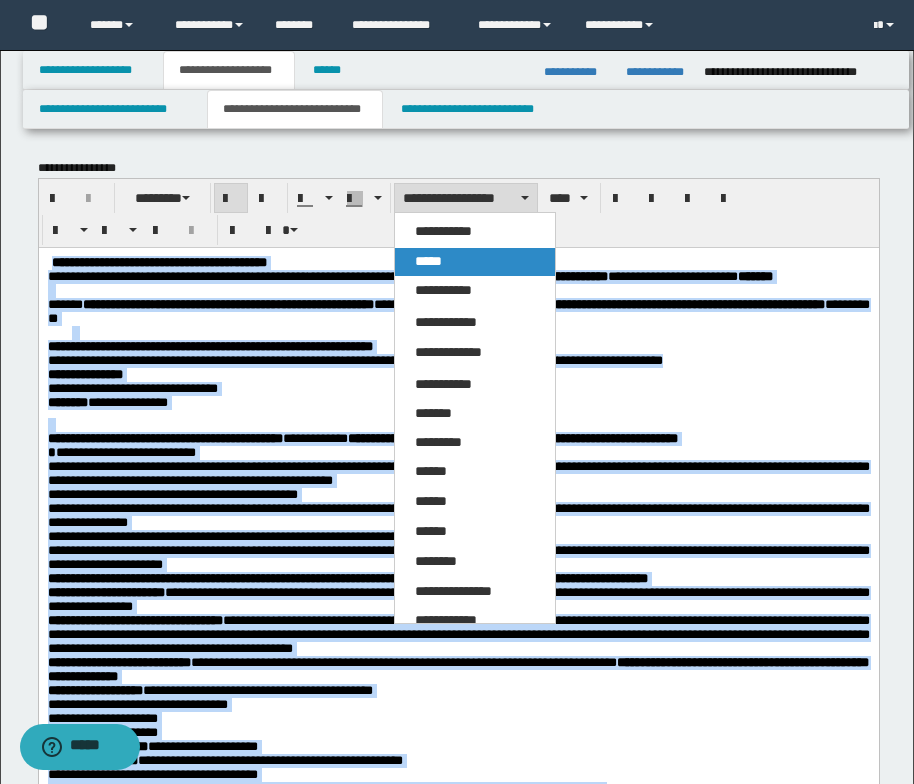 click on "*****" at bounding box center (475, 262) 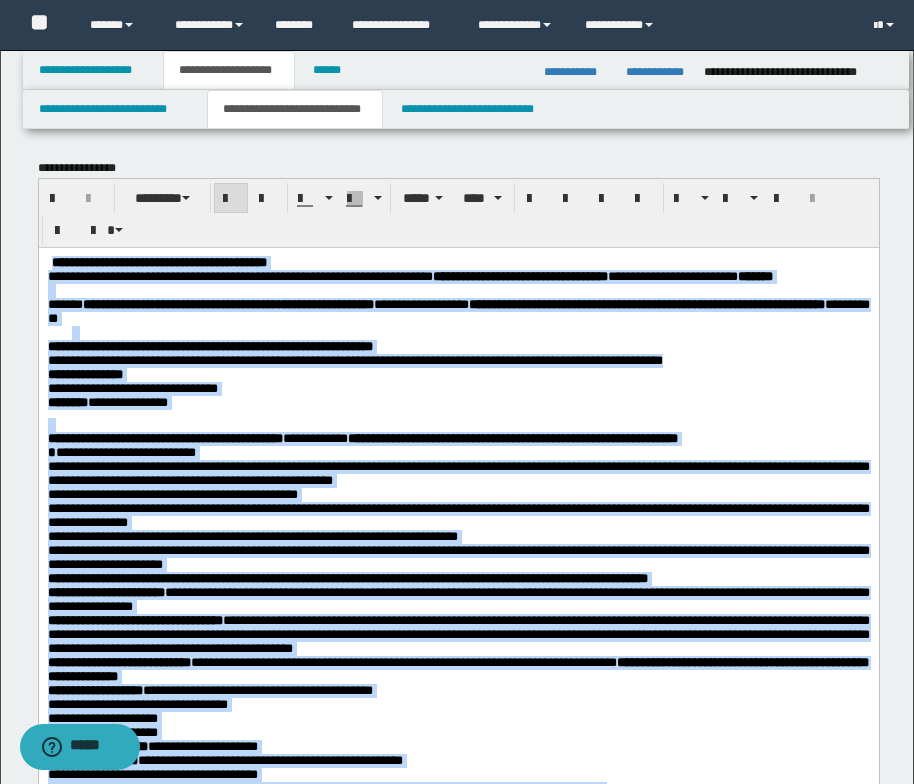 click on "**********" at bounding box center (458, 402) 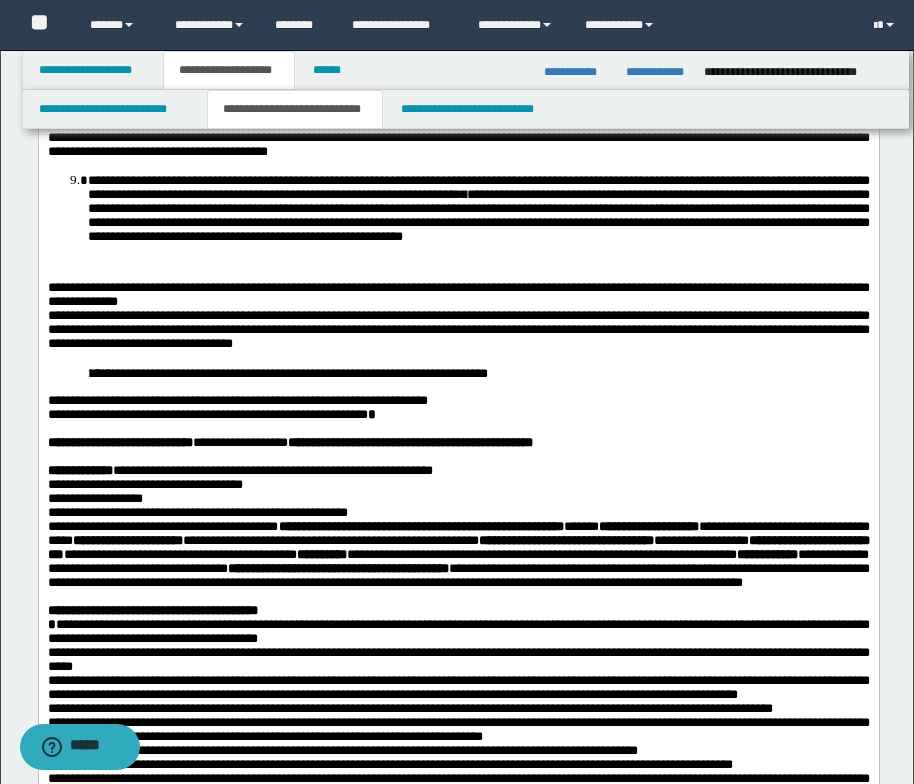 scroll, scrollTop: 1300, scrollLeft: 0, axis: vertical 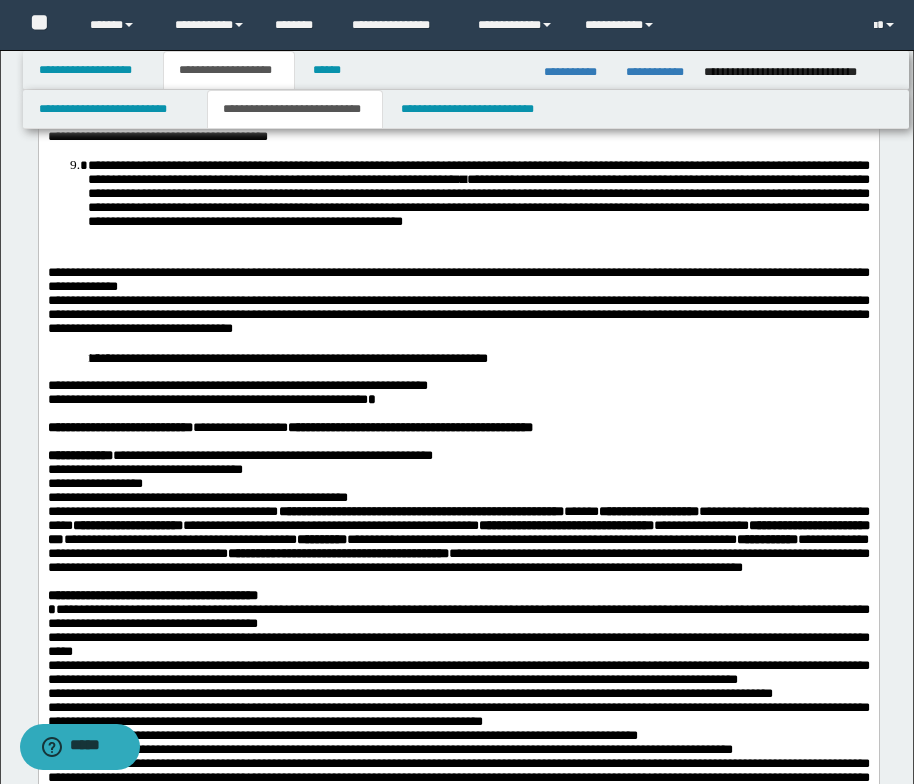 click on "**********" at bounding box center (478, 172) 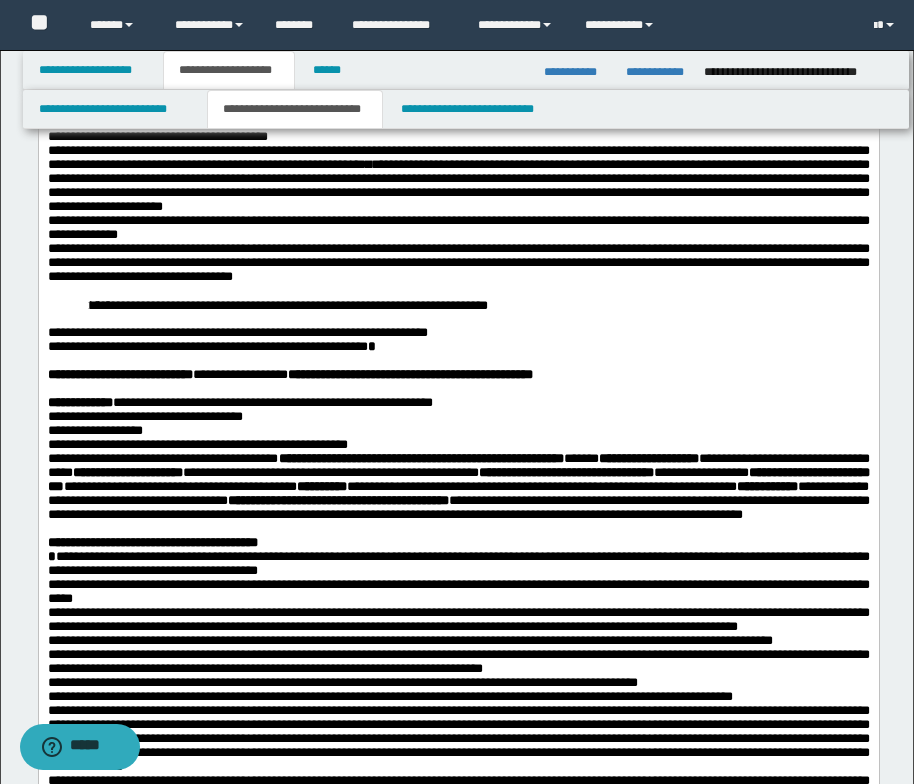 click on "**********" at bounding box center (458, 157) 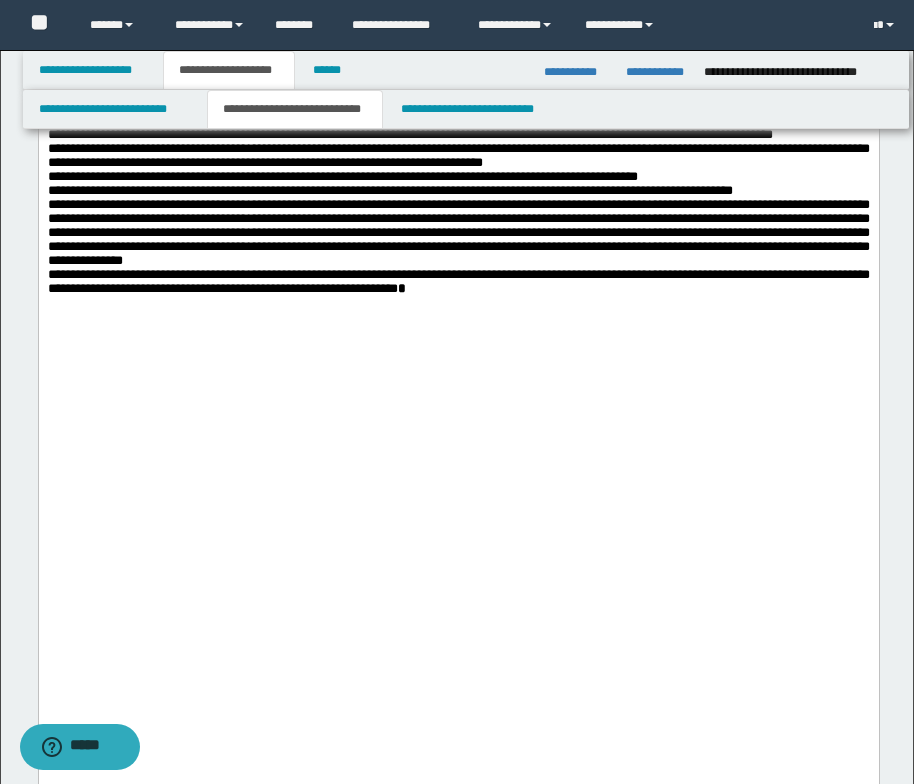 scroll, scrollTop: 1800, scrollLeft: 0, axis: vertical 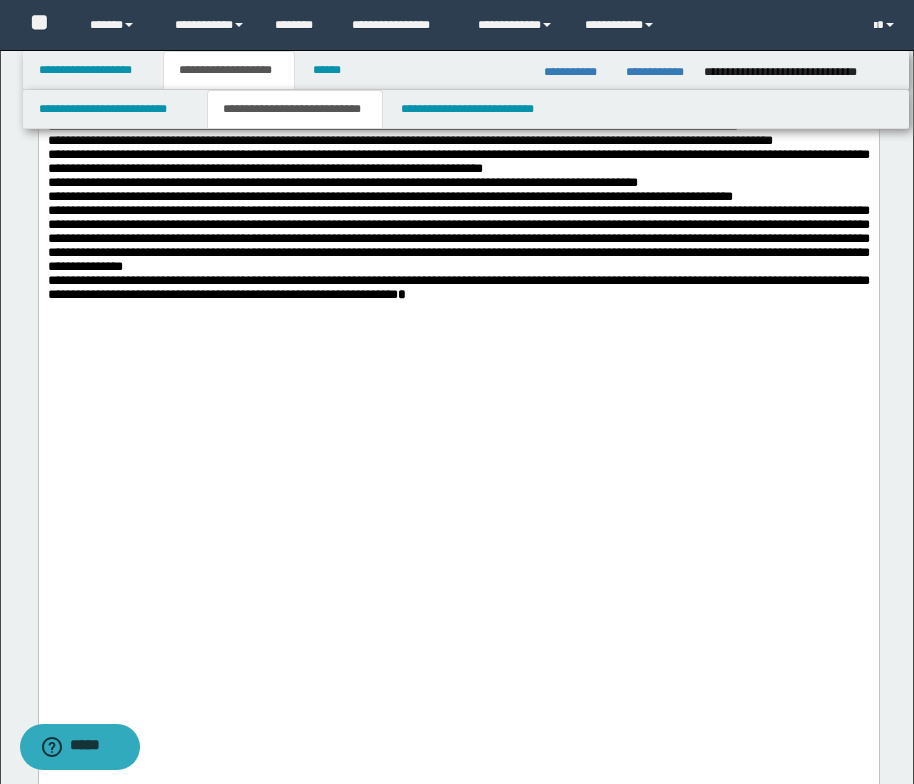 click on "**********" at bounding box center (287, -195) 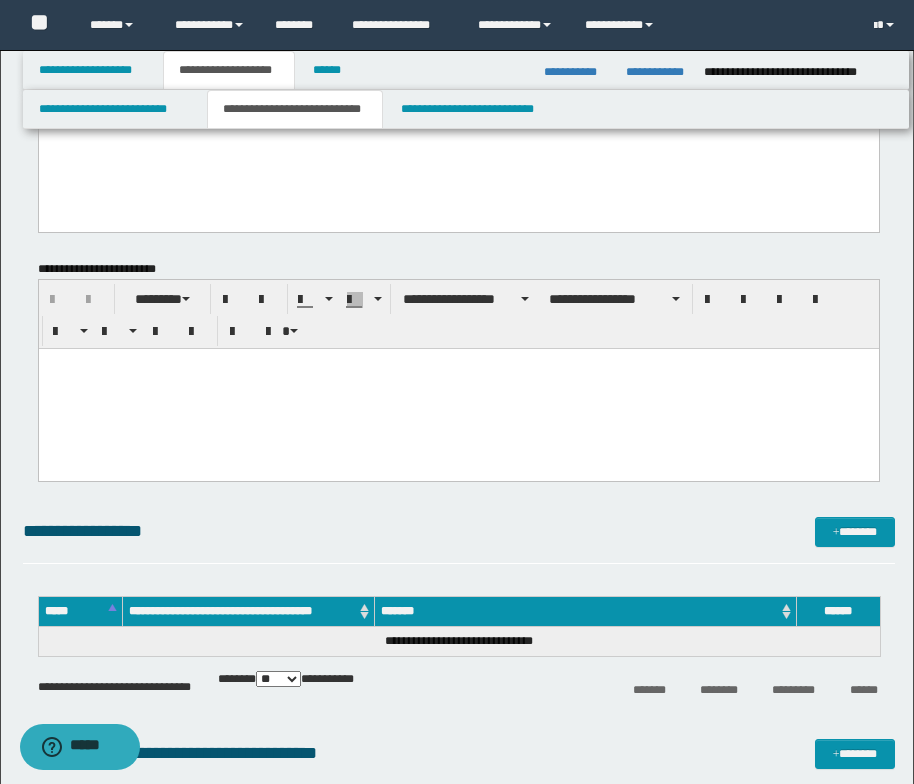 scroll, scrollTop: 2500, scrollLeft: 0, axis: vertical 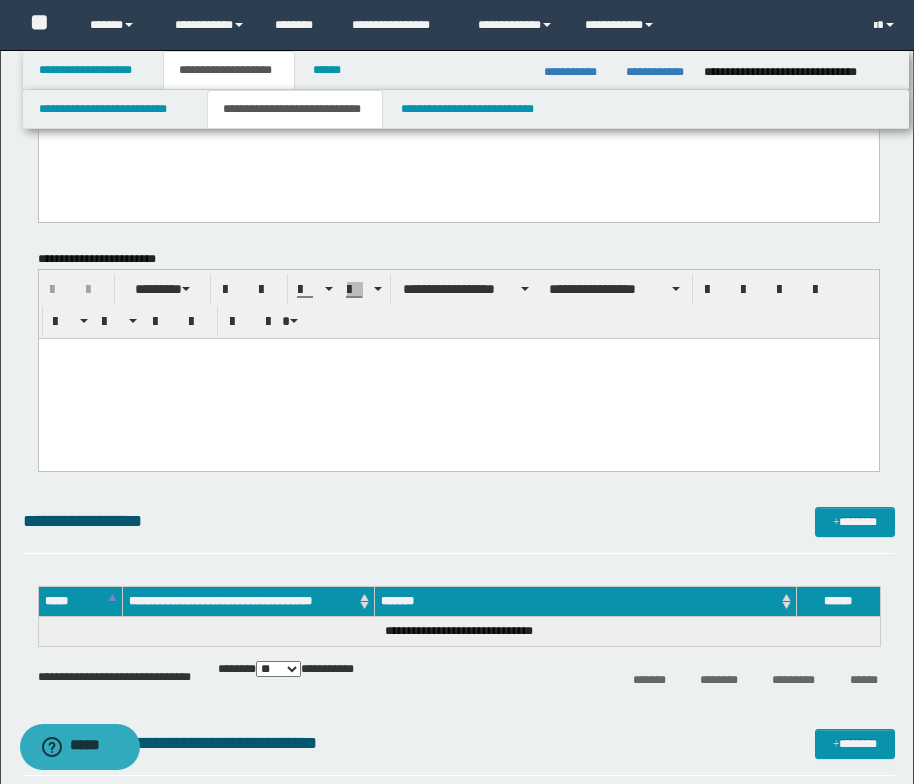 click at bounding box center [458, 353] 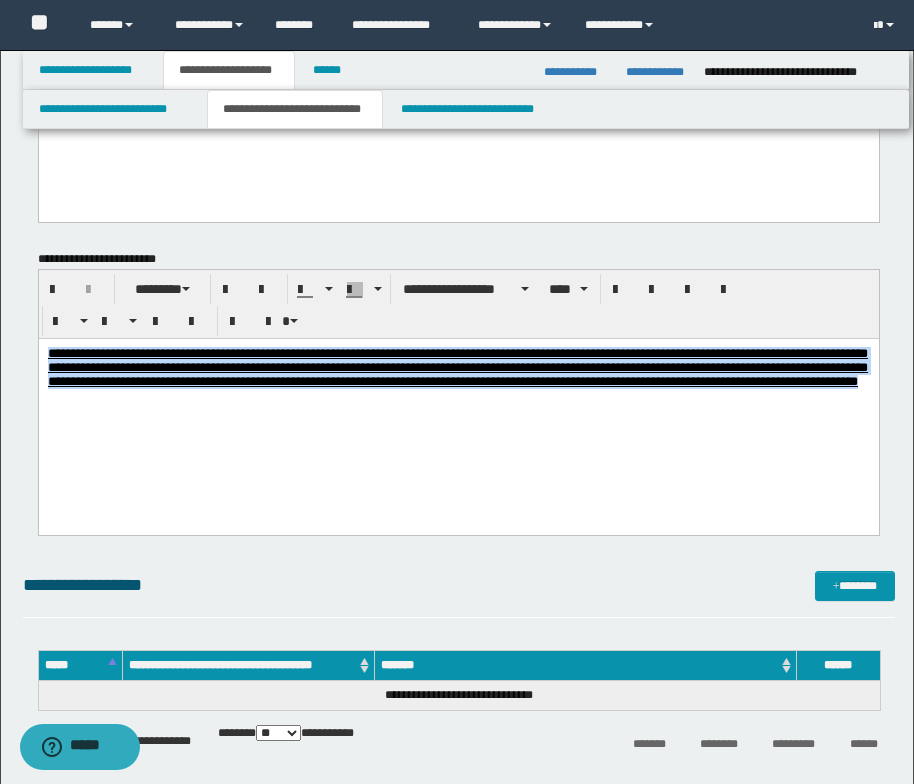 drag, startPoint x: 254, startPoint y: 403, endPoint x: 11, endPoint y: 331, distance: 253.4423 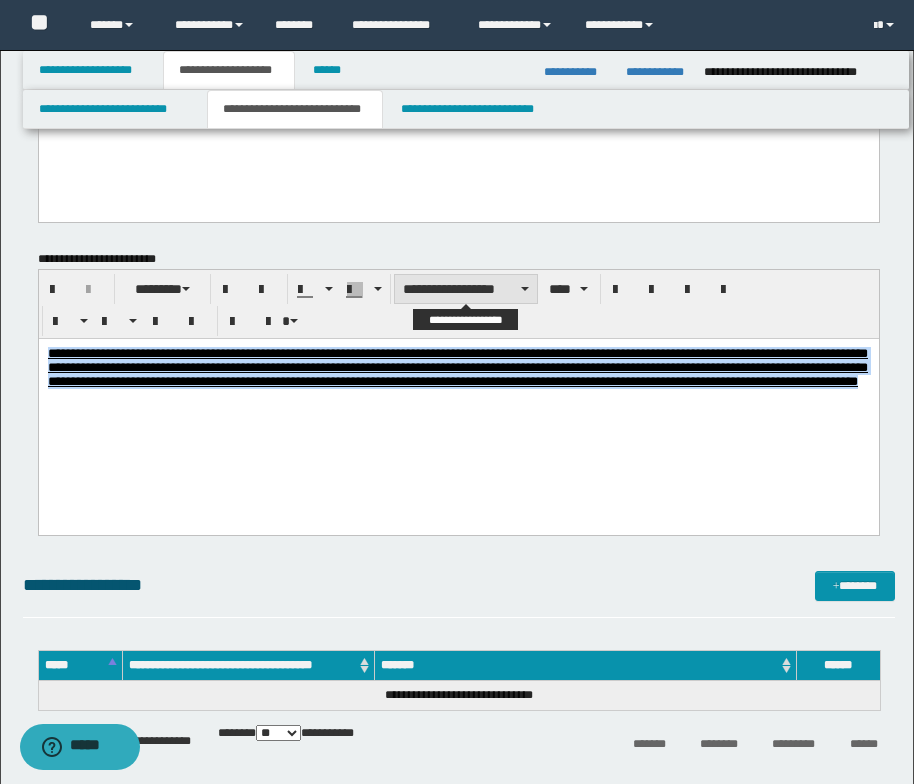 click on "**********" at bounding box center (466, 289) 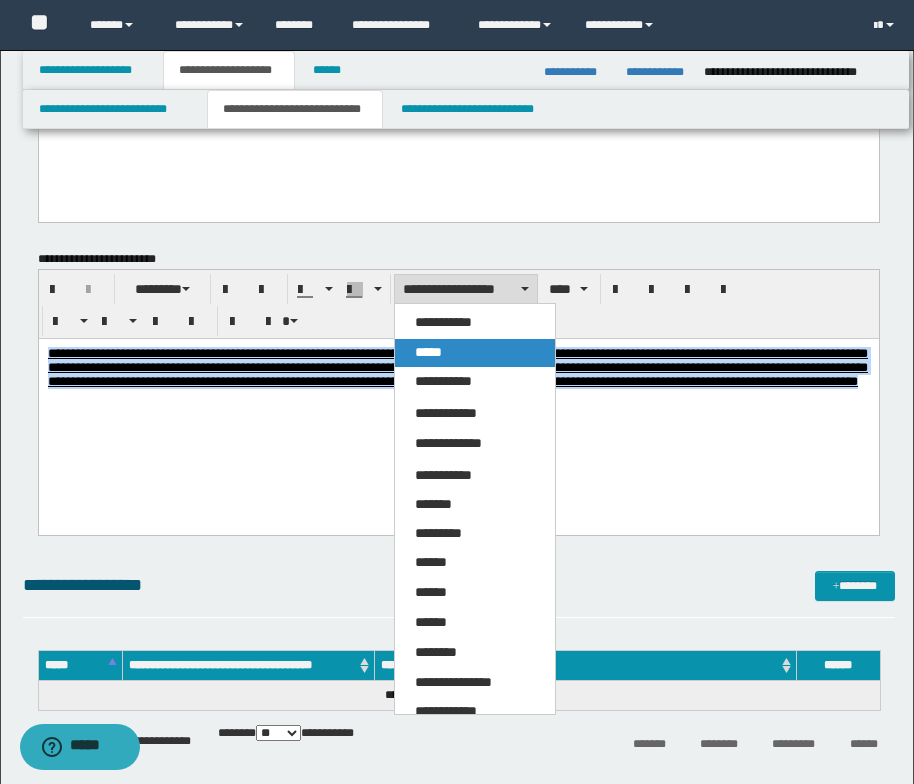 click on "*****" at bounding box center (475, 353) 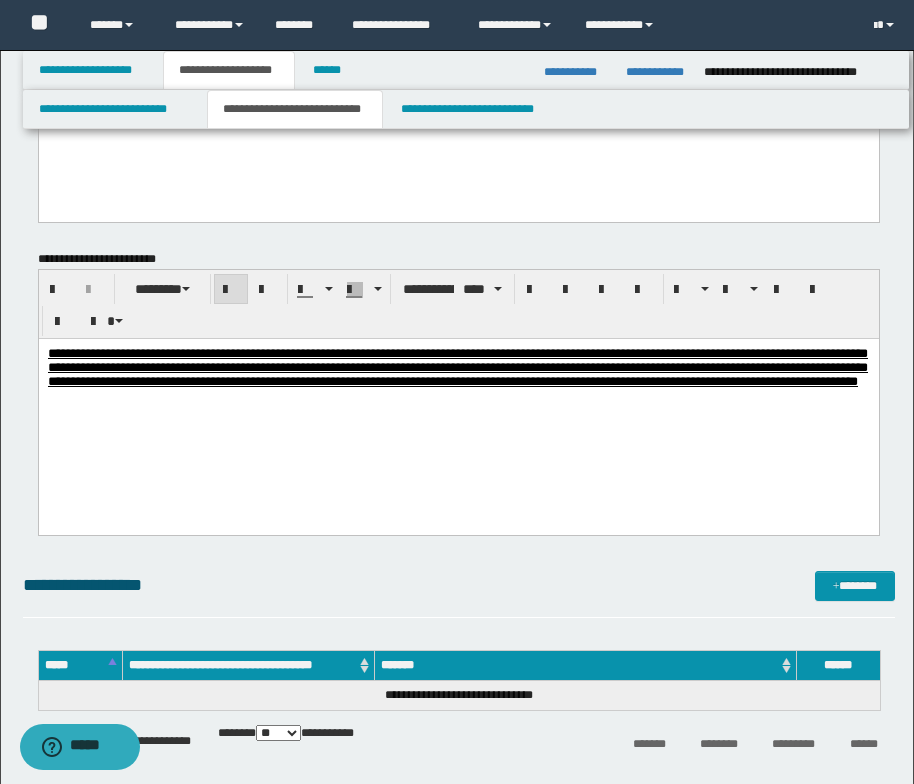 click on "**********" at bounding box center [458, 399] 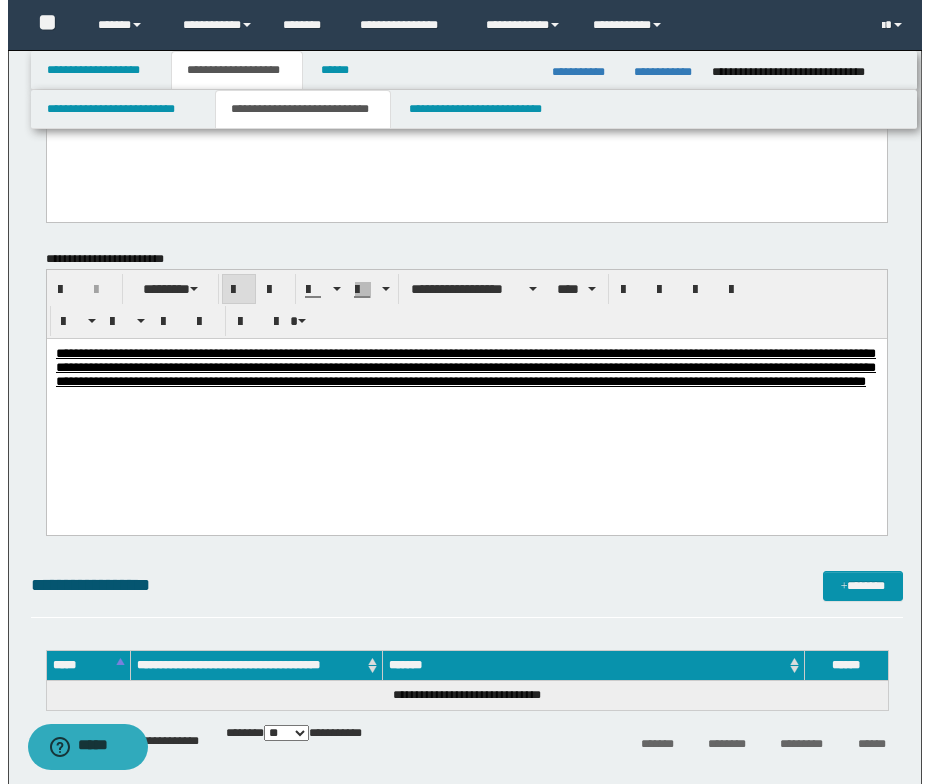 scroll, scrollTop: 2900, scrollLeft: 0, axis: vertical 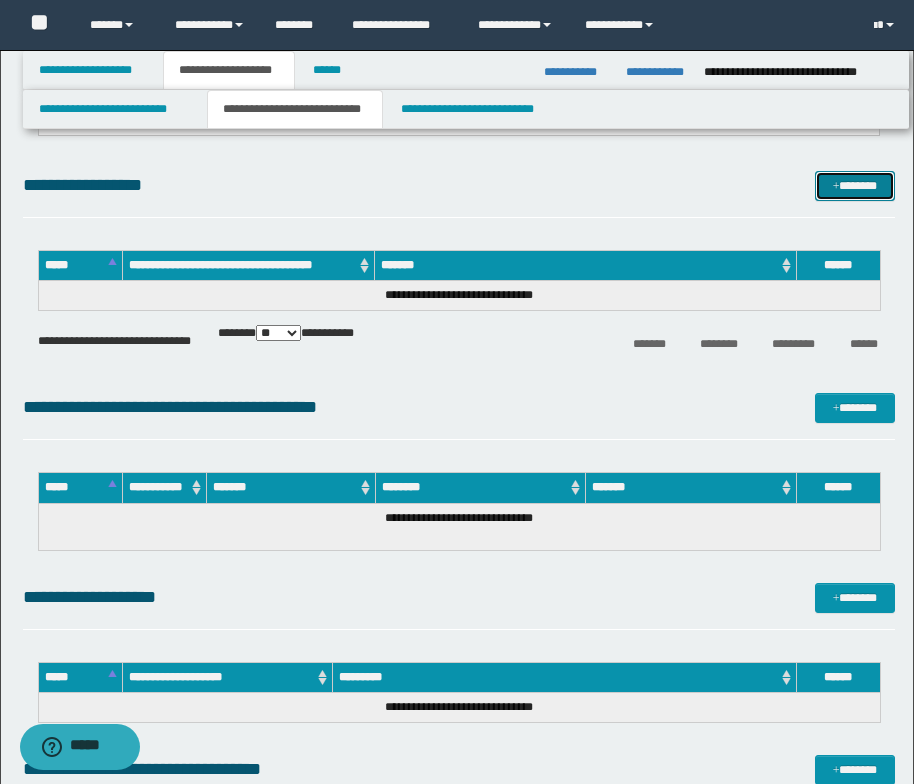 click on "*******" at bounding box center (855, 186) 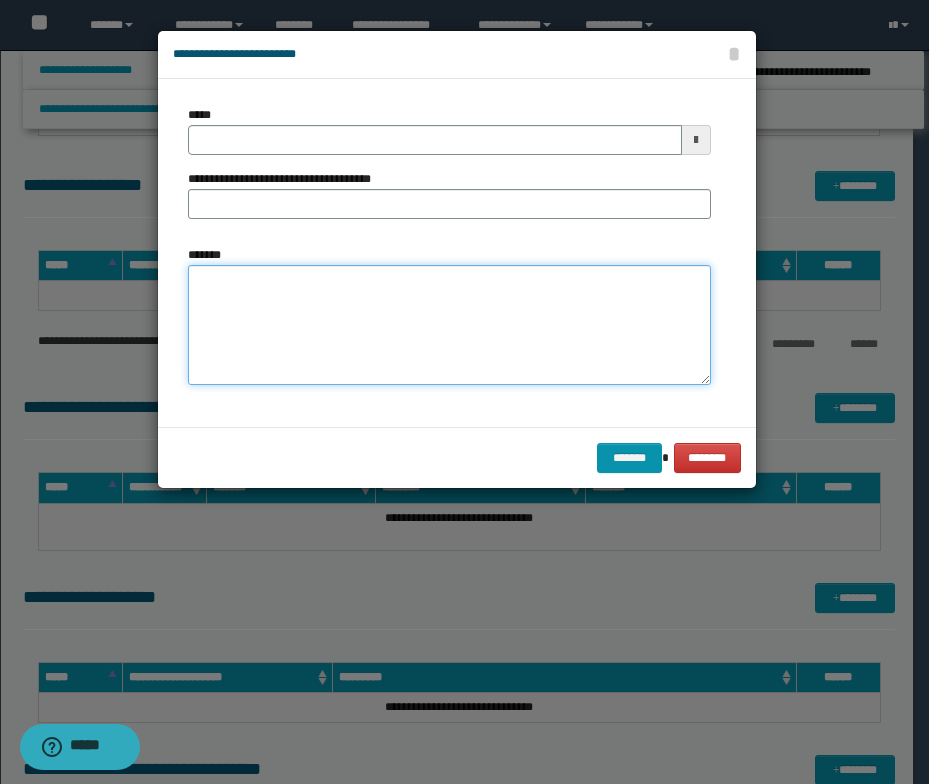 click on "*******" at bounding box center (449, 325) 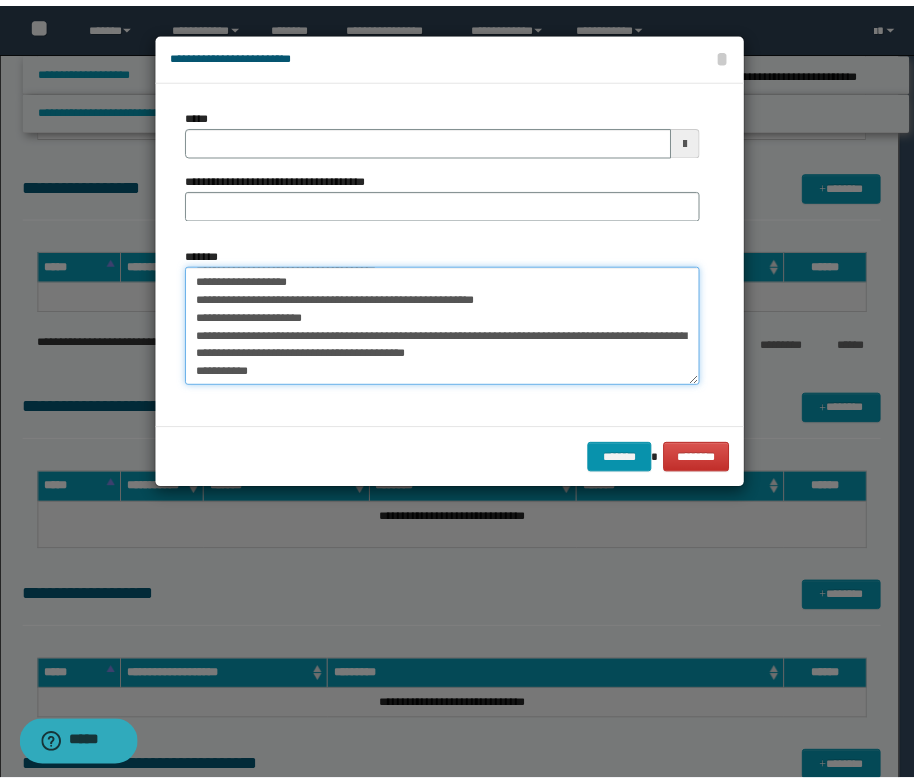 scroll, scrollTop: 0, scrollLeft: 0, axis: both 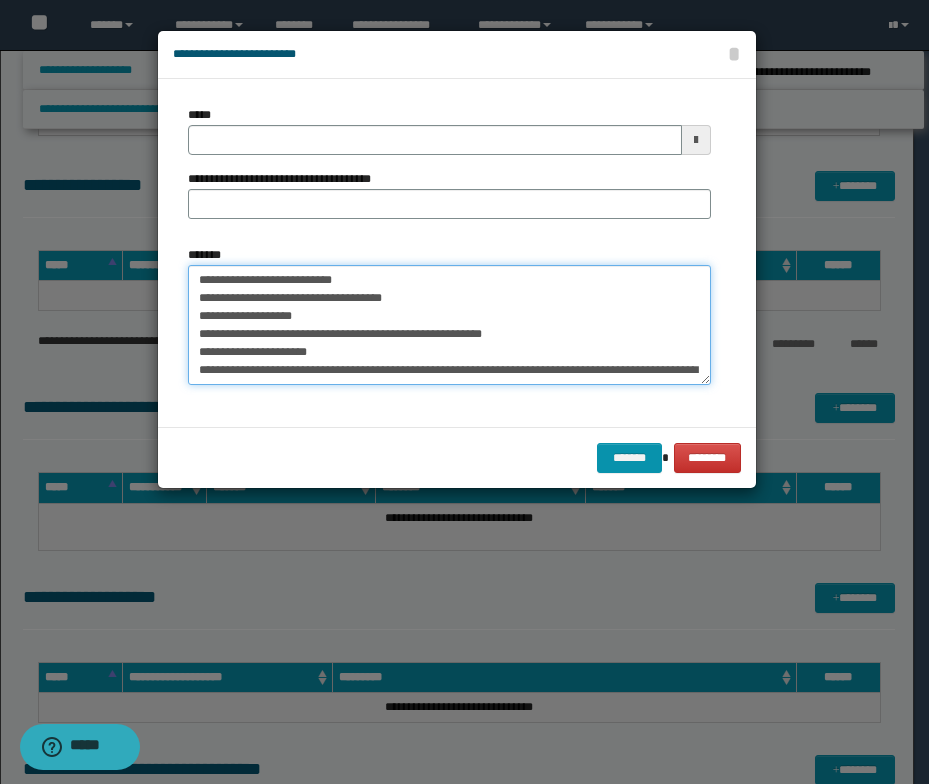 drag, startPoint x: 373, startPoint y: 277, endPoint x: 181, endPoint y: 270, distance: 192.12756 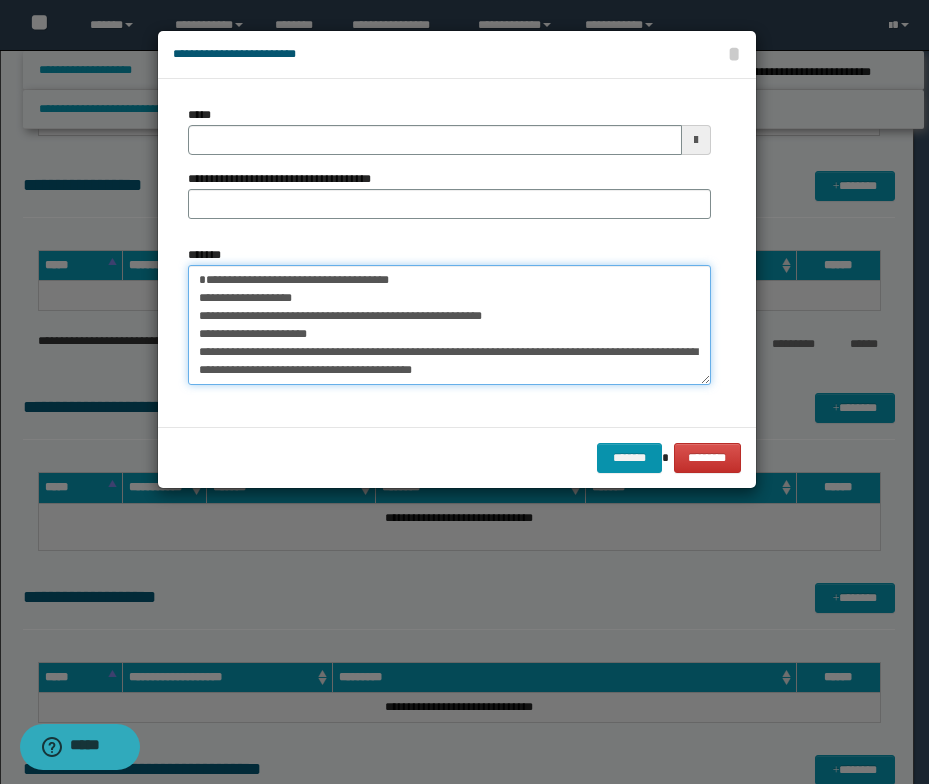 type on "**********" 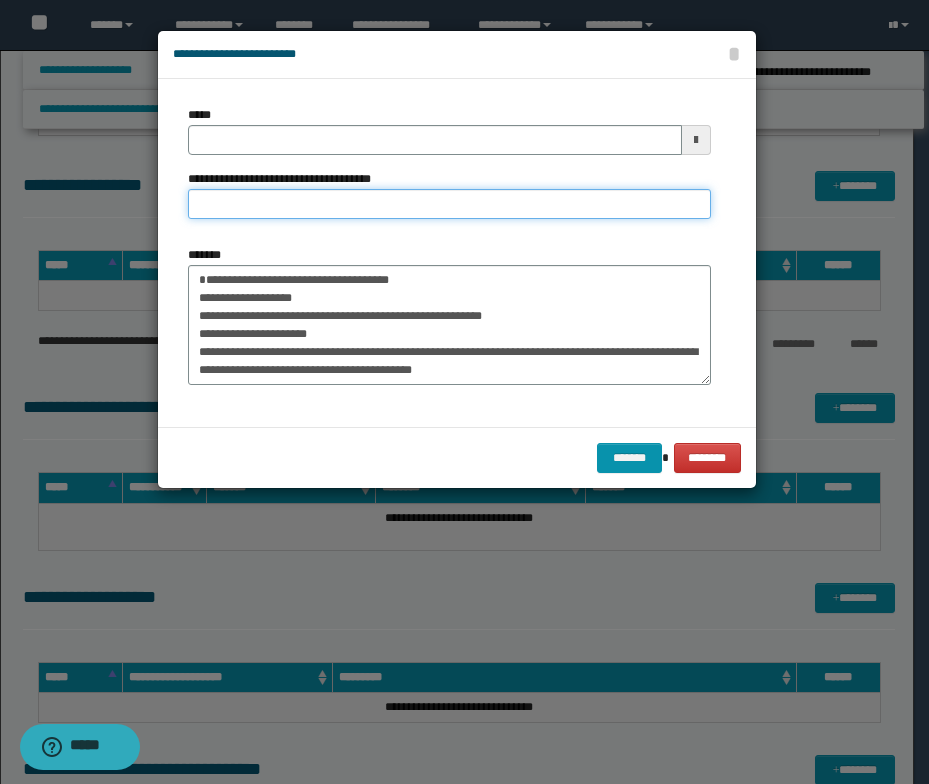 click on "**********" at bounding box center [449, 204] 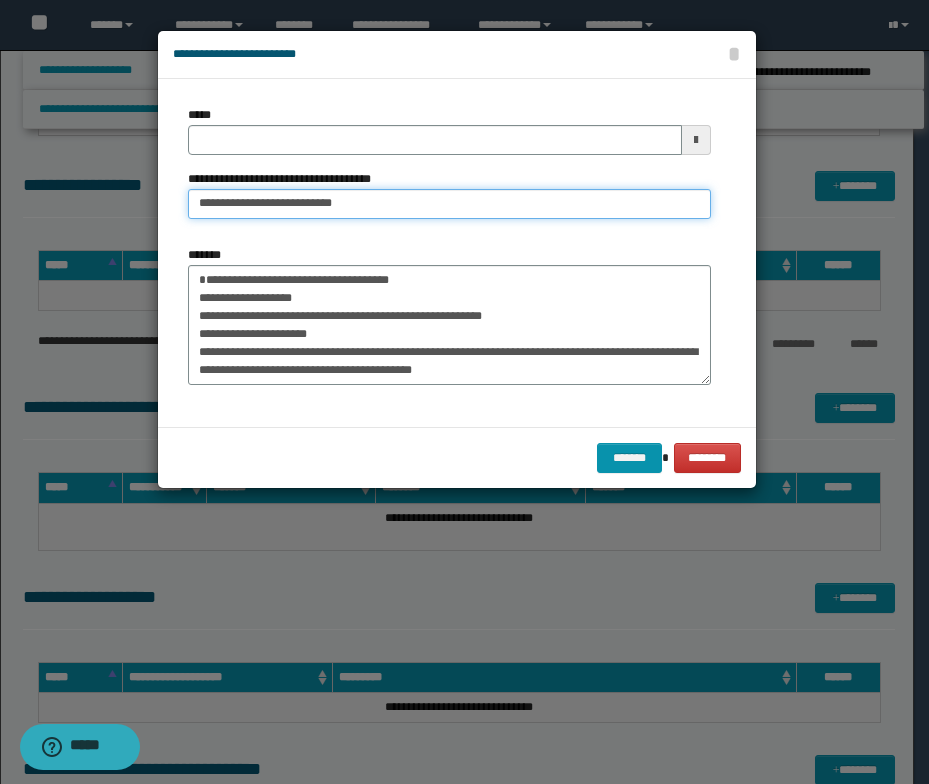 drag, startPoint x: 260, startPoint y: 204, endPoint x: 192, endPoint y: 203, distance: 68.007355 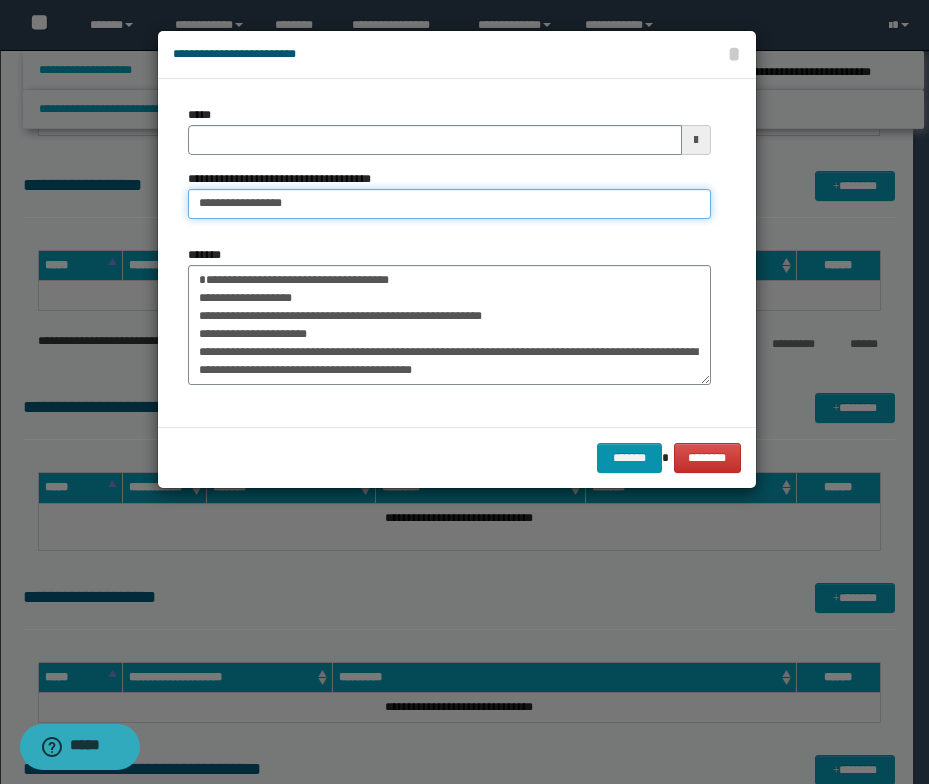 type 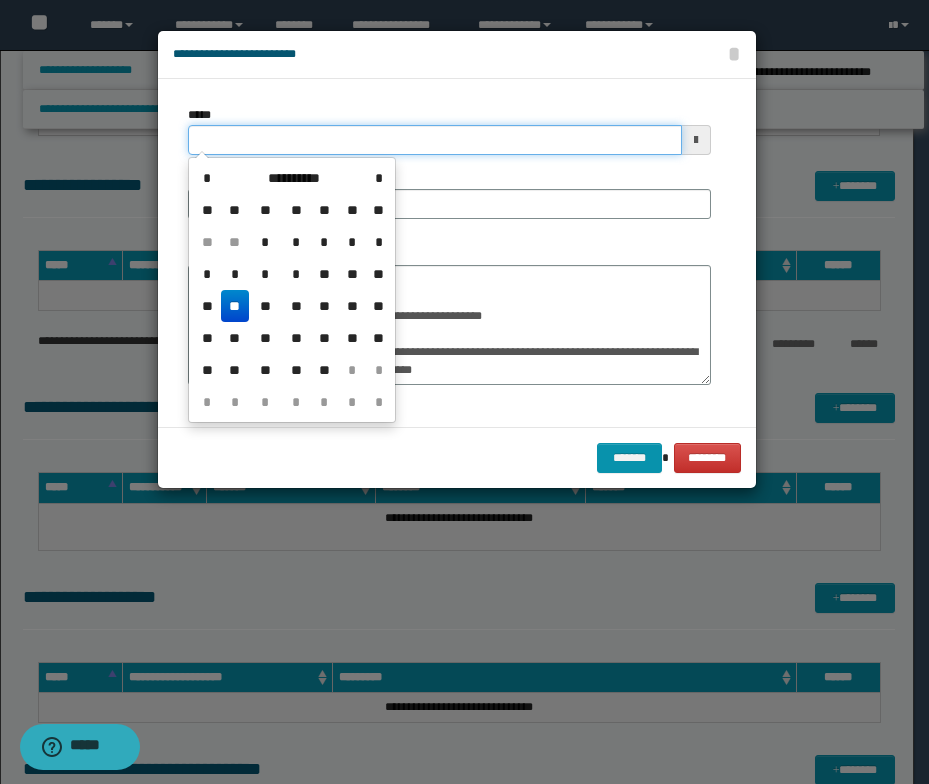 click on "*****" at bounding box center [435, 140] 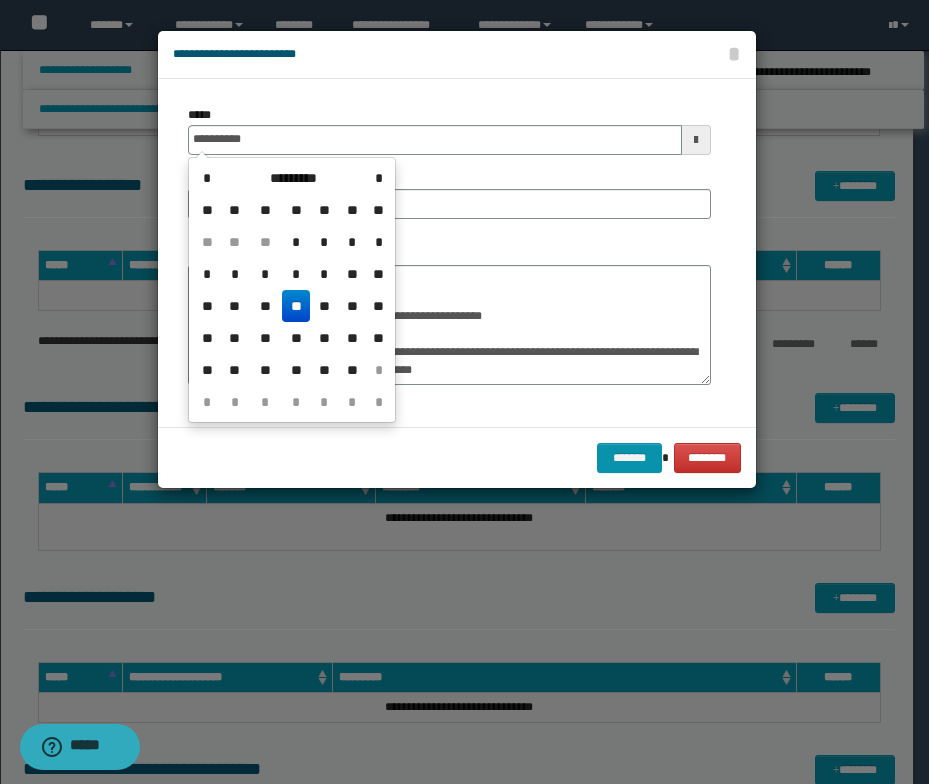 click on "**" at bounding box center [296, 306] 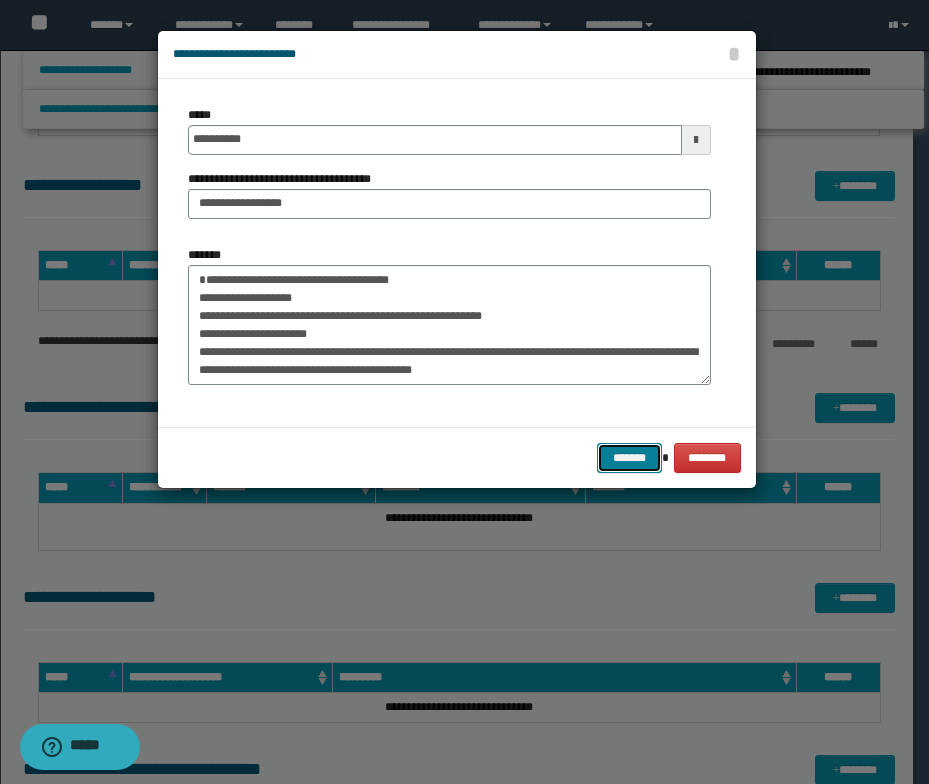 click on "*******" at bounding box center [629, 458] 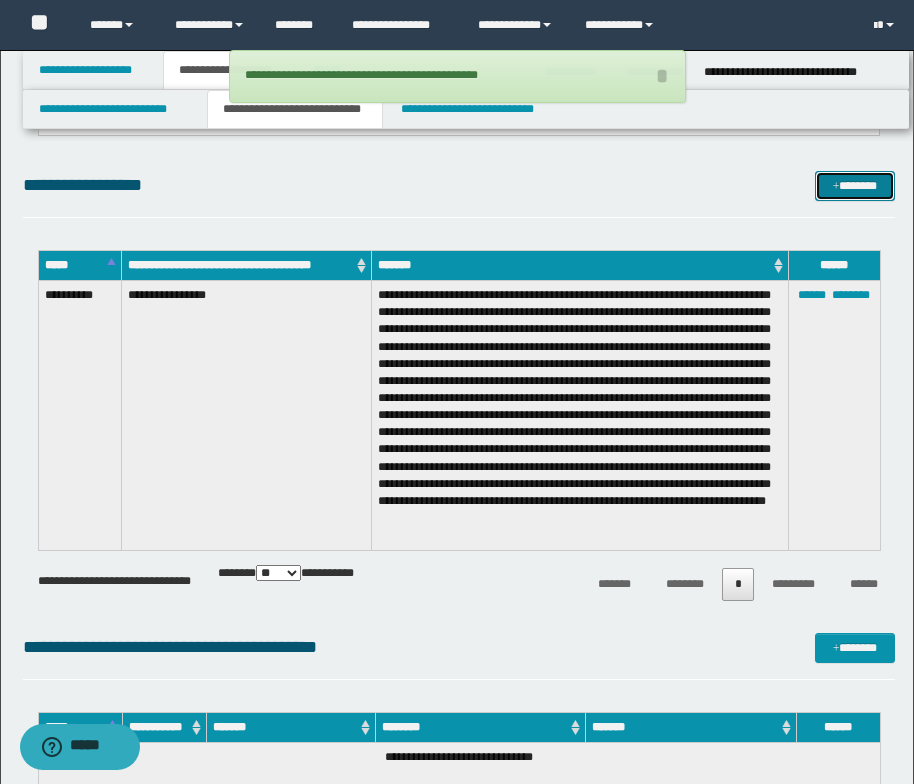 click on "*******" at bounding box center (855, 186) 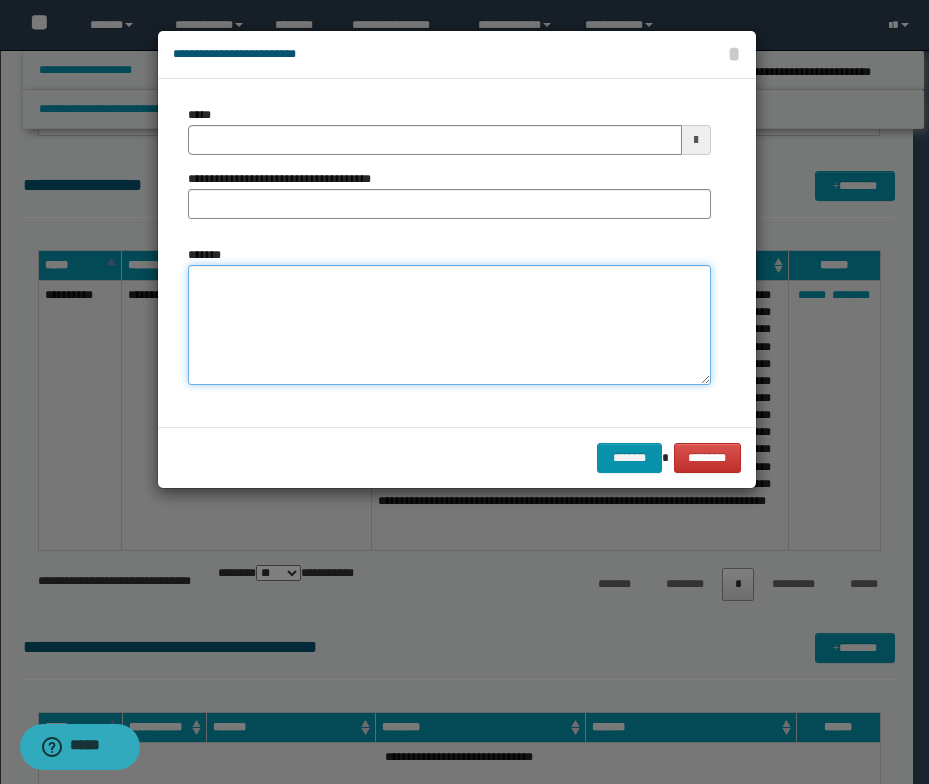 click on "*******" at bounding box center (449, 325) 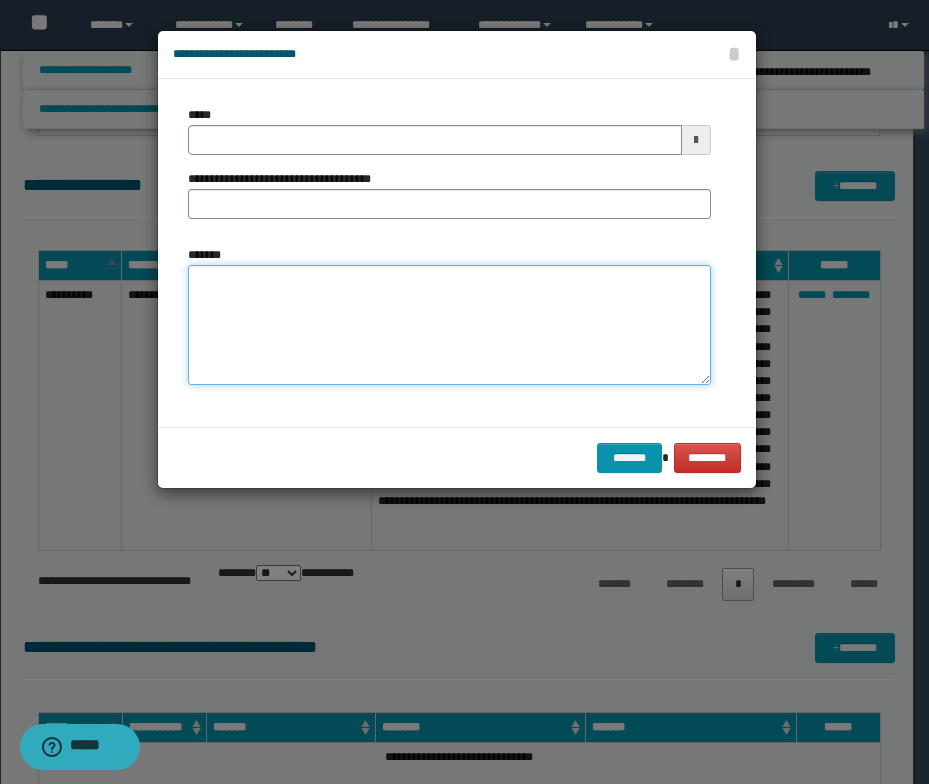 paste on "**********" 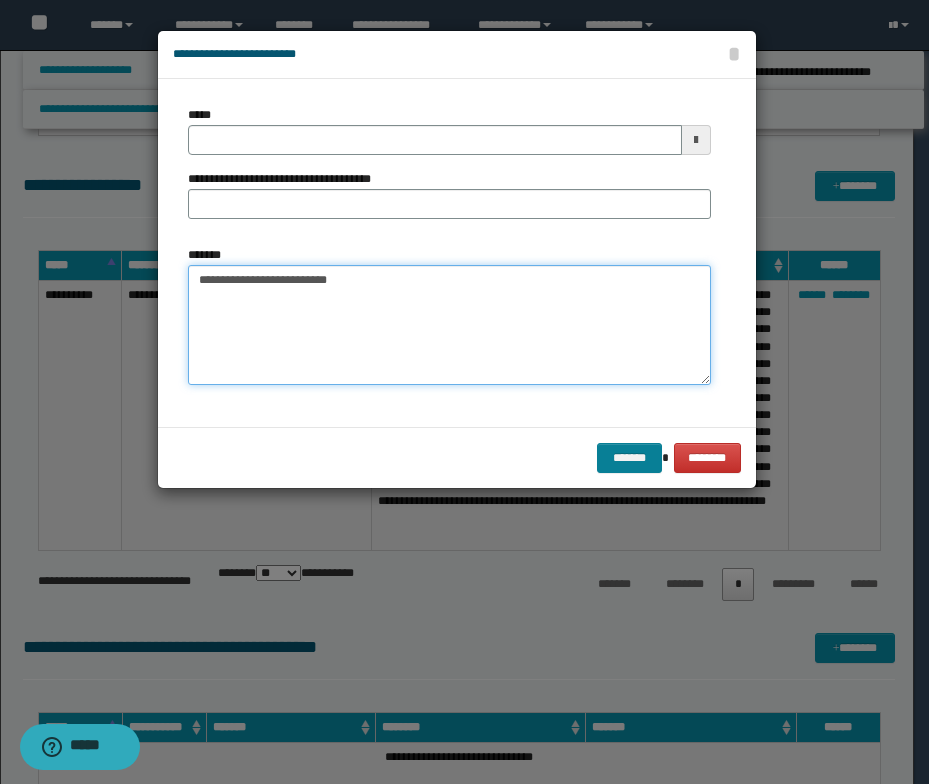 type on "**********" 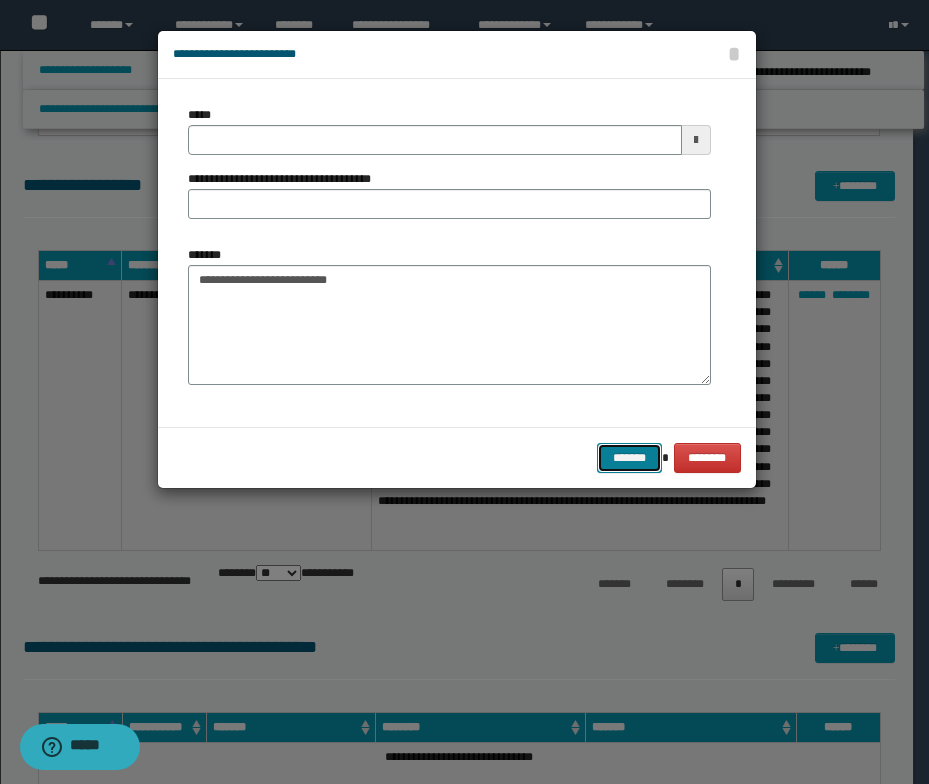 click on "*******" at bounding box center [629, 458] 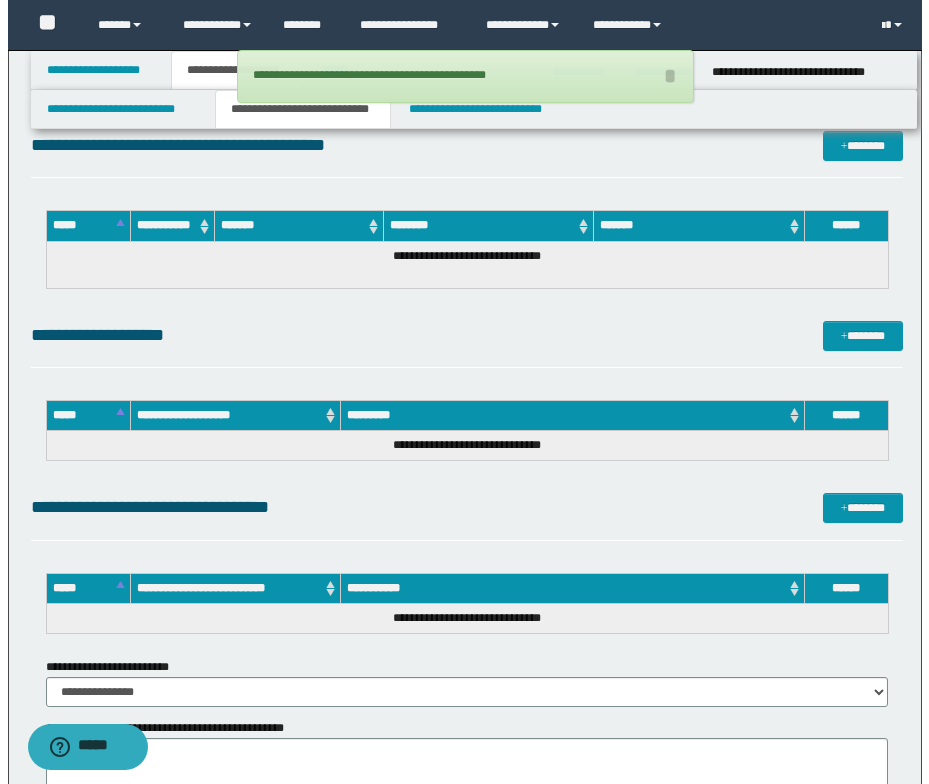 scroll, scrollTop: 3300, scrollLeft: 0, axis: vertical 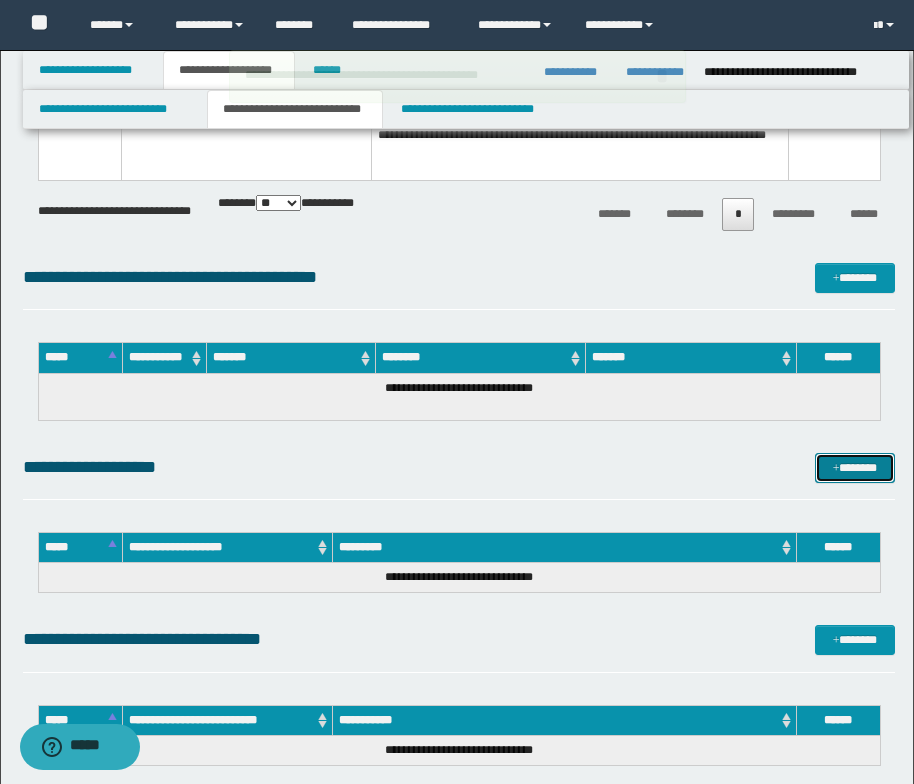 click at bounding box center (836, 469) 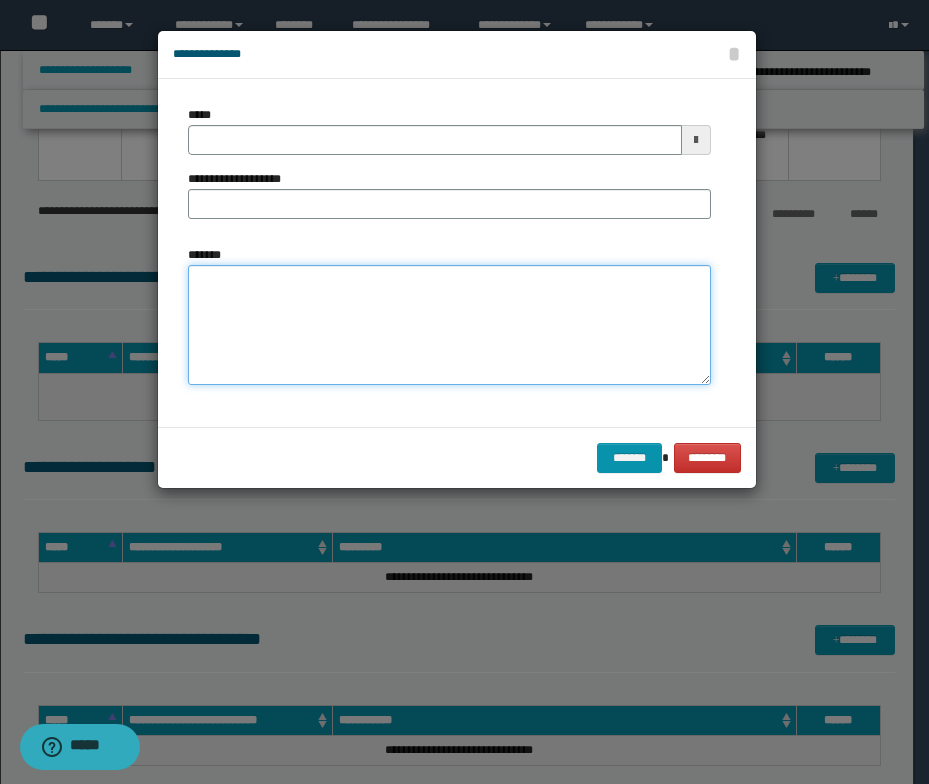 click on "*******" at bounding box center [449, 325] 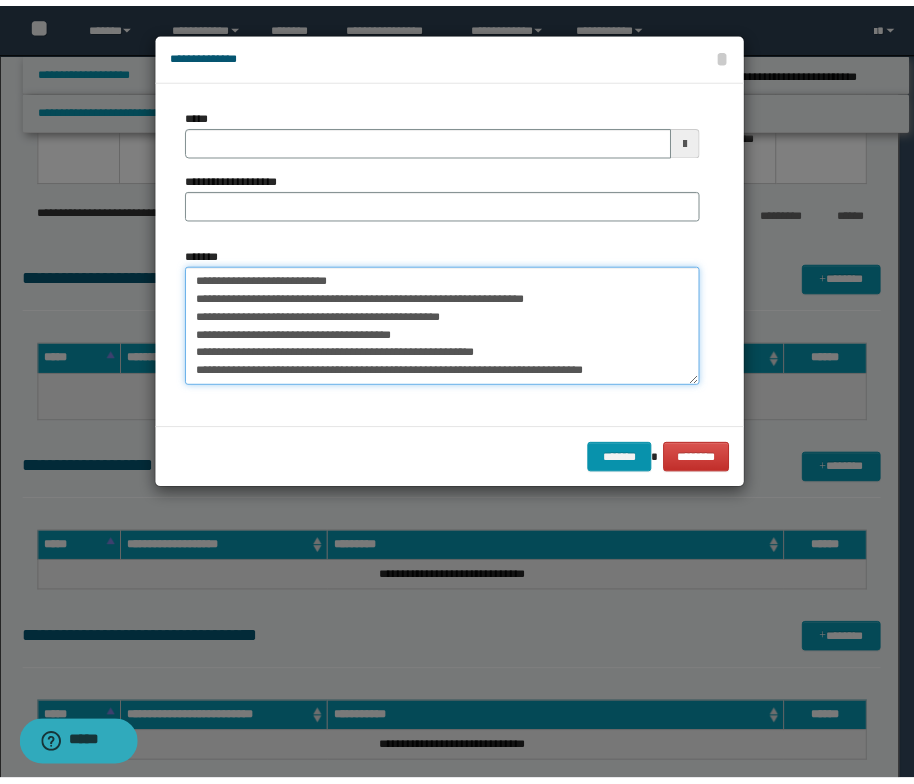 scroll, scrollTop: 0, scrollLeft: 0, axis: both 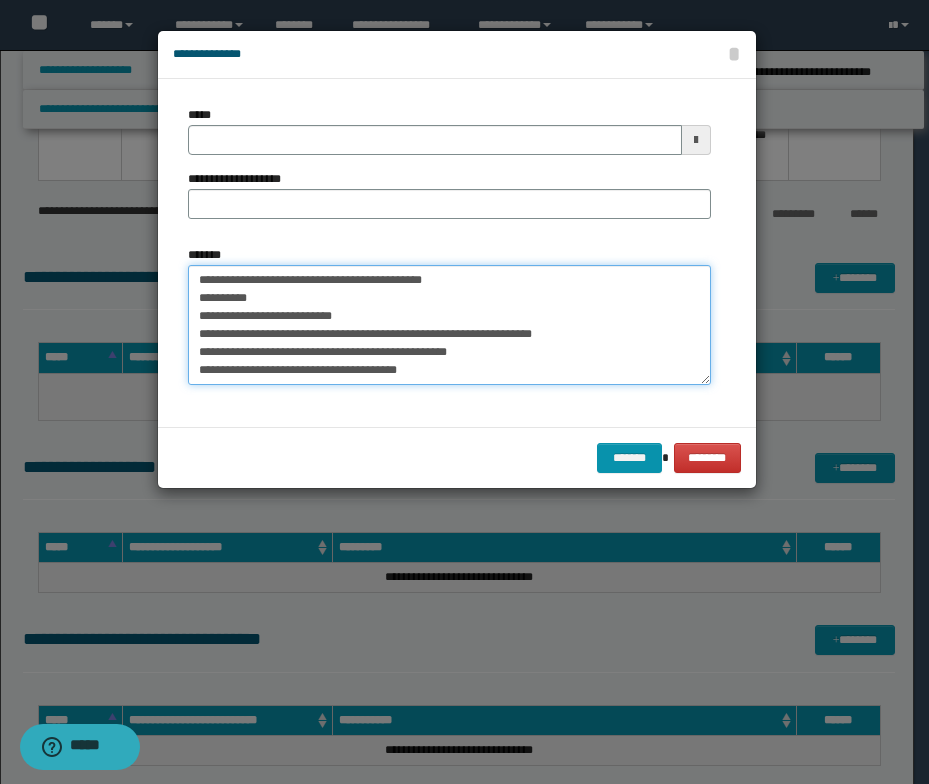 drag, startPoint x: 472, startPoint y: 283, endPoint x: 183, endPoint y: 280, distance: 289.01556 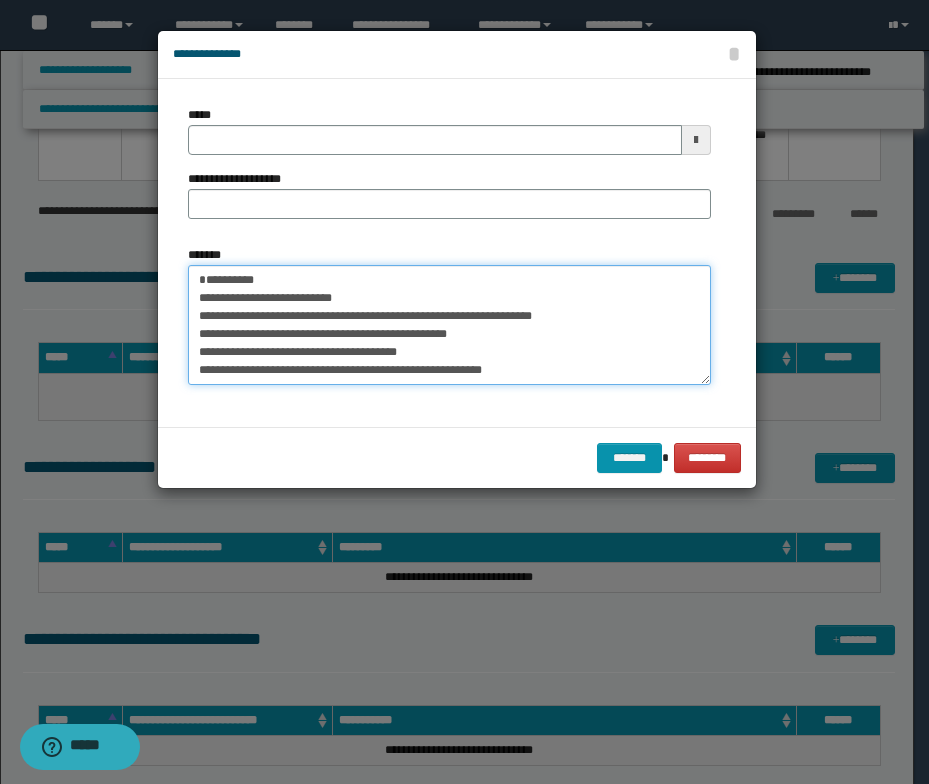 type on "**********" 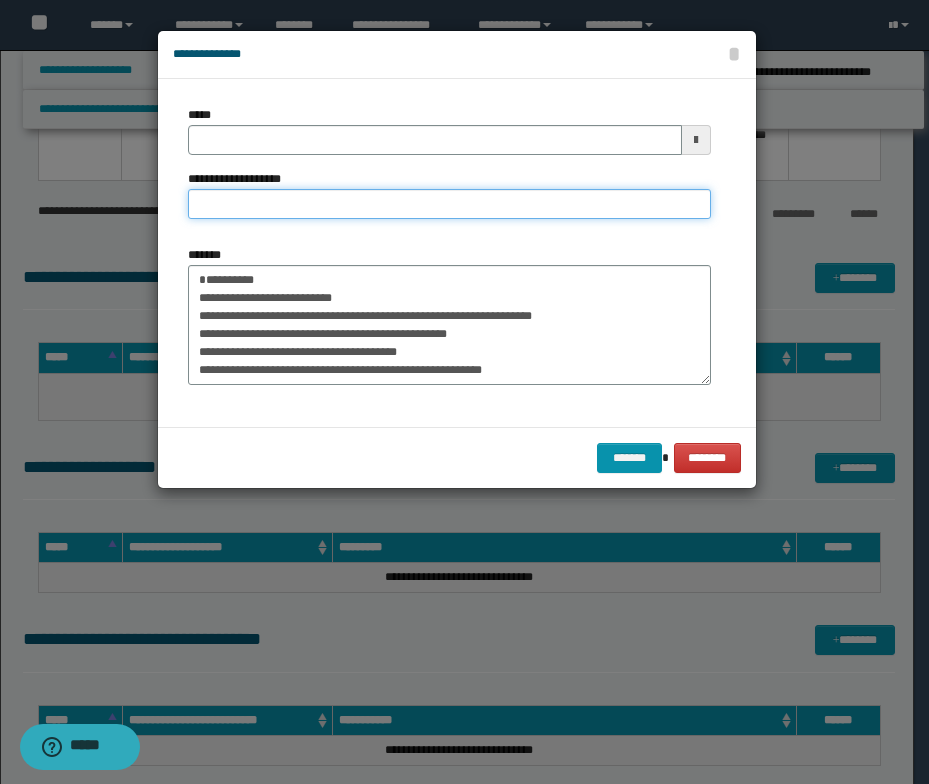 click on "**********" at bounding box center (449, 204) 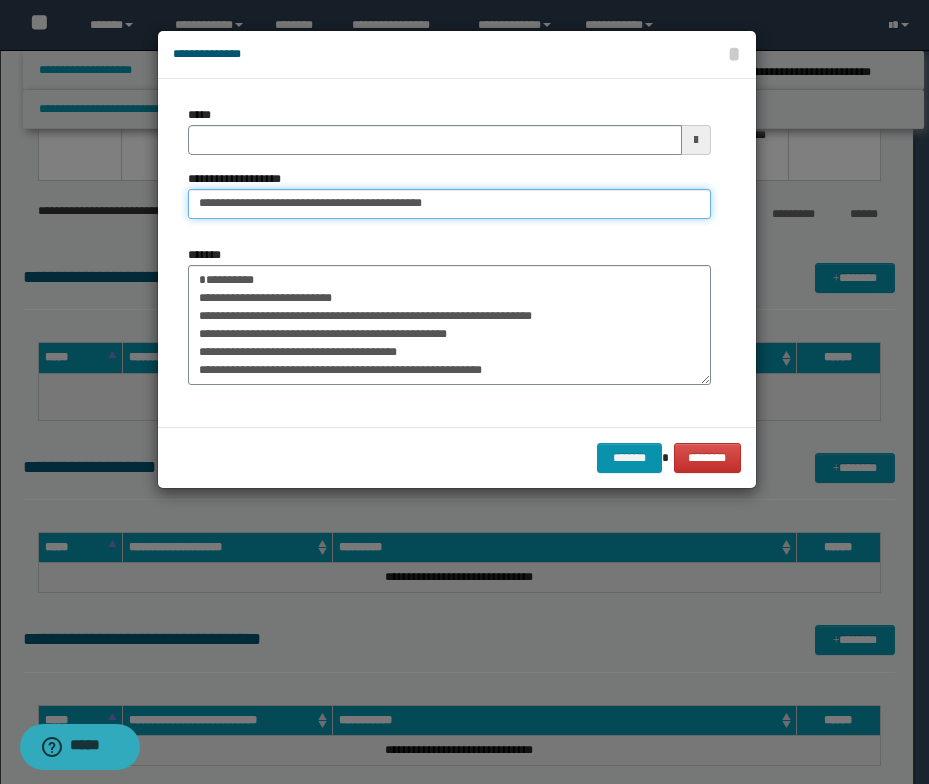 drag, startPoint x: 262, startPoint y: 204, endPoint x: 189, endPoint y: 202, distance: 73.02739 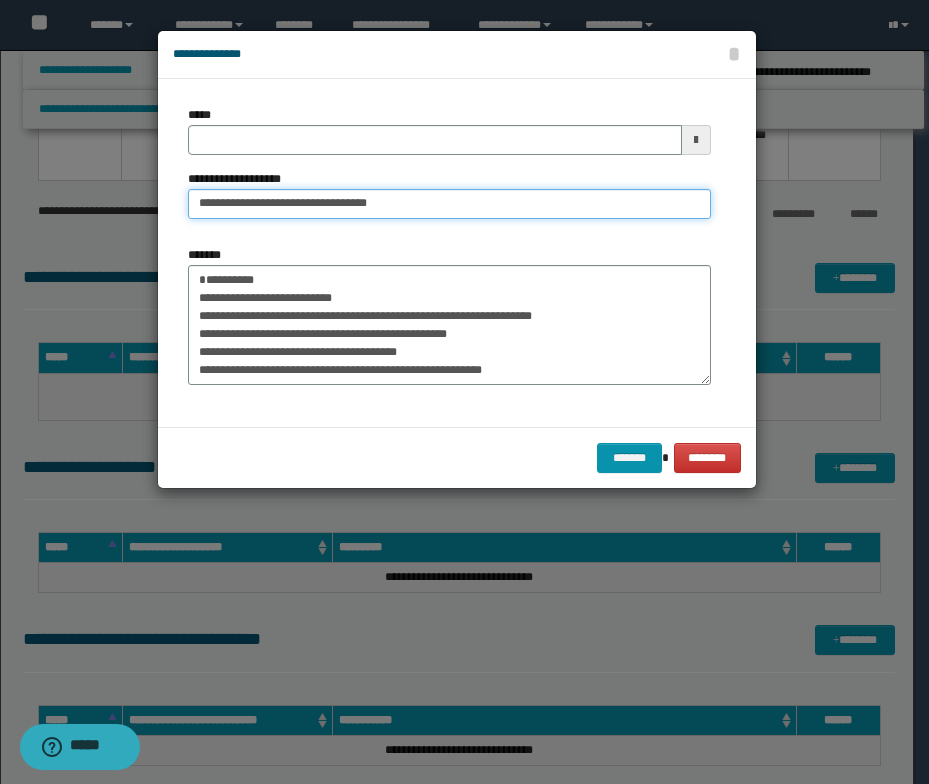 type 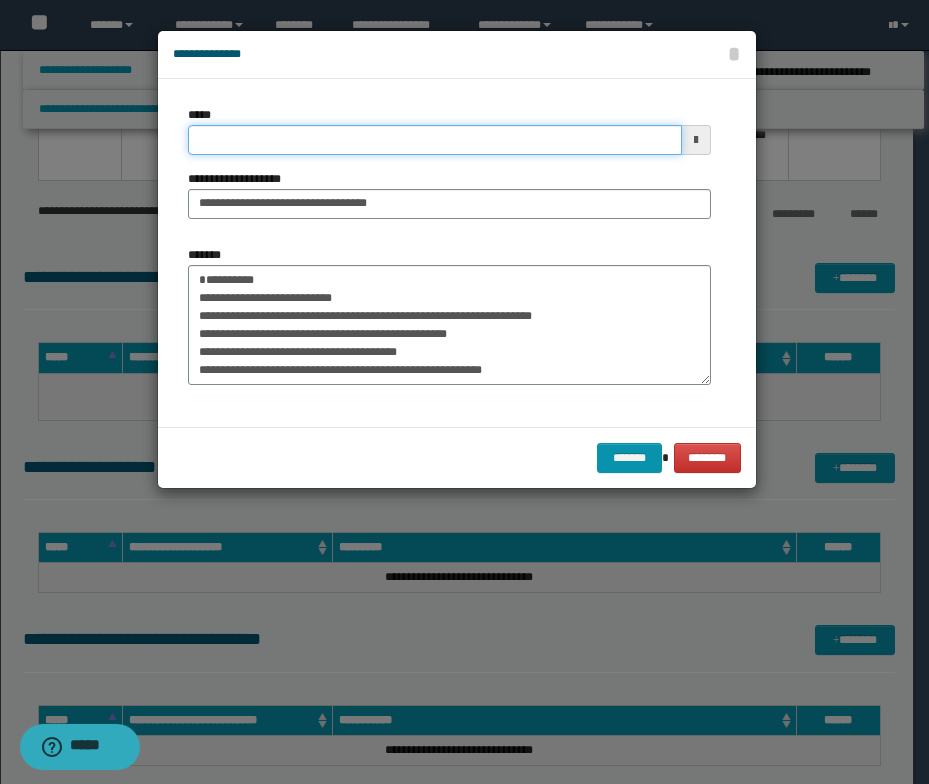click on "*****" at bounding box center (435, 140) 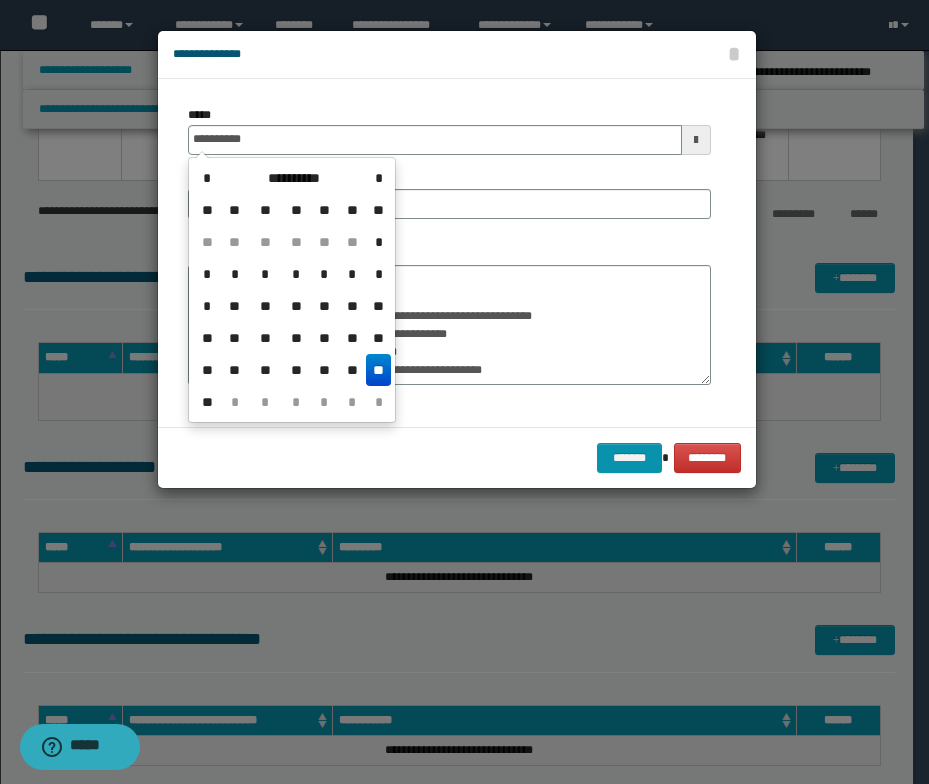 click on "**" at bounding box center (378, 370) 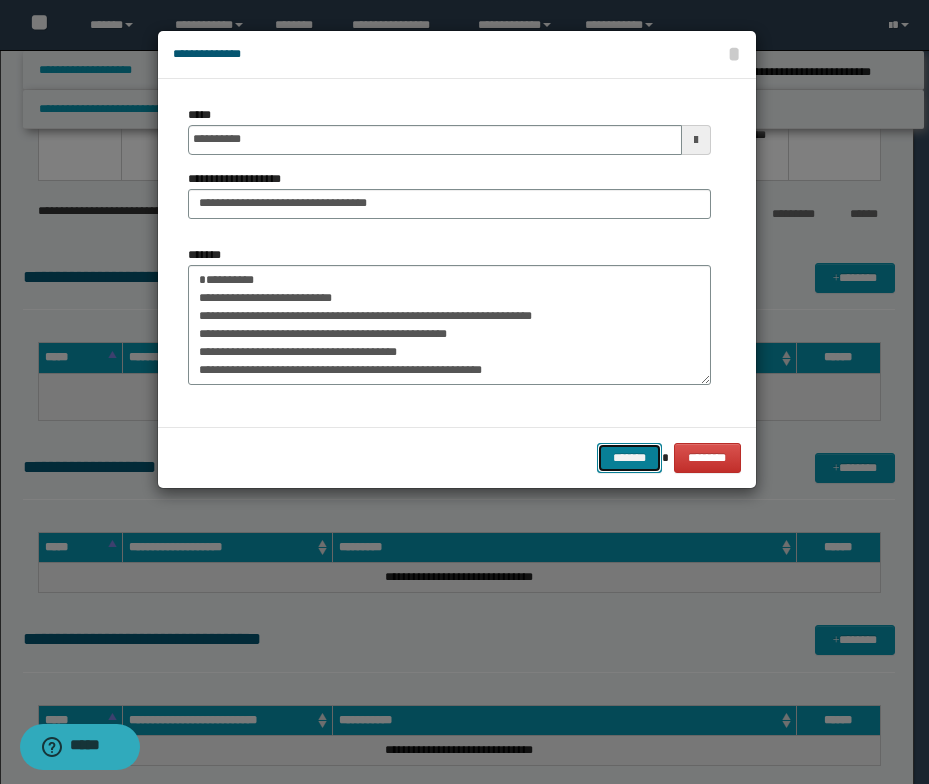 click on "*******" at bounding box center [629, 458] 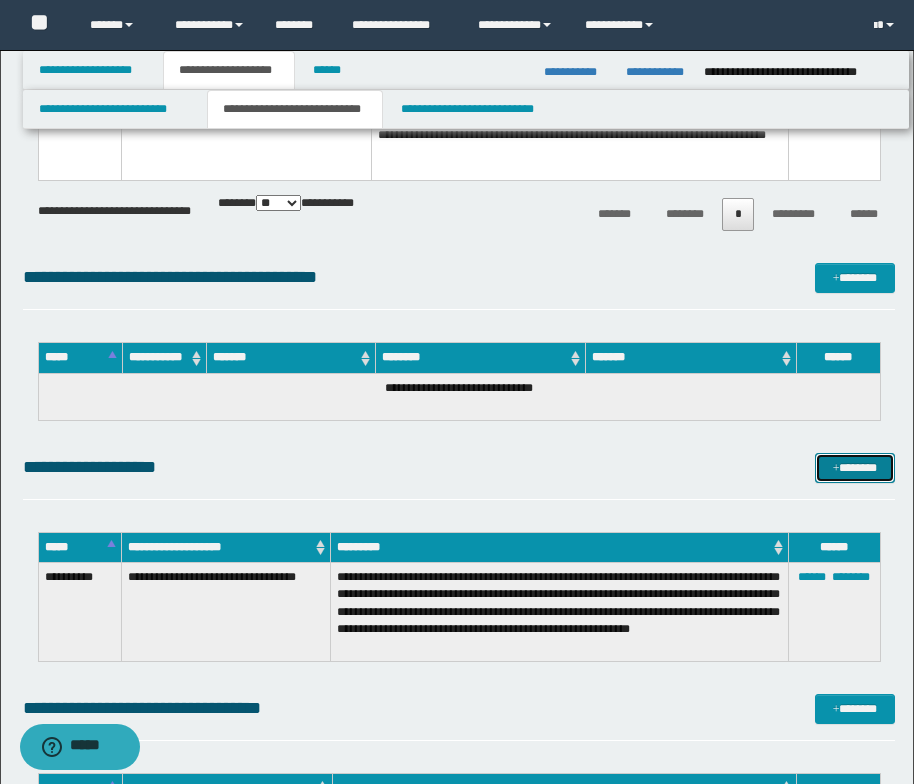 click at bounding box center [836, 469] 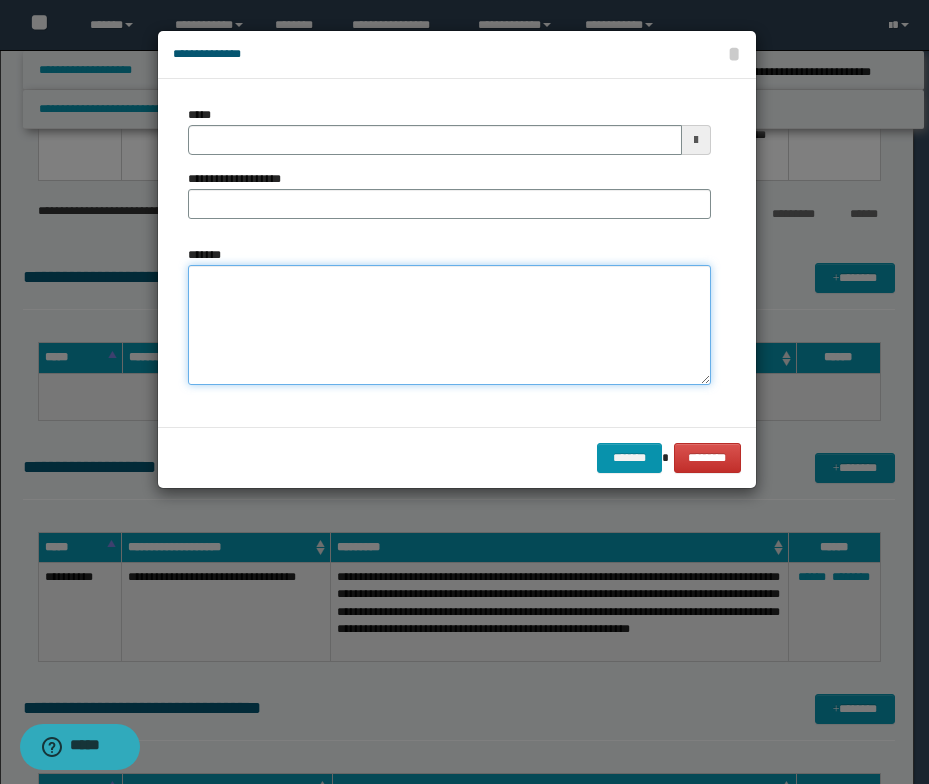 click on "*******" at bounding box center (449, 325) 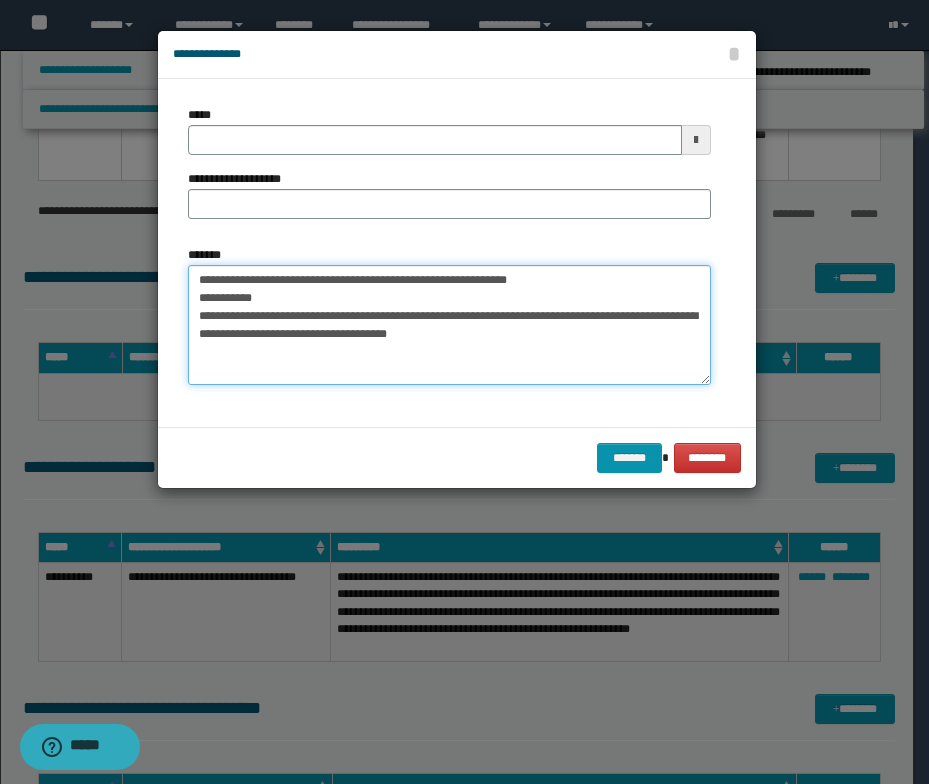 drag, startPoint x: 556, startPoint y: 276, endPoint x: 192, endPoint y: 278, distance: 364.0055 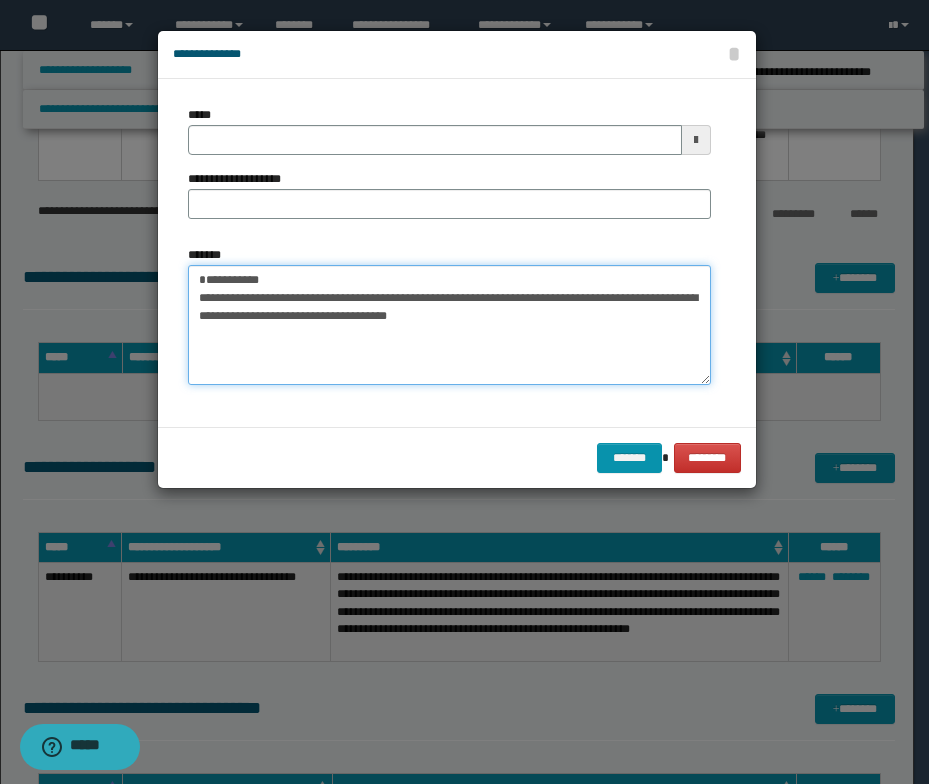 type on "**********" 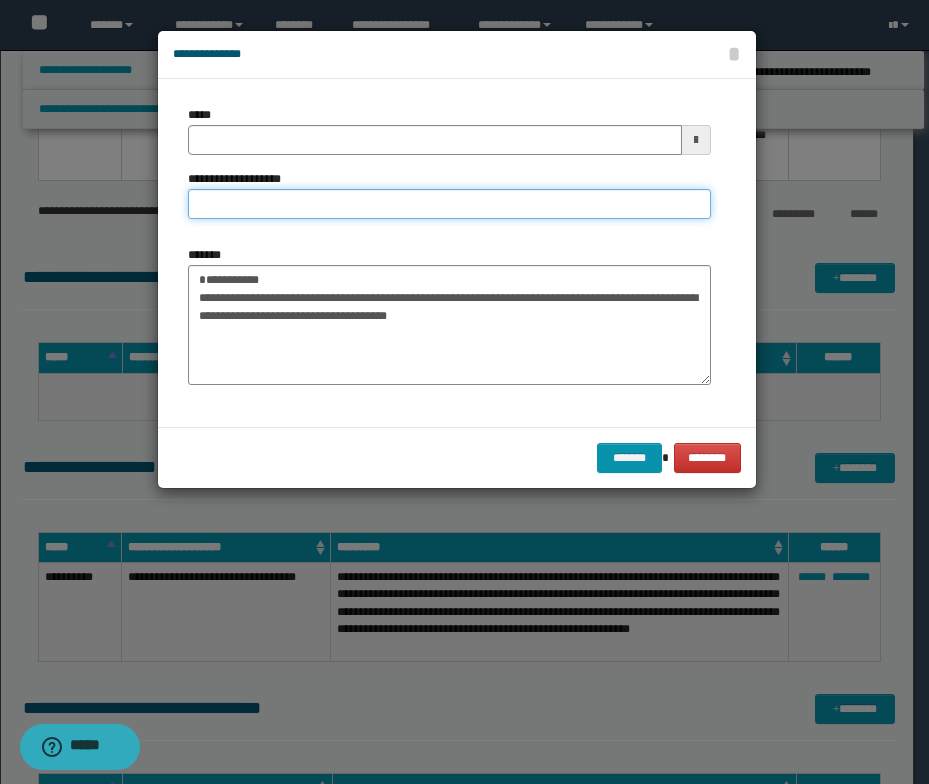 click on "**********" at bounding box center (449, 204) 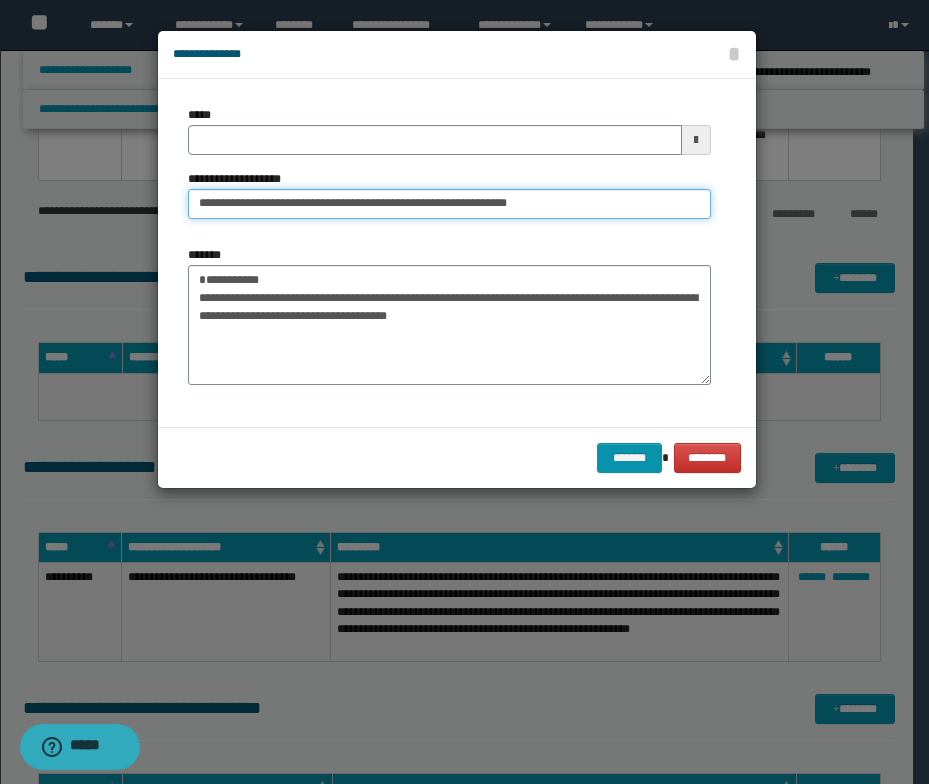 drag, startPoint x: 260, startPoint y: 201, endPoint x: 183, endPoint y: 195, distance: 77.23341 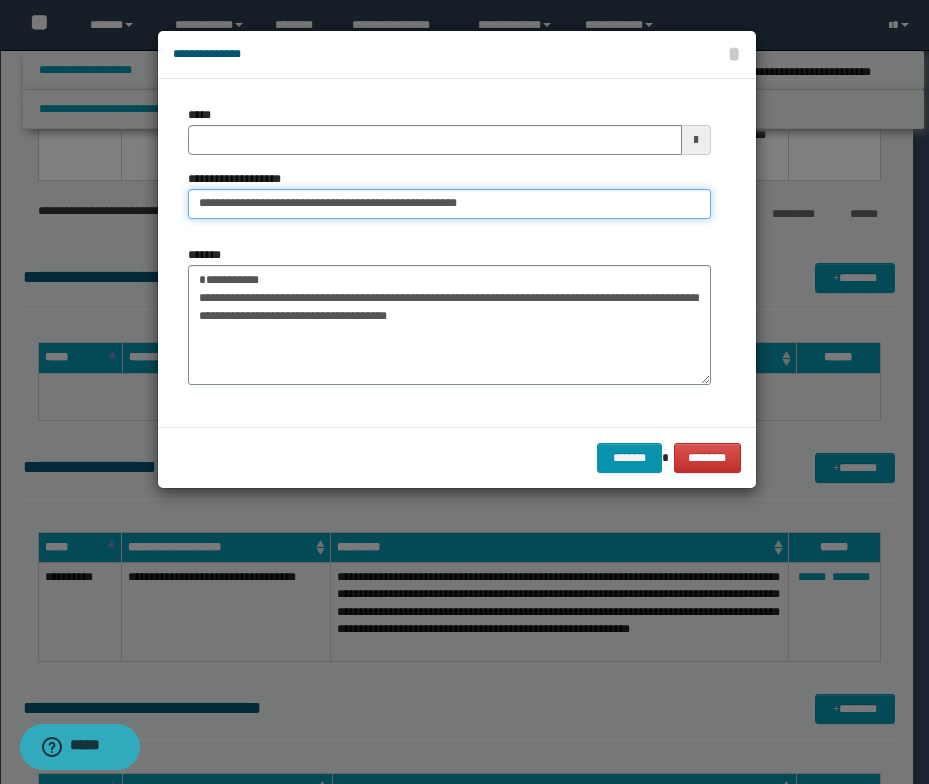 type 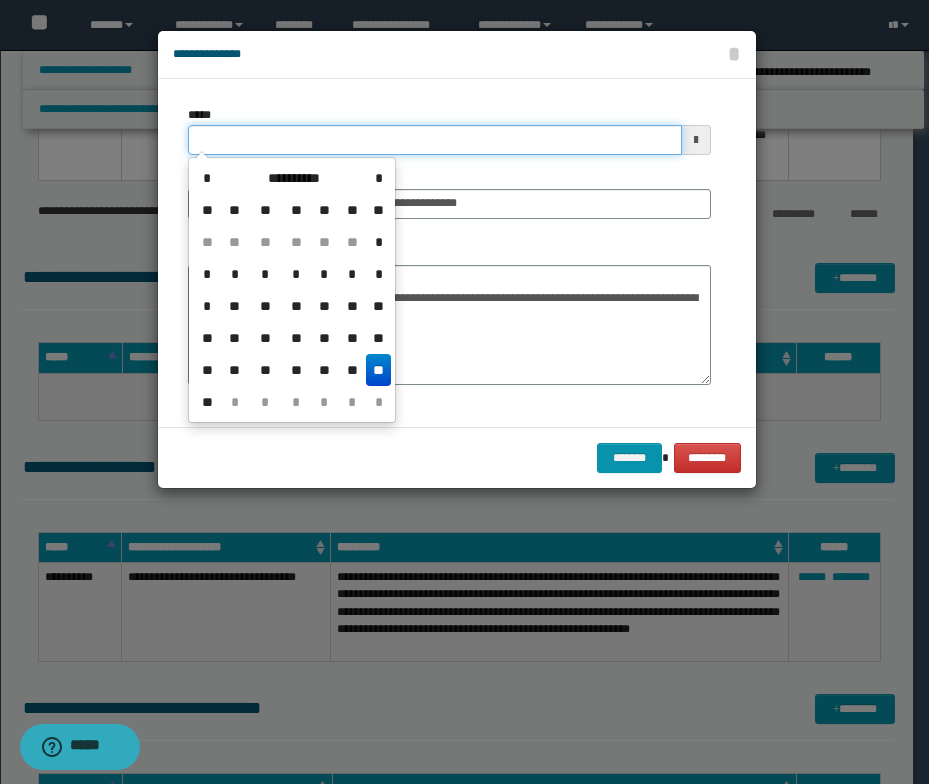 click on "*****" at bounding box center (435, 140) 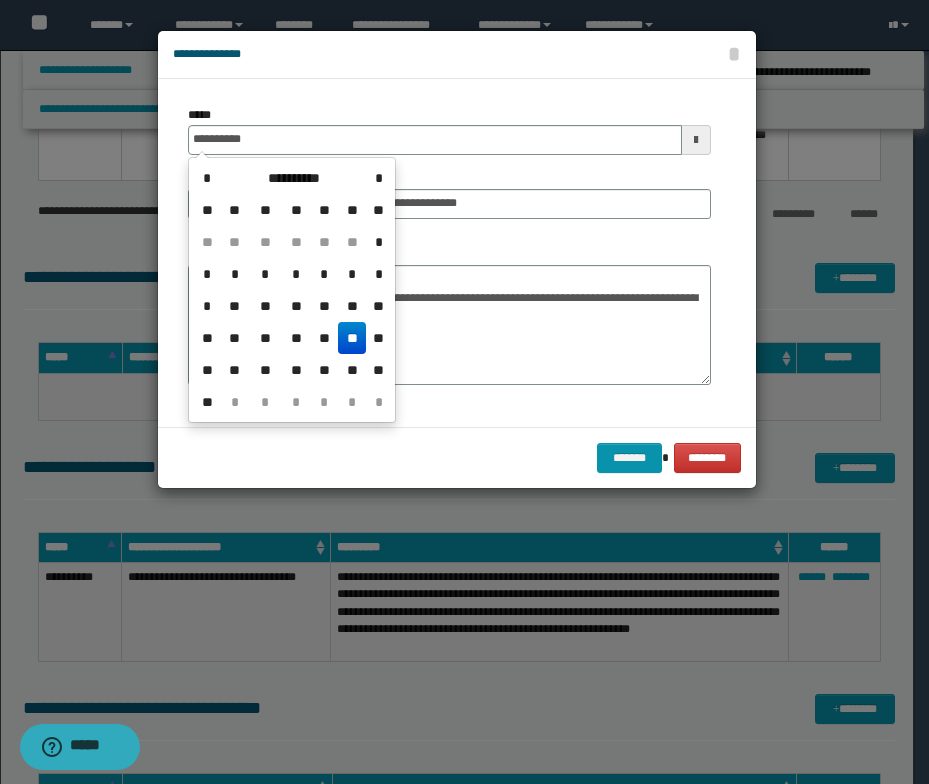 click on "**" at bounding box center (352, 338) 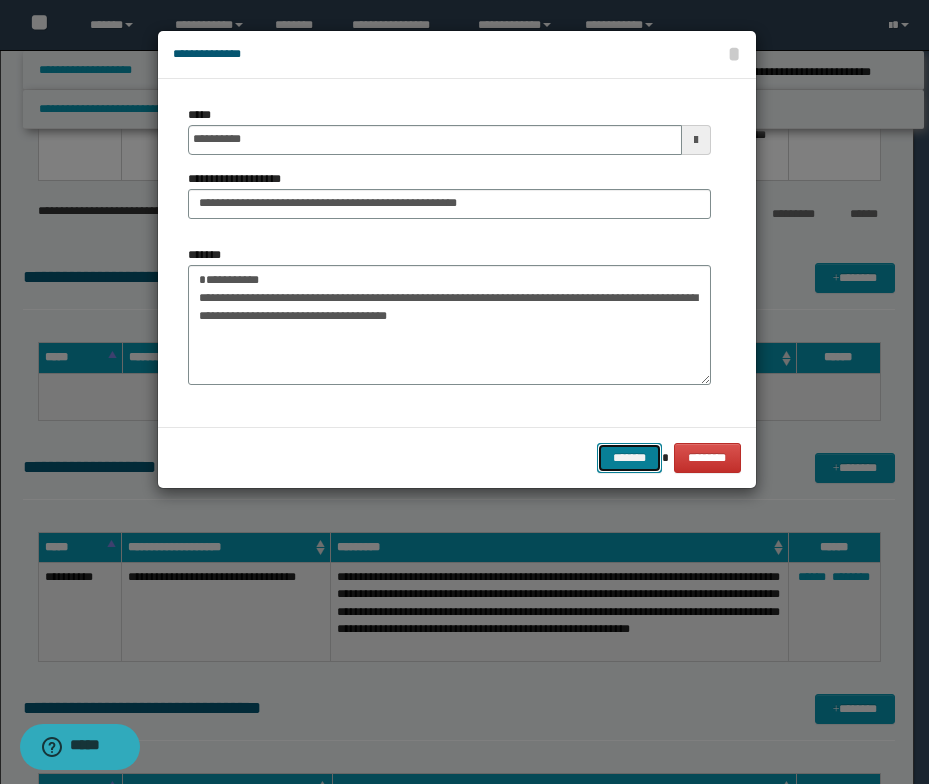 click on "*******" at bounding box center [629, 458] 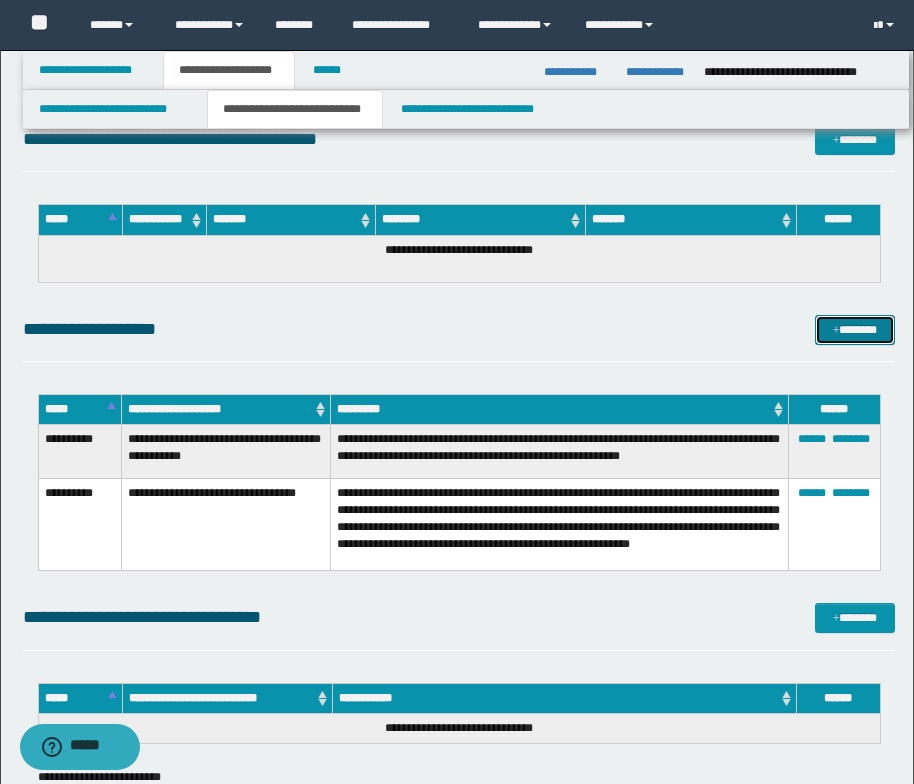 scroll, scrollTop: 3298, scrollLeft: 0, axis: vertical 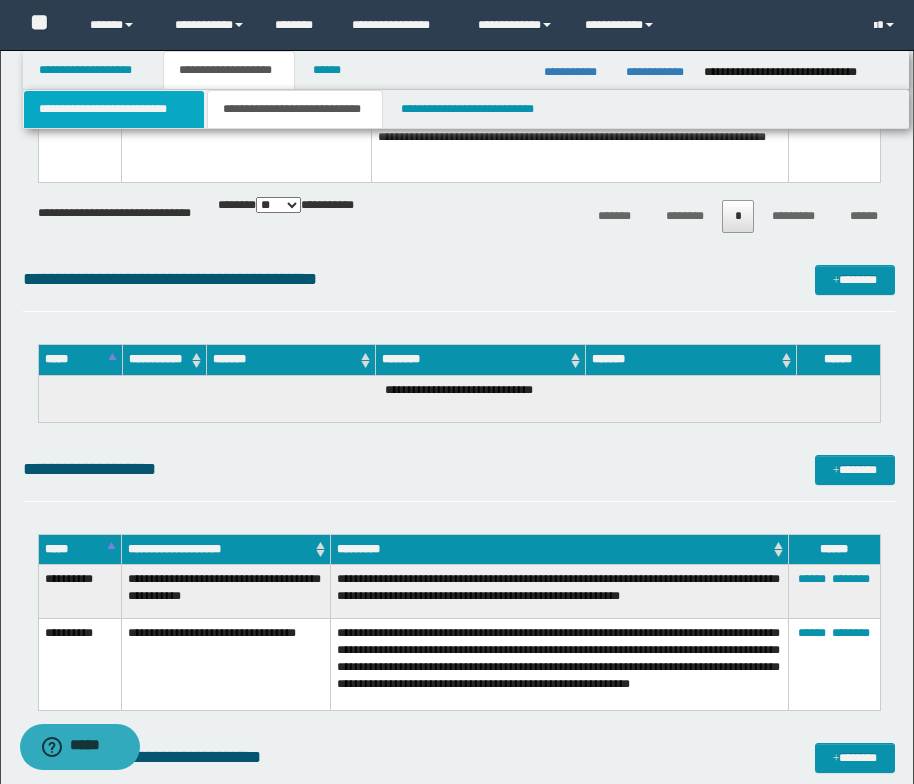 click on "**********" at bounding box center [114, 109] 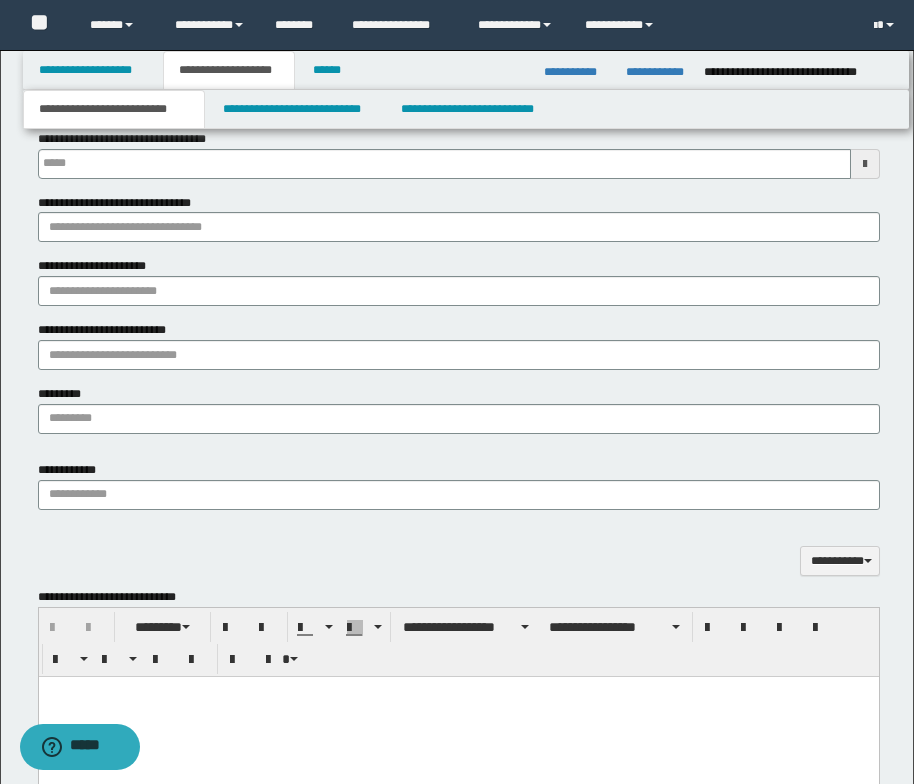 scroll, scrollTop: 1306, scrollLeft: 0, axis: vertical 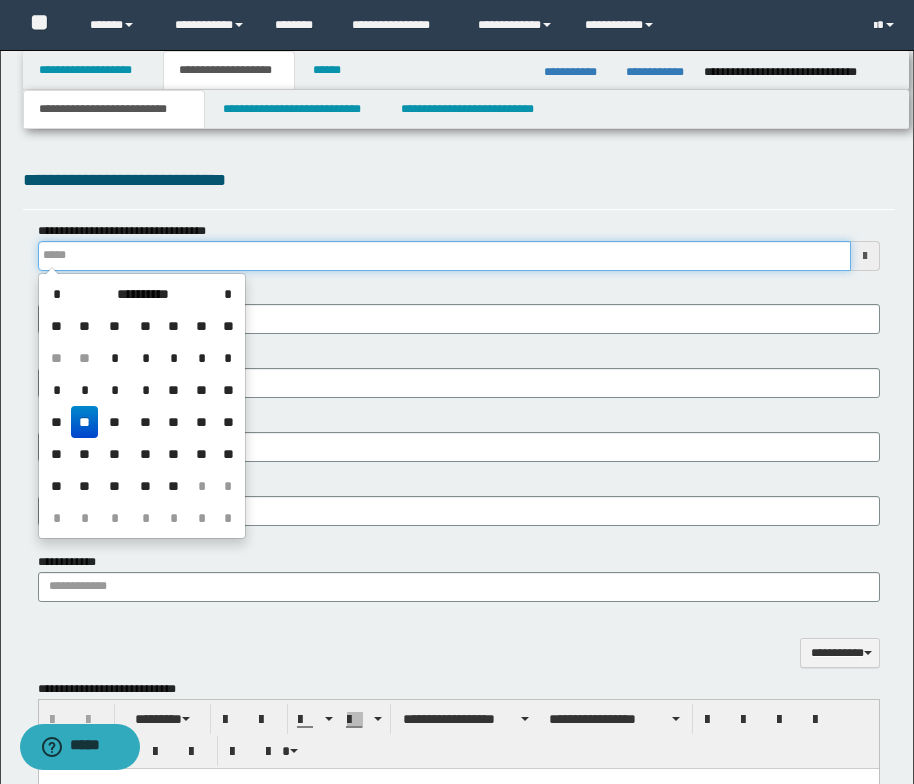 click on "**********" at bounding box center (444, 256) 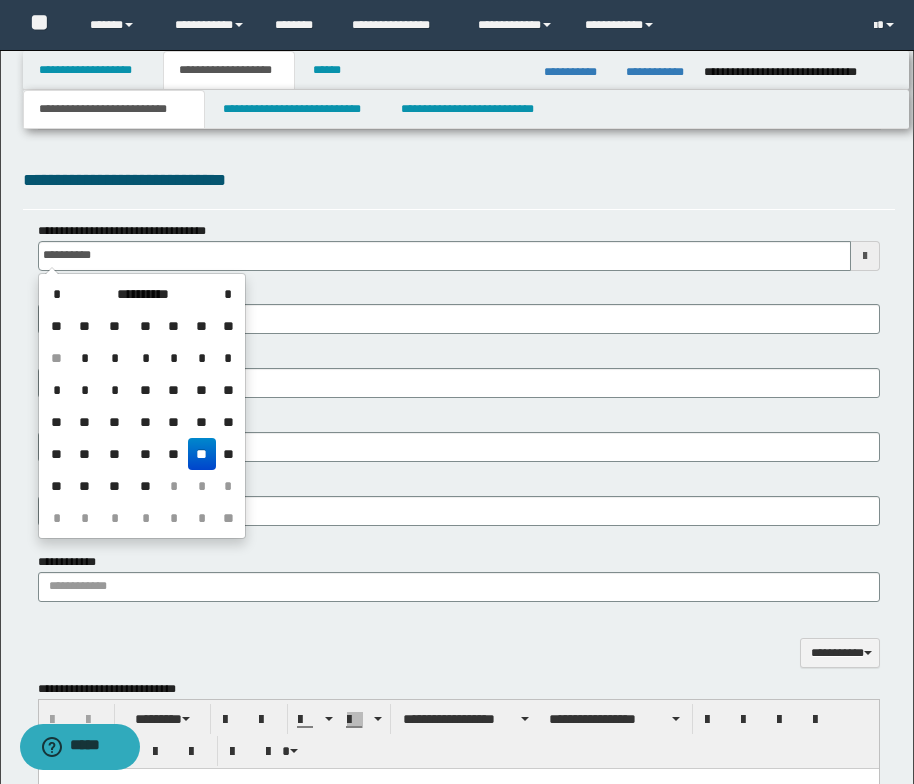 click on "**" at bounding box center [202, 454] 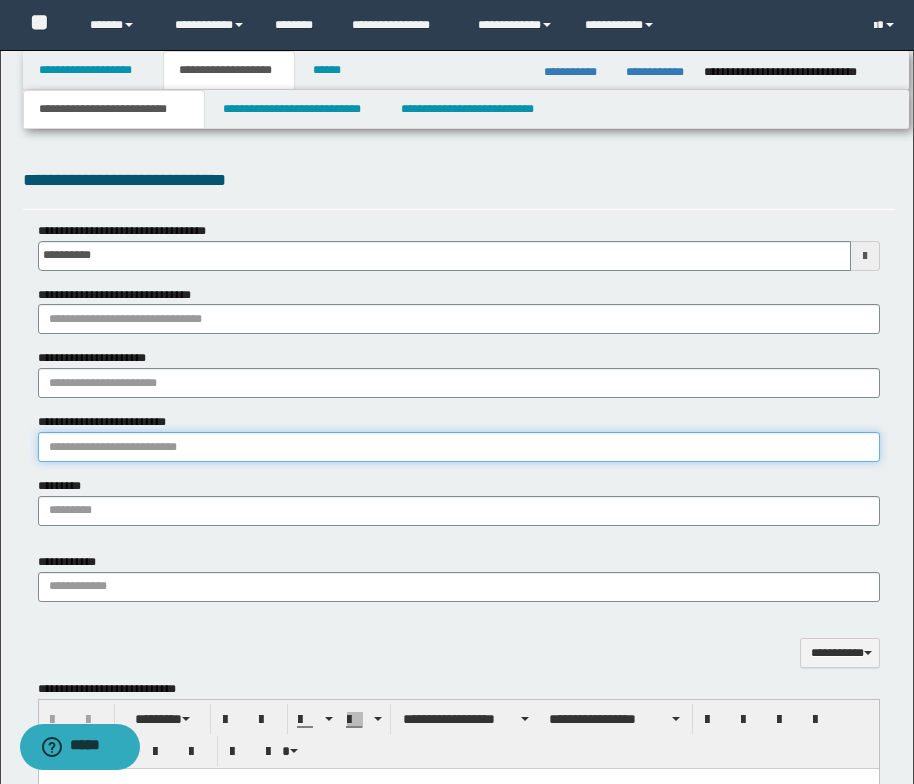 click on "**********" at bounding box center (459, 447) 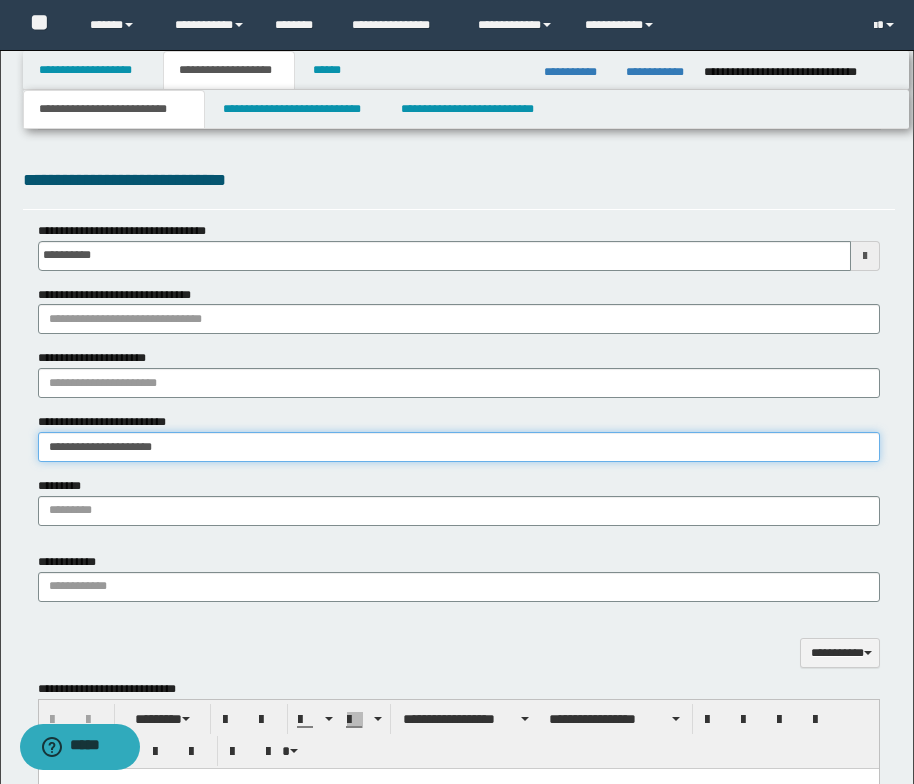 type on "**********" 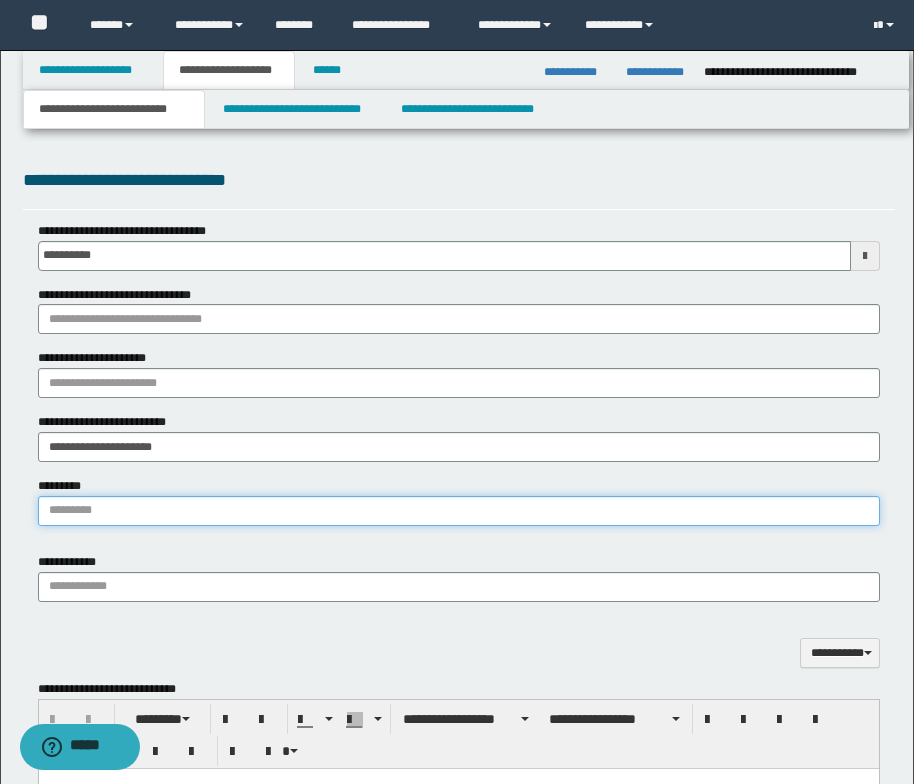 click on "*********" at bounding box center (459, 511) 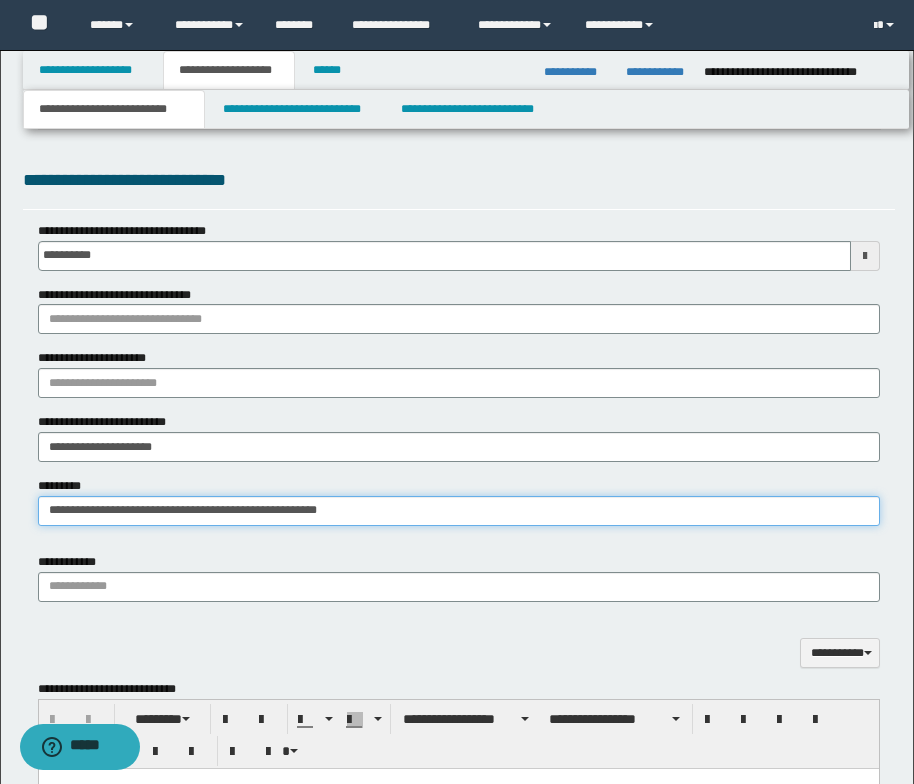 type on "**********" 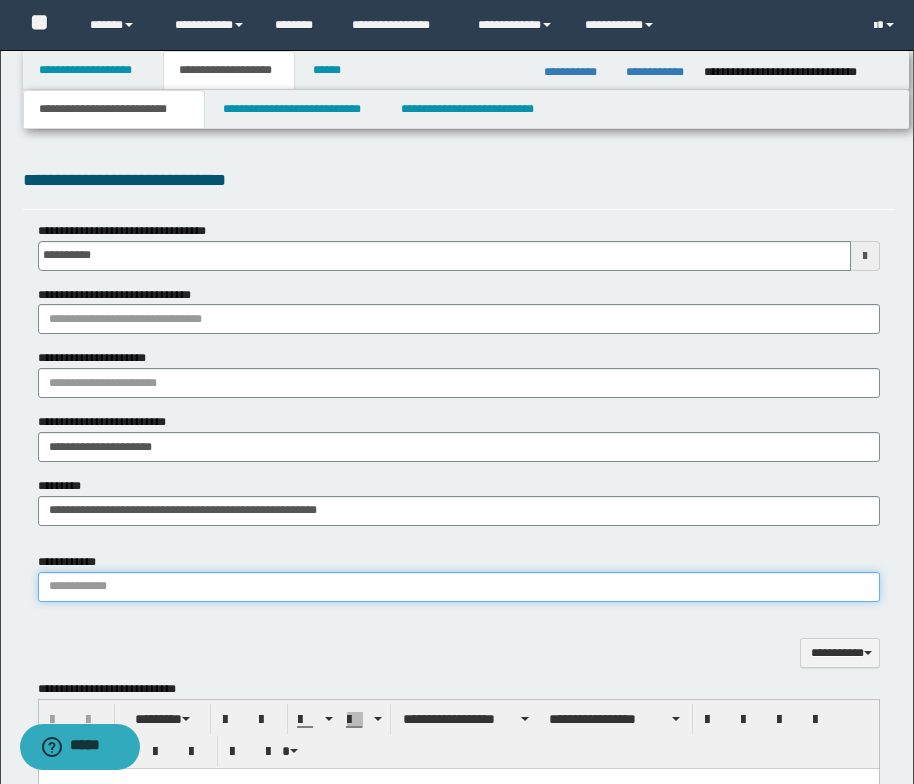 click on "**********" at bounding box center (459, 587) 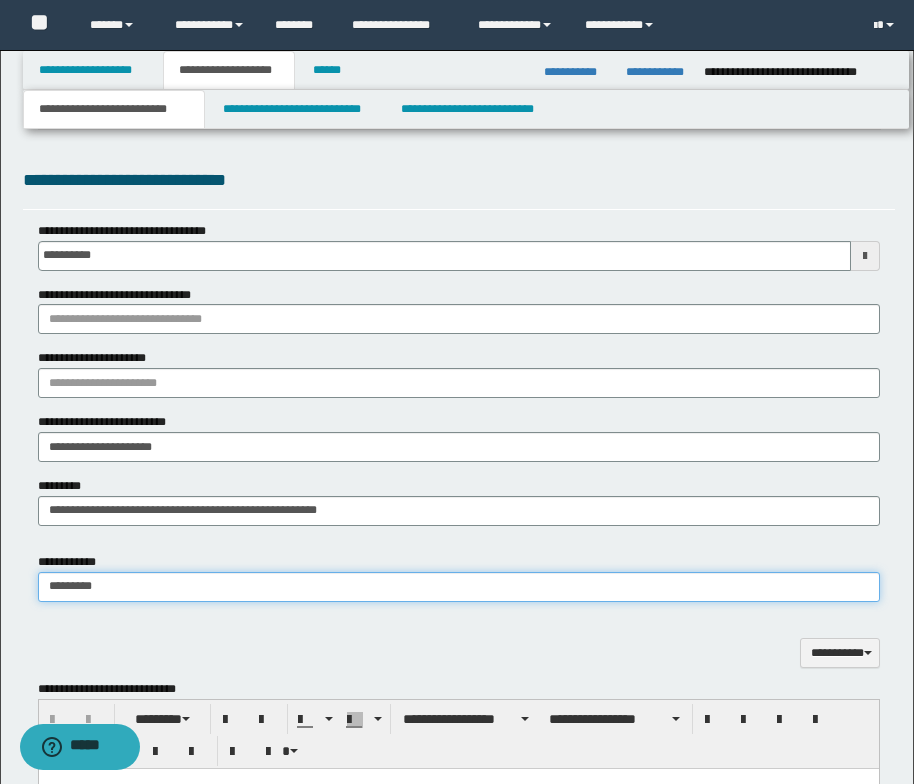 type on "********" 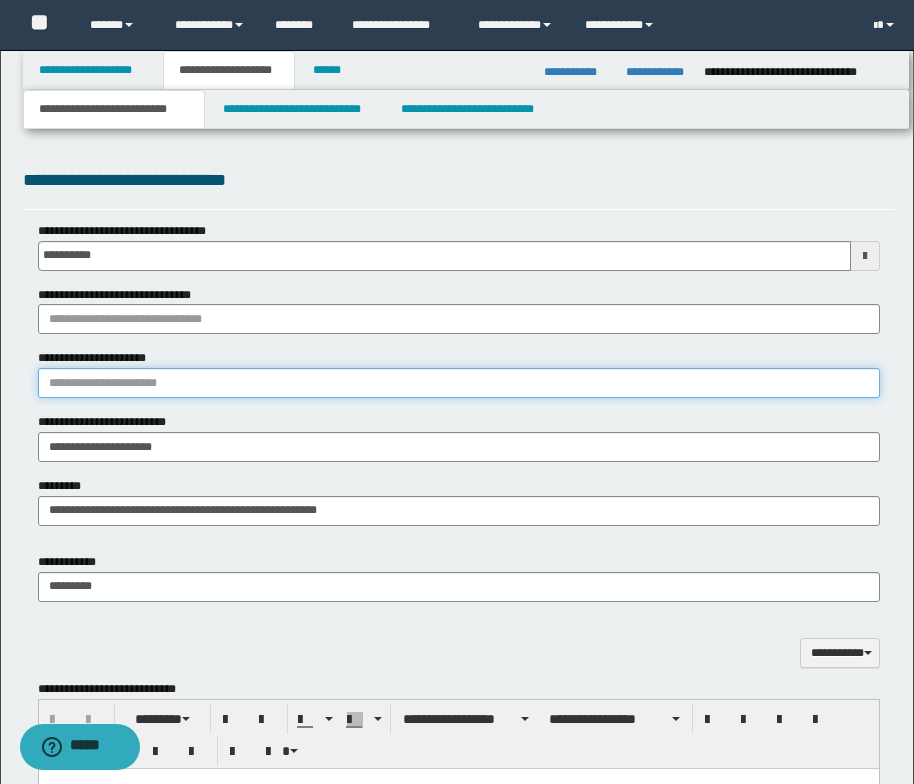 click on "**********" at bounding box center (459, 383) 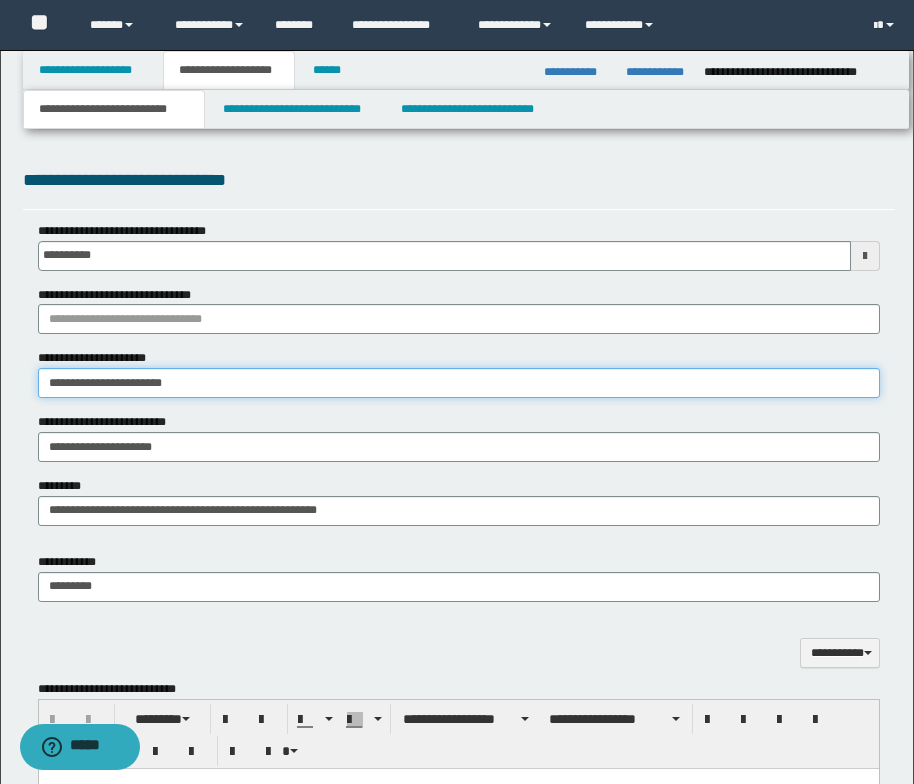 type on "**********" 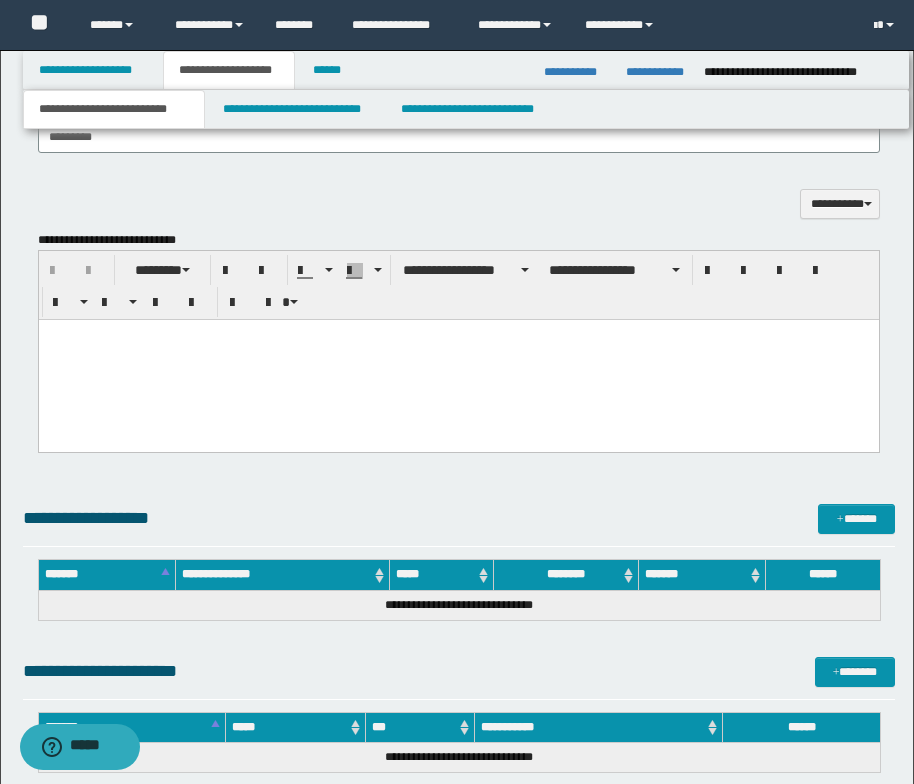 scroll, scrollTop: 1706, scrollLeft: 0, axis: vertical 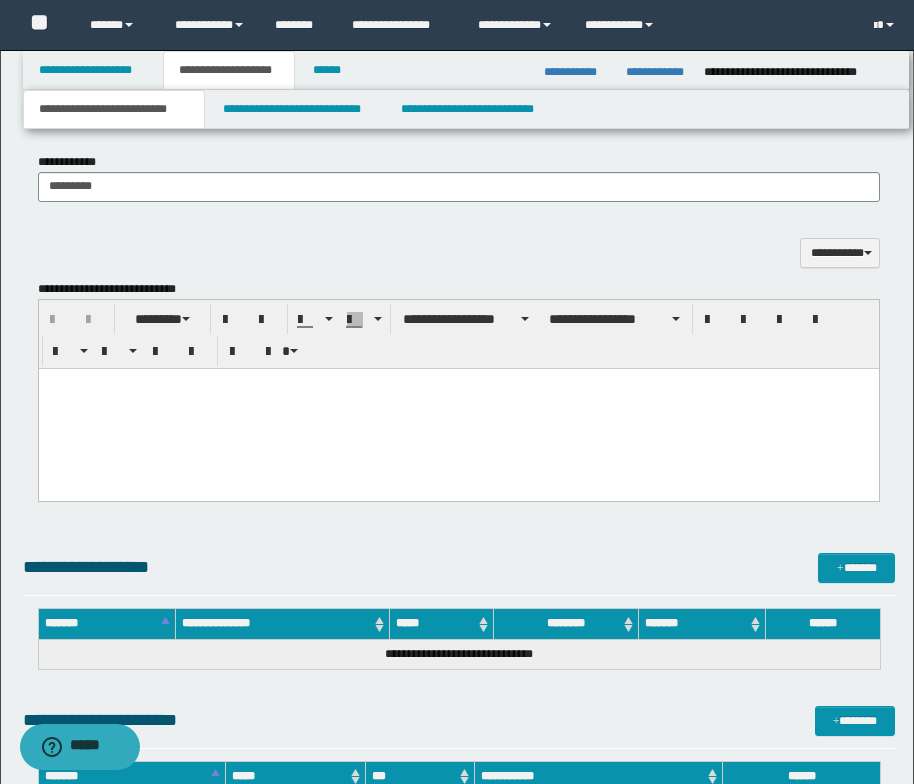 click at bounding box center (458, 384) 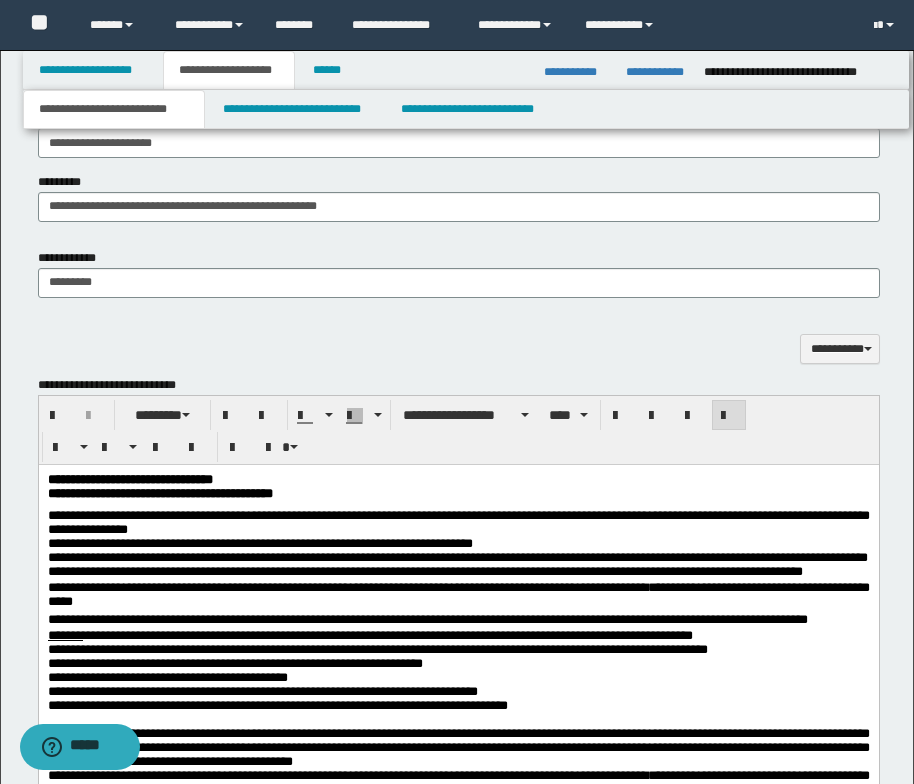 scroll, scrollTop: 1706, scrollLeft: 0, axis: vertical 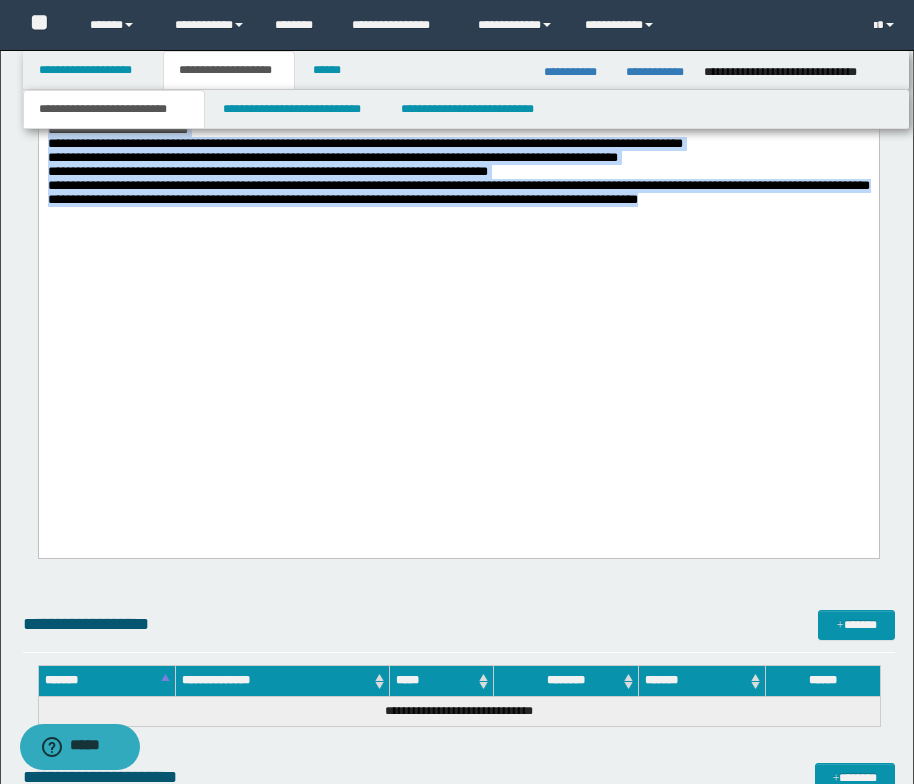 drag, startPoint x: 45, startPoint y: -1417, endPoint x: 927, endPoint y: 546, distance: 2152.044 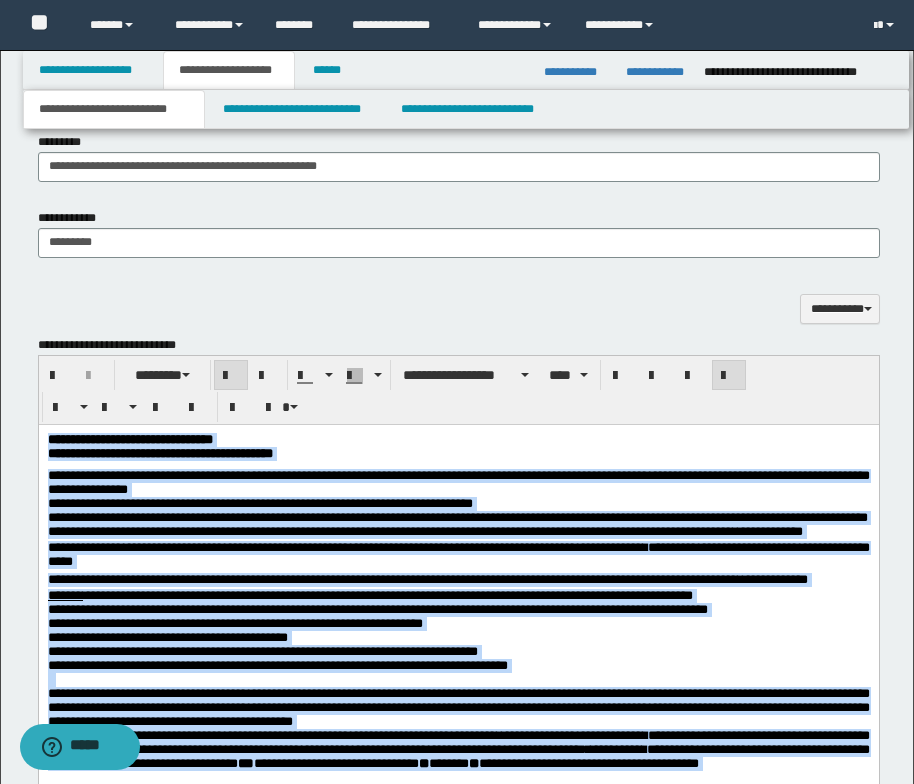 scroll, scrollTop: 1606, scrollLeft: 0, axis: vertical 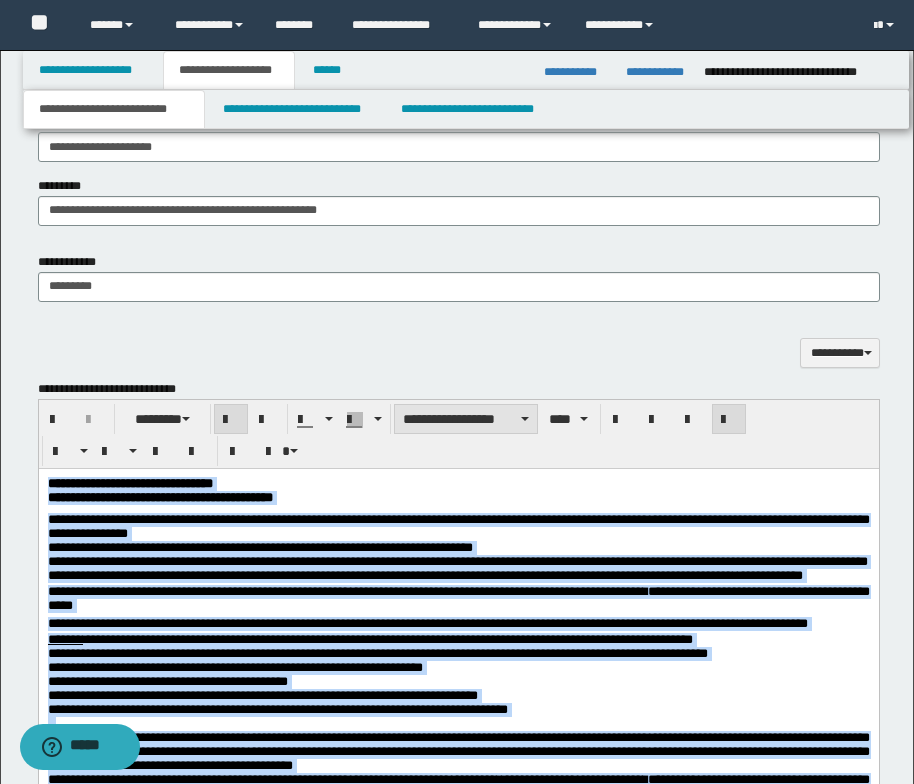click at bounding box center (525, 419) 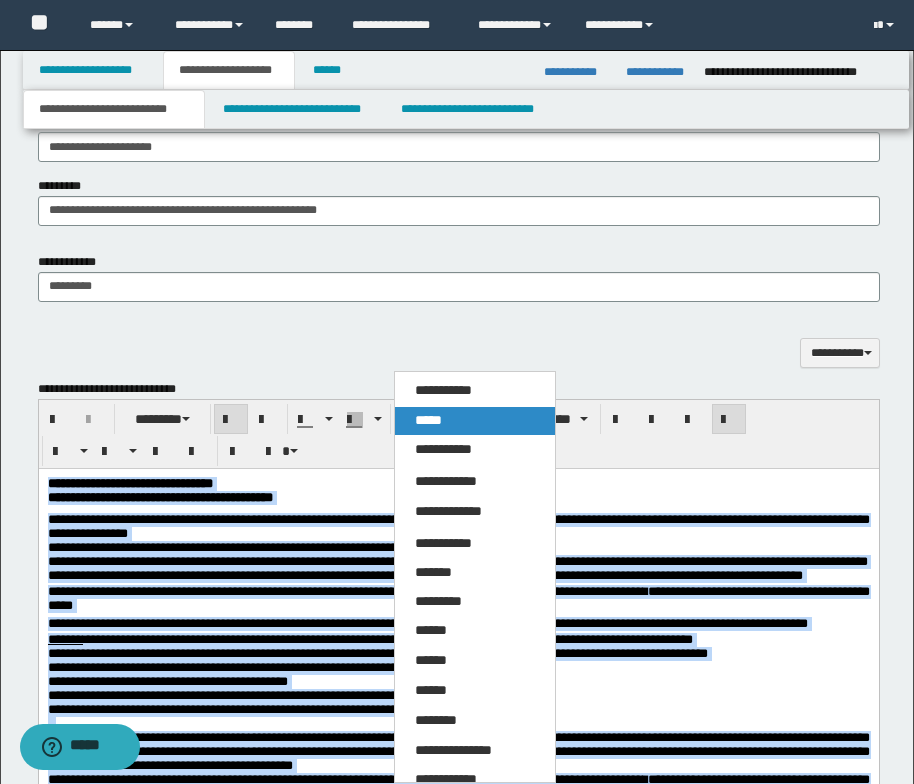 click on "*****" at bounding box center (475, 421) 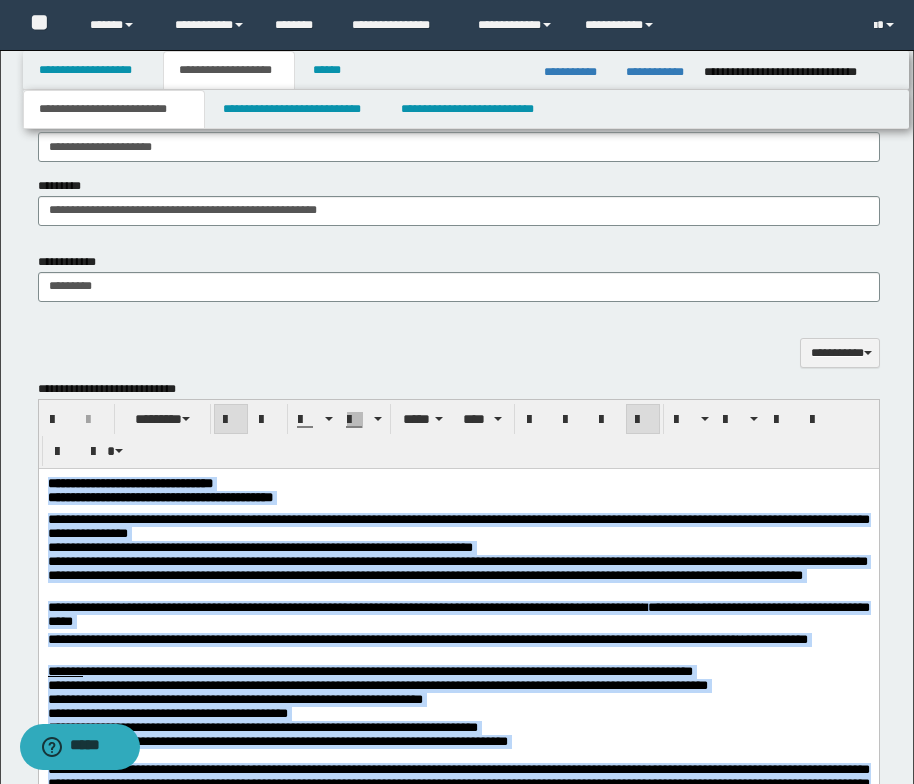 click on "**********" at bounding box center (458, 498) 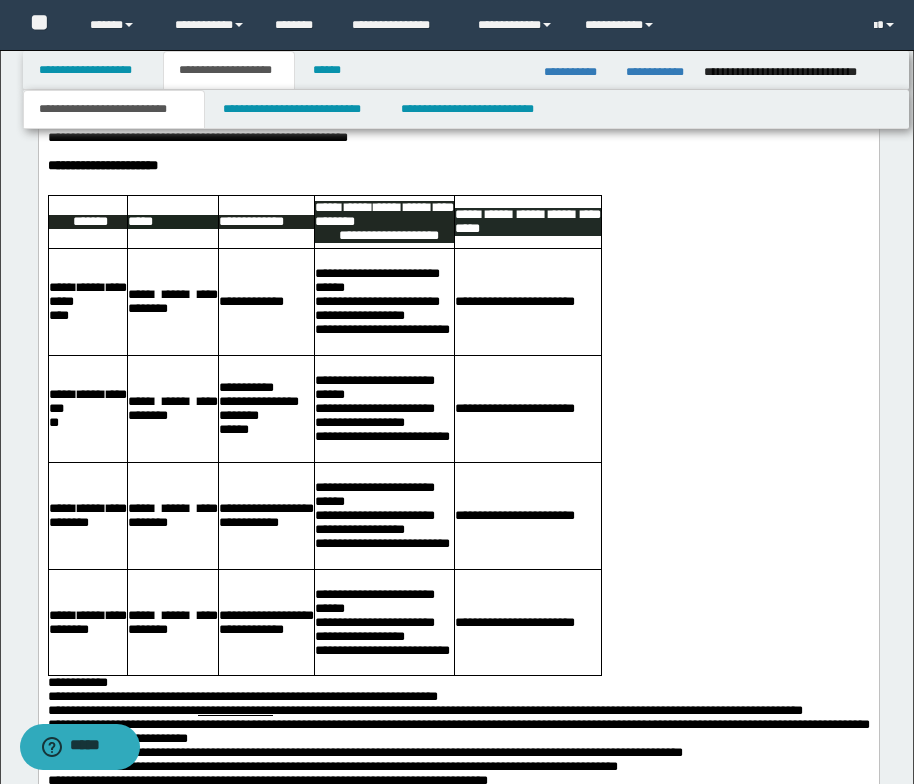 scroll, scrollTop: 3006, scrollLeft: 0, axis: vertical 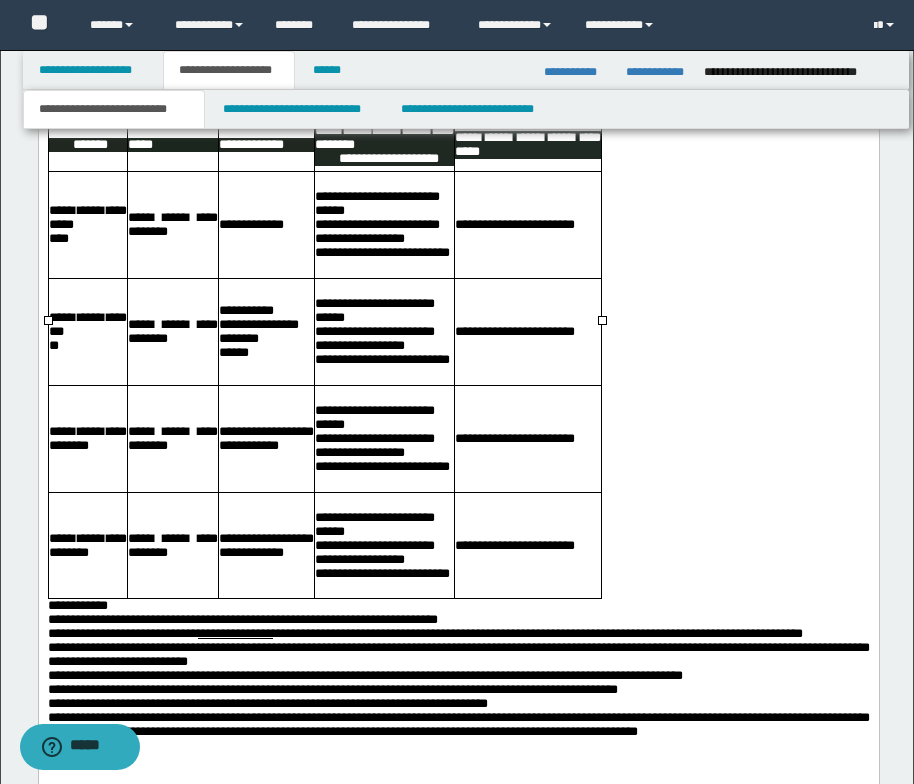 click on "**********" at bounding box center (265, 226) 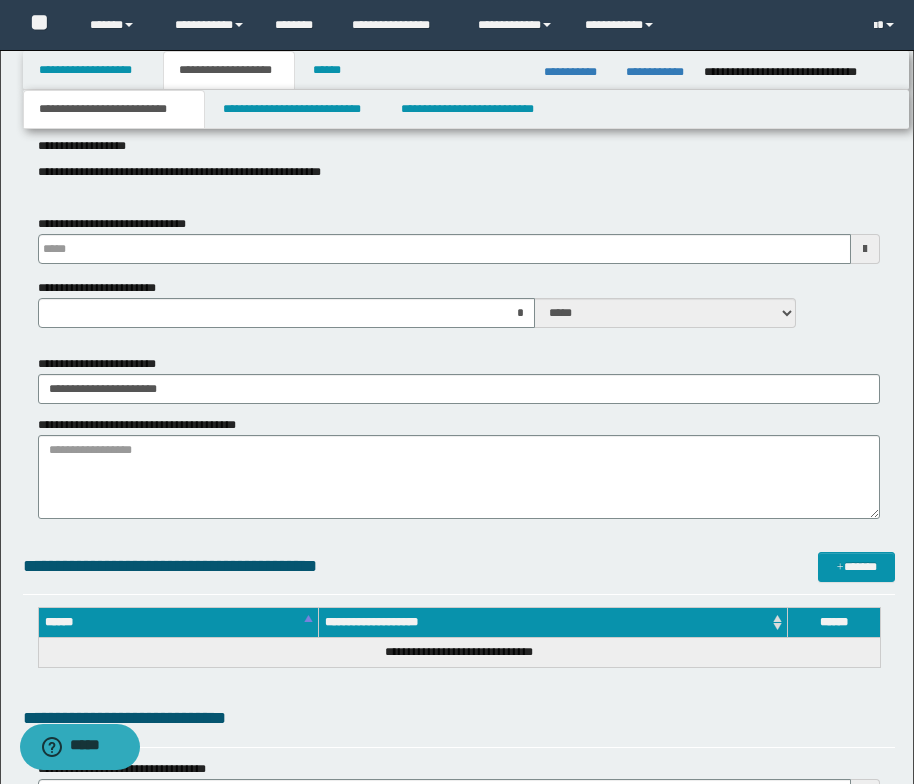 scroll, scrollTop: 0, scrollLeft: 0, axis: both 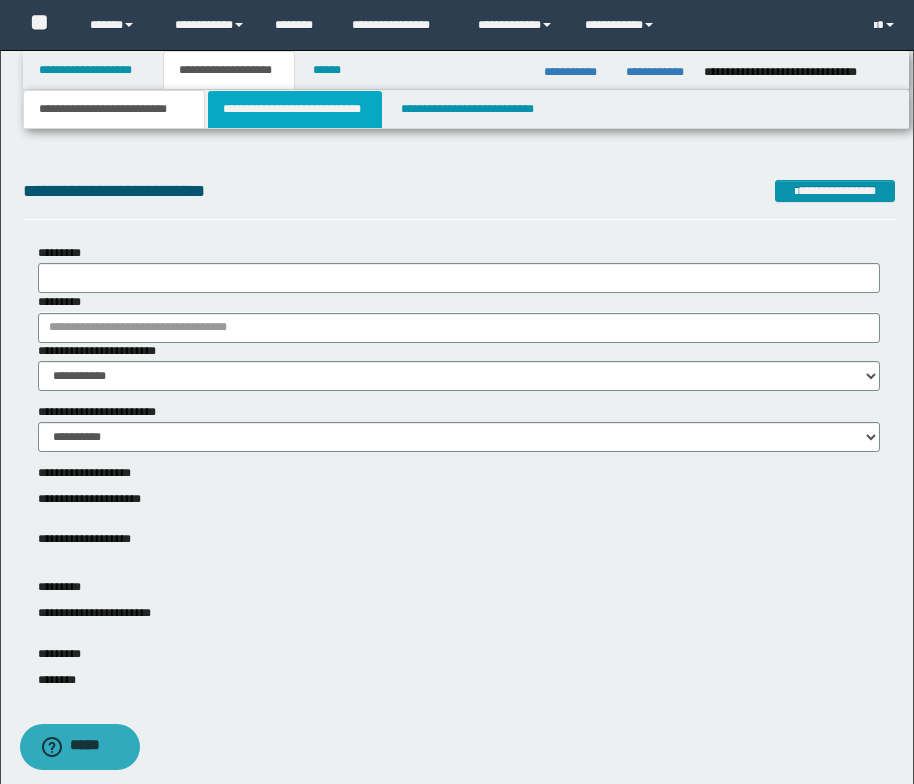 click on "**********" at bounding box center [295, 109] 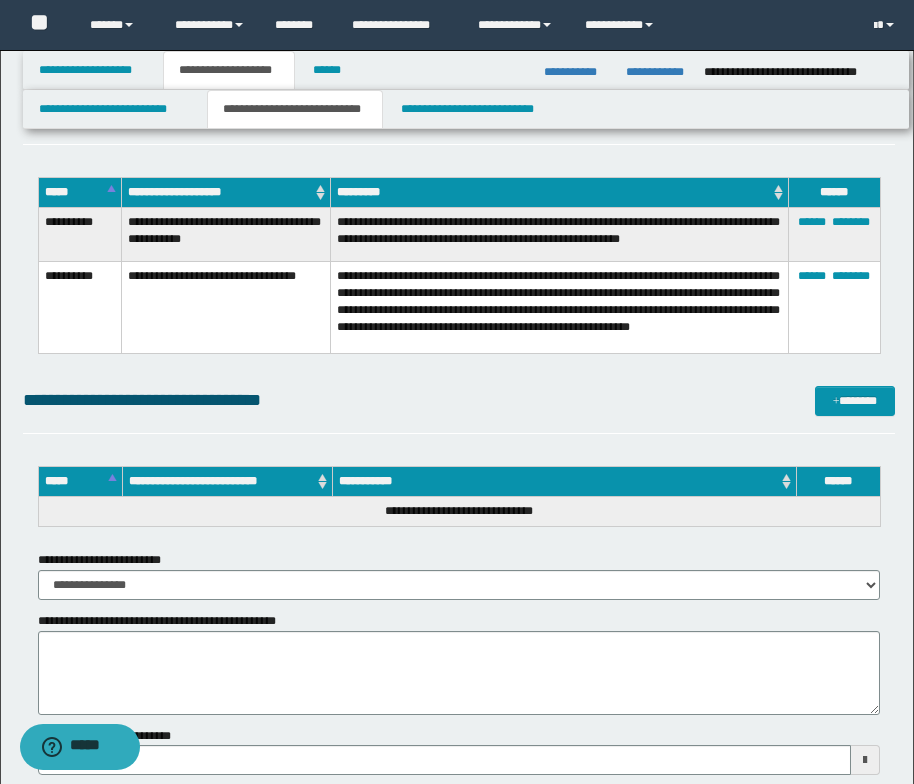 scroll, scrollTop: 3598, scrollLeft: 0, axis: vertical 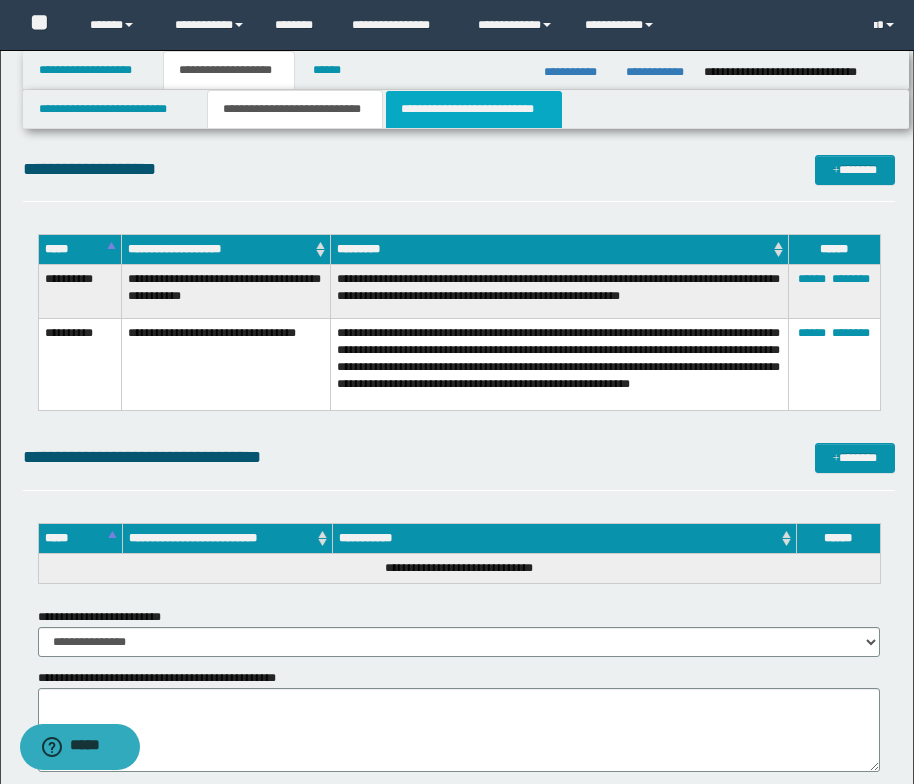 click on "**********" at bounding box center [474, 109] 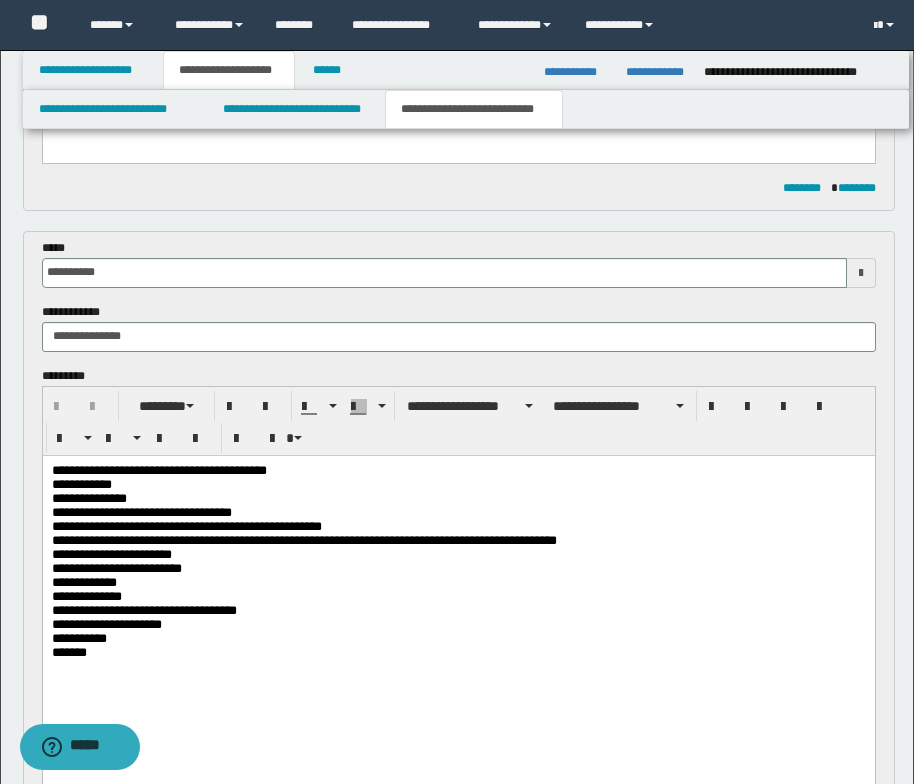 scroll, scrollTop: 600, scrollLeft: 0, axis: vertical 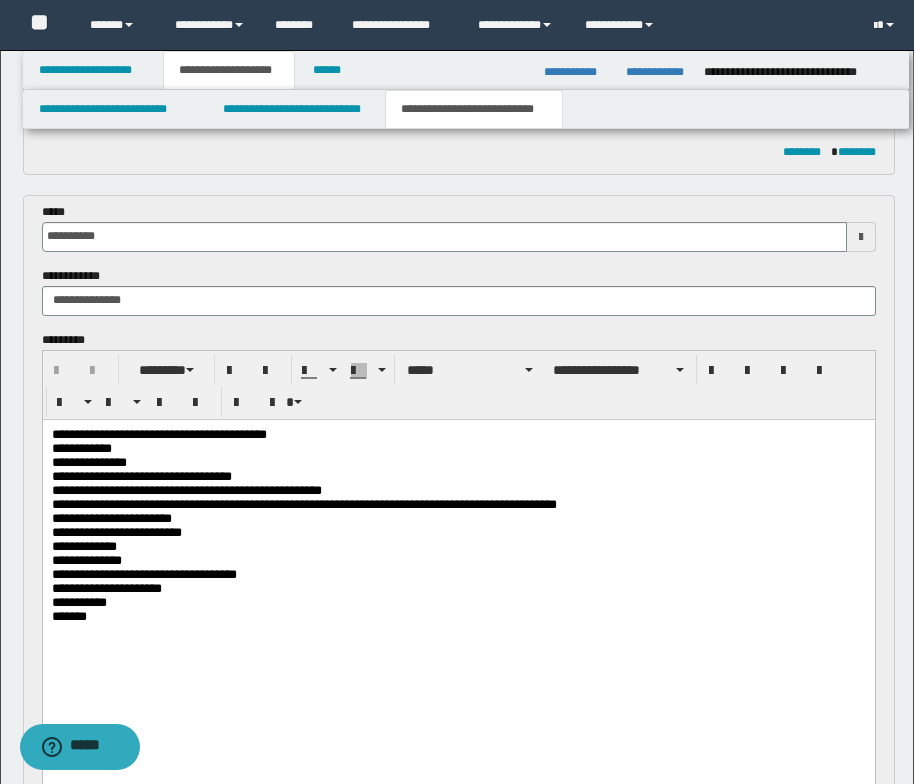 click on "**********" at bounding box center (158, 433) 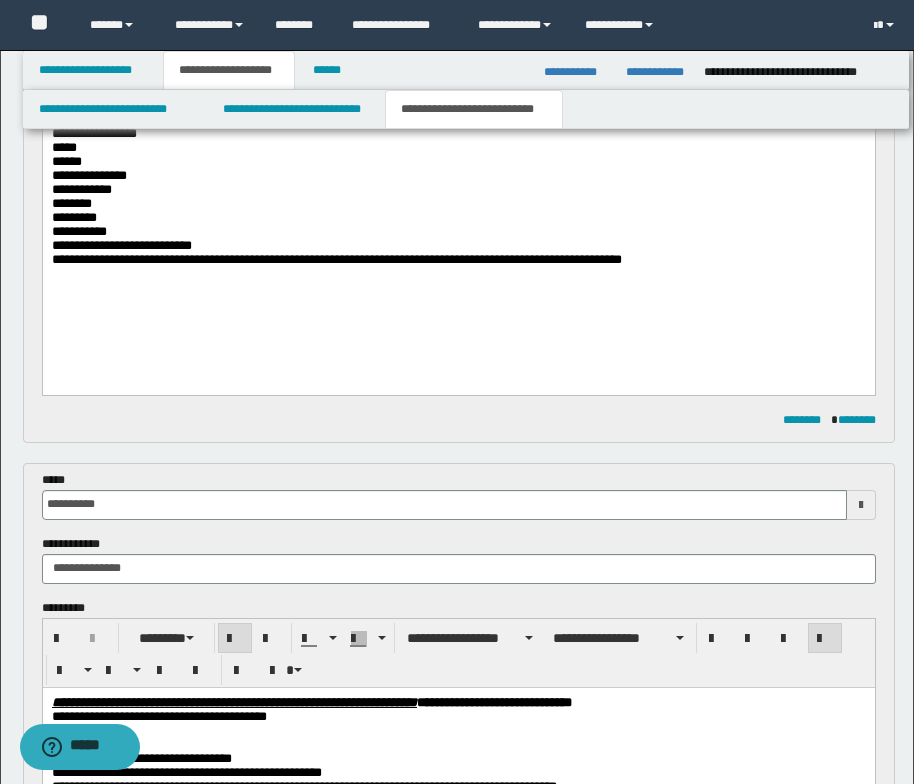 scroll, scrollTop: 100, scrollLeft: 0, axis: vertical 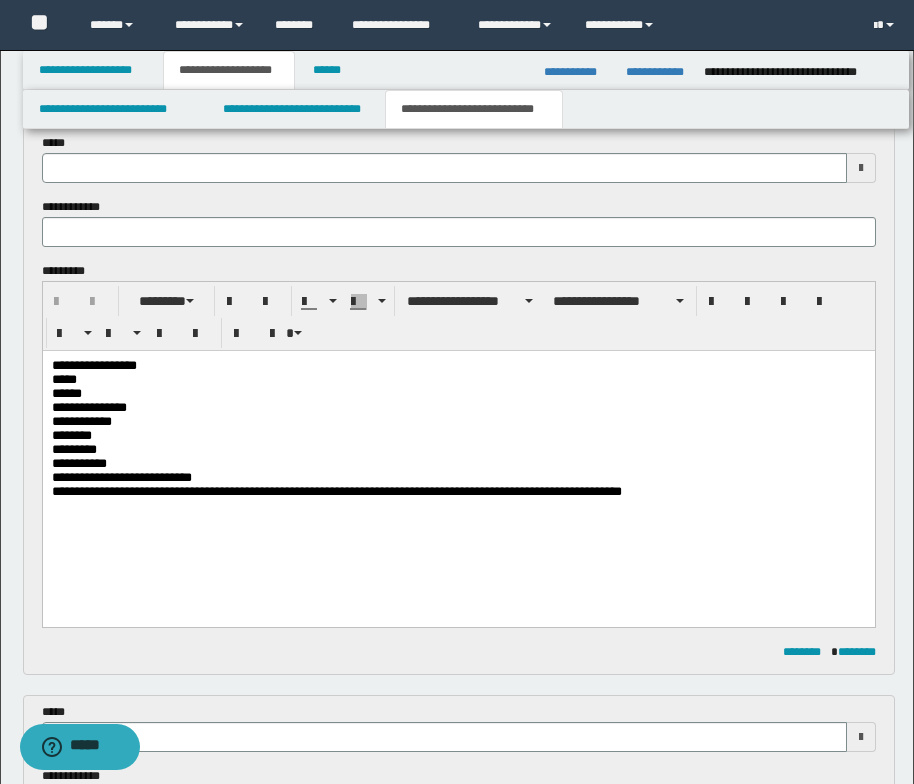 click on "**********" at bounding box center [458, 464] 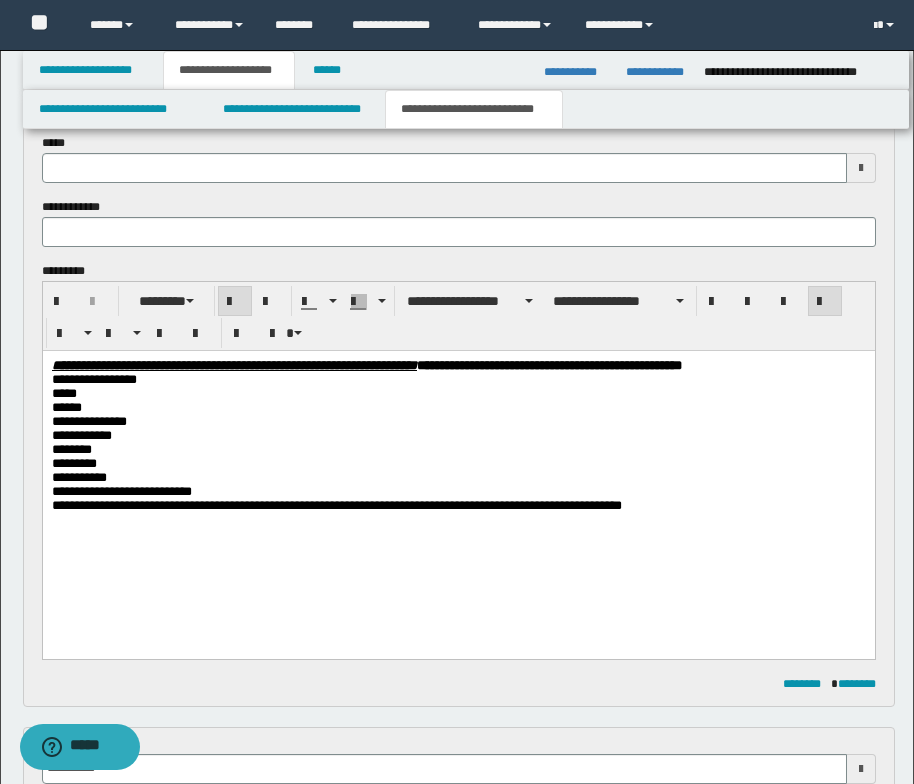 click on "**********" at bounding box center [458, 471] 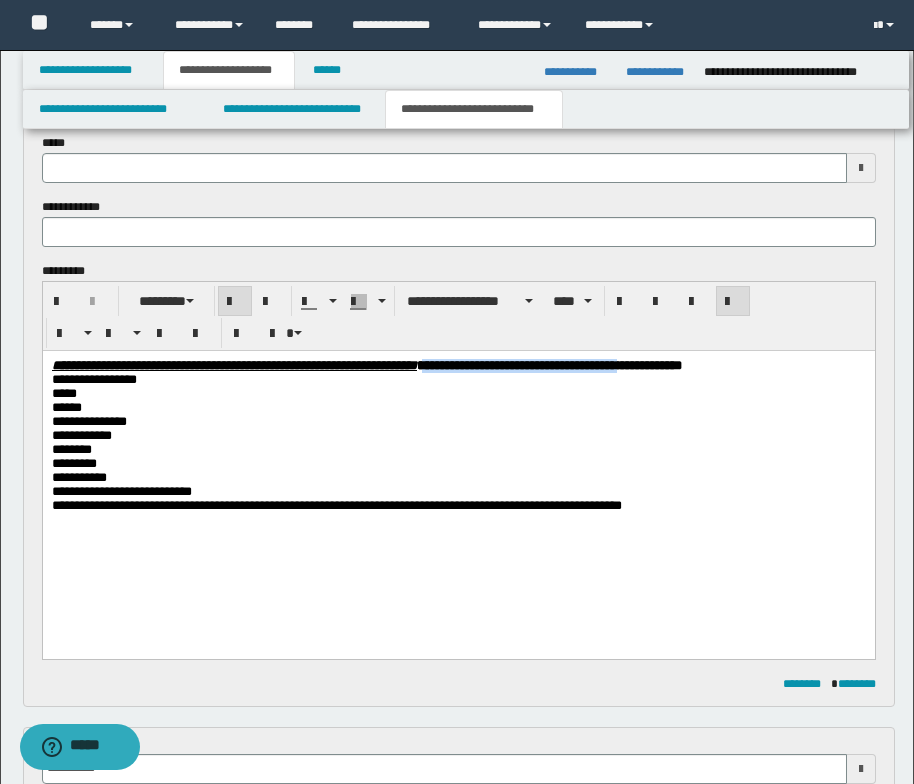 drag, startPoint x: 864, startPoint y: 365, endPoint x: 631, endPoint y: 367, distance: 233.00859 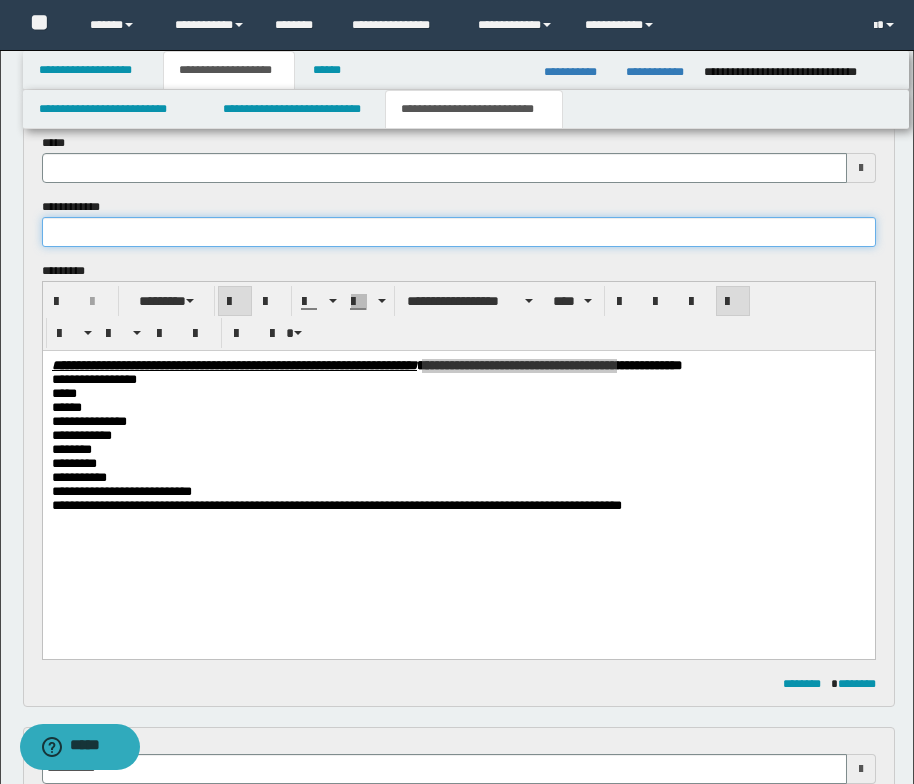 click at bounding box center (459, 232) 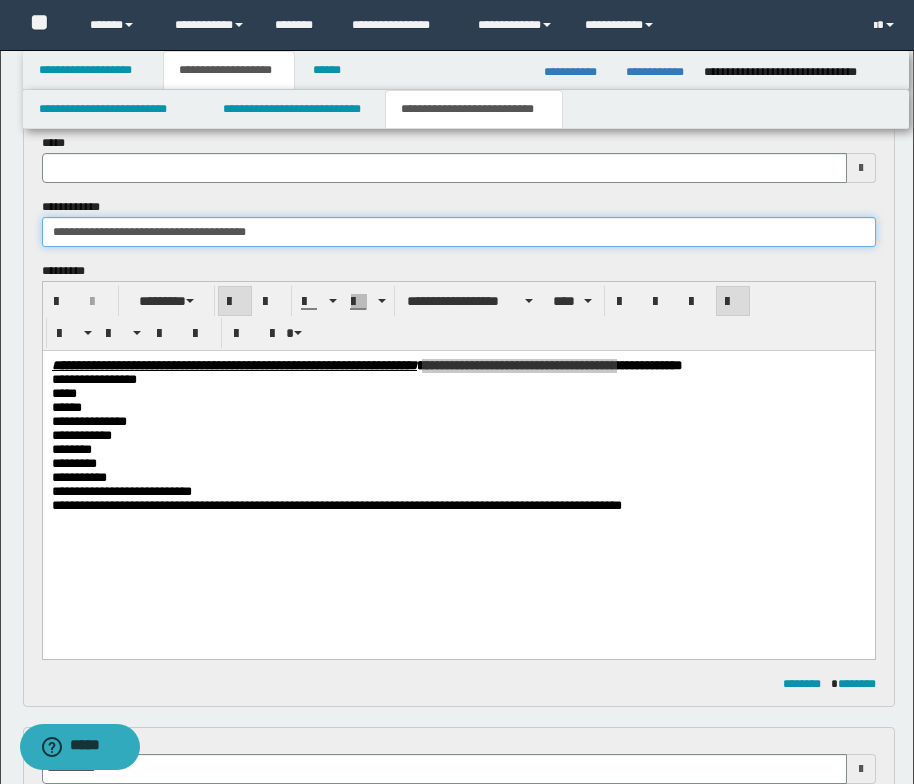 type on "**********" 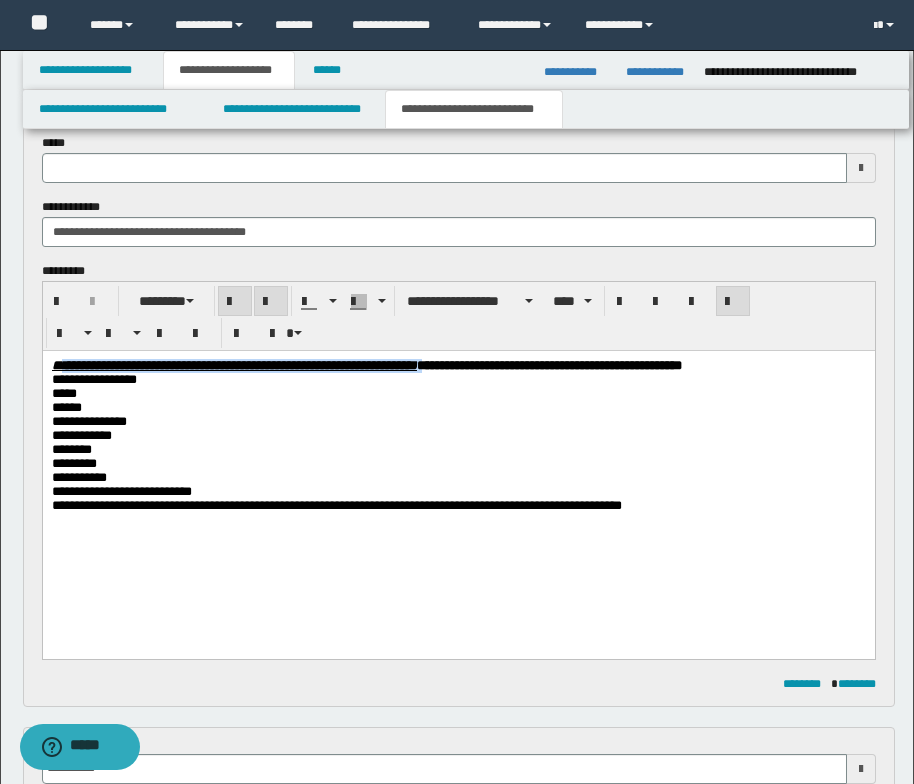 drag, startPoint x: 131, startPoint y: 381, endPoint x: 71, endPoint y: 364, distance: 62.361847 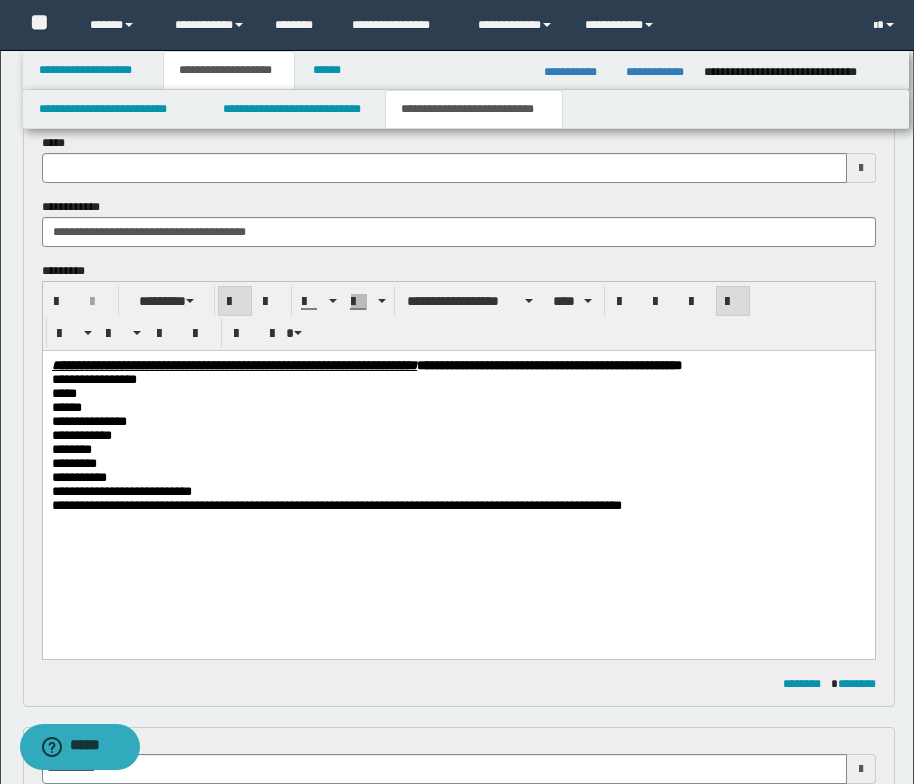 click on "**********" at bounding box center (458, 366) 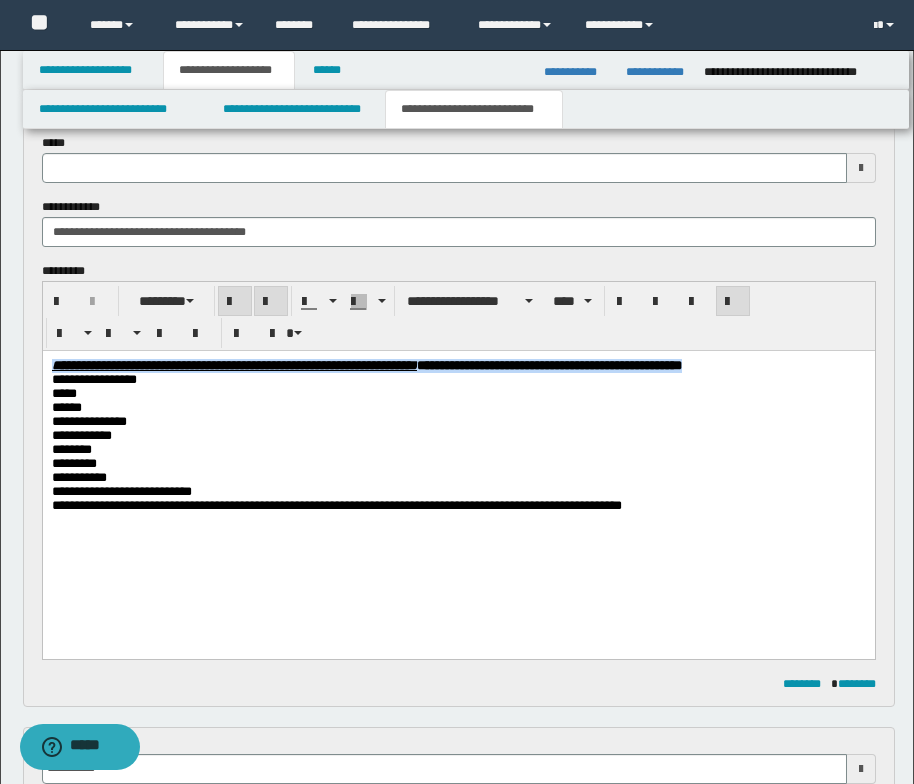 drag, startPoint x: 128, startPoint y: 388, endPoint x: 46, endPoint y: 367, distance: 84.646324 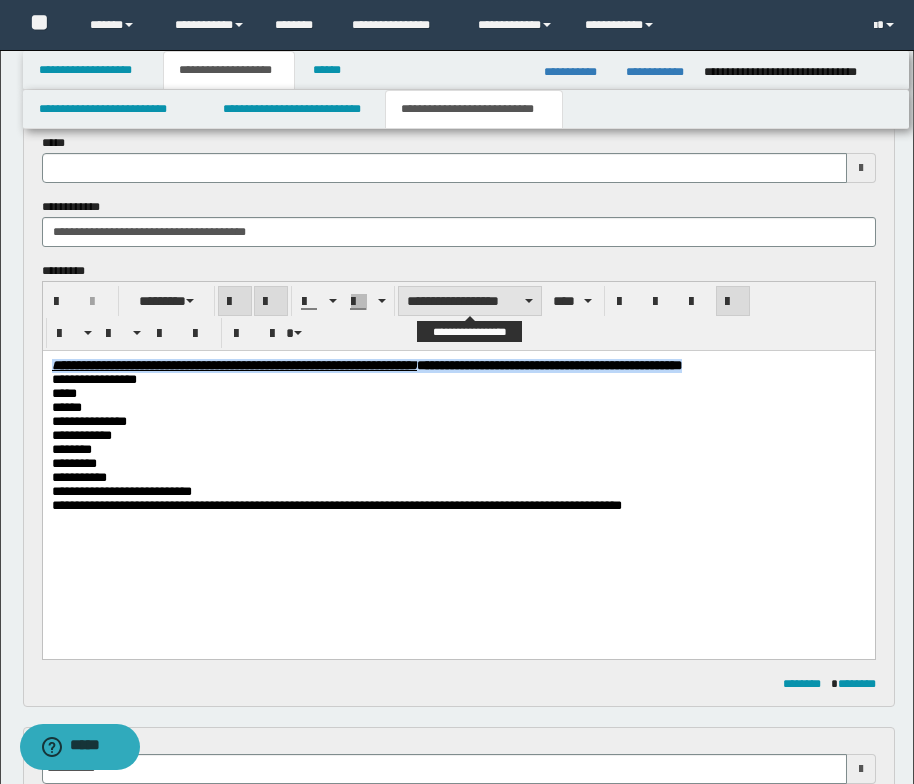 click at bounding box center (529, 301) 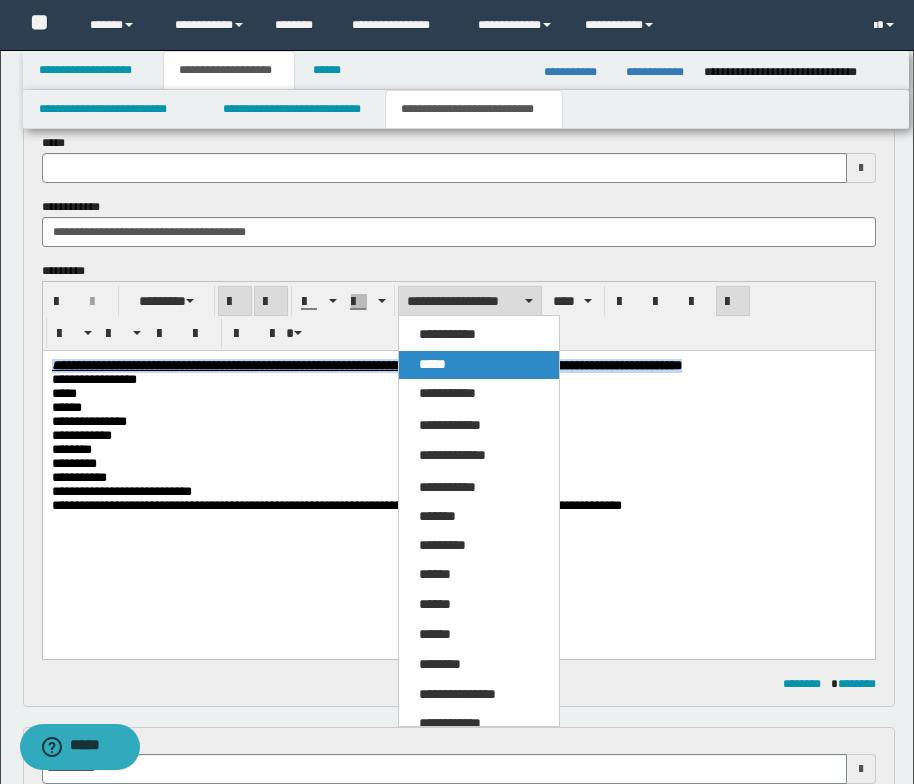 click on "*****" at bounding box center [479, 365] 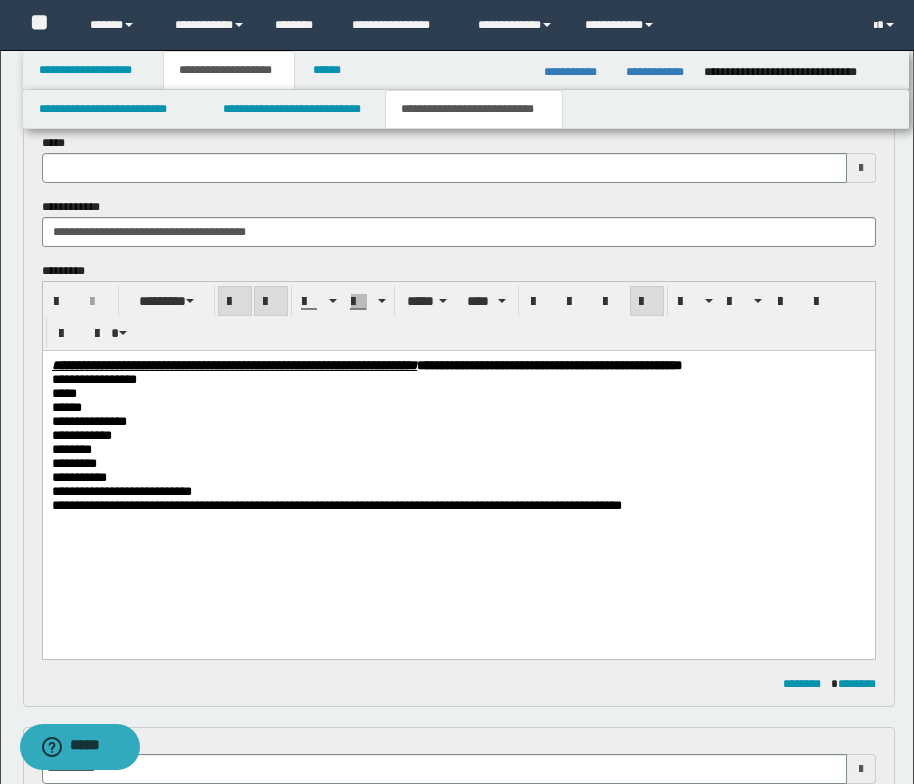 click on "**********" at bounding box center (458, 366) 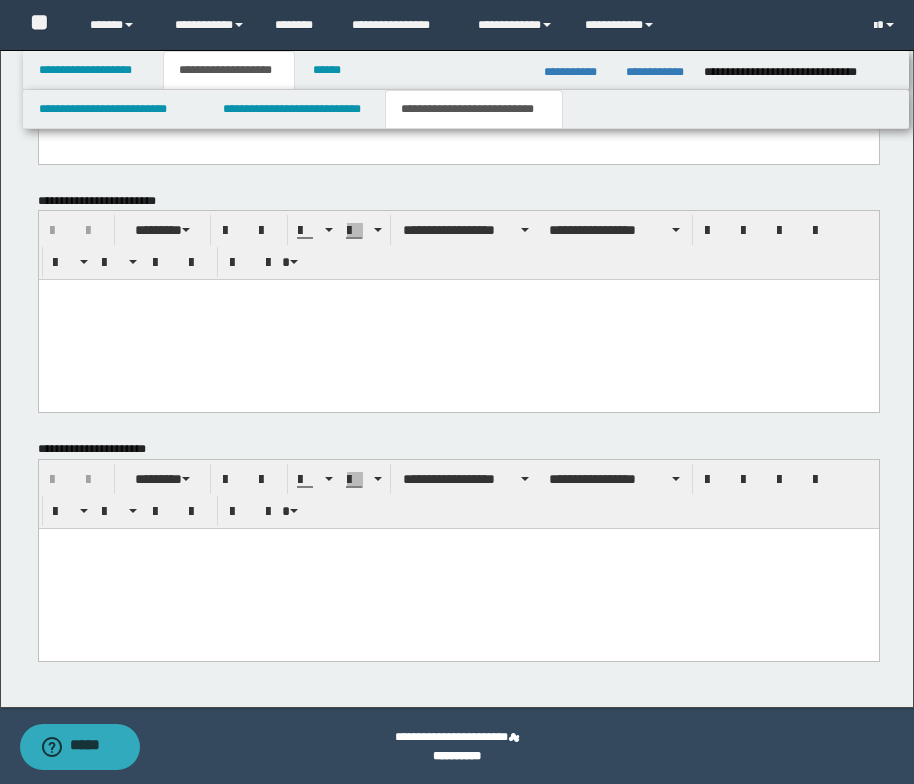 scroll, scrollTop: 1788, scrollLeft: 0, axis: vertical 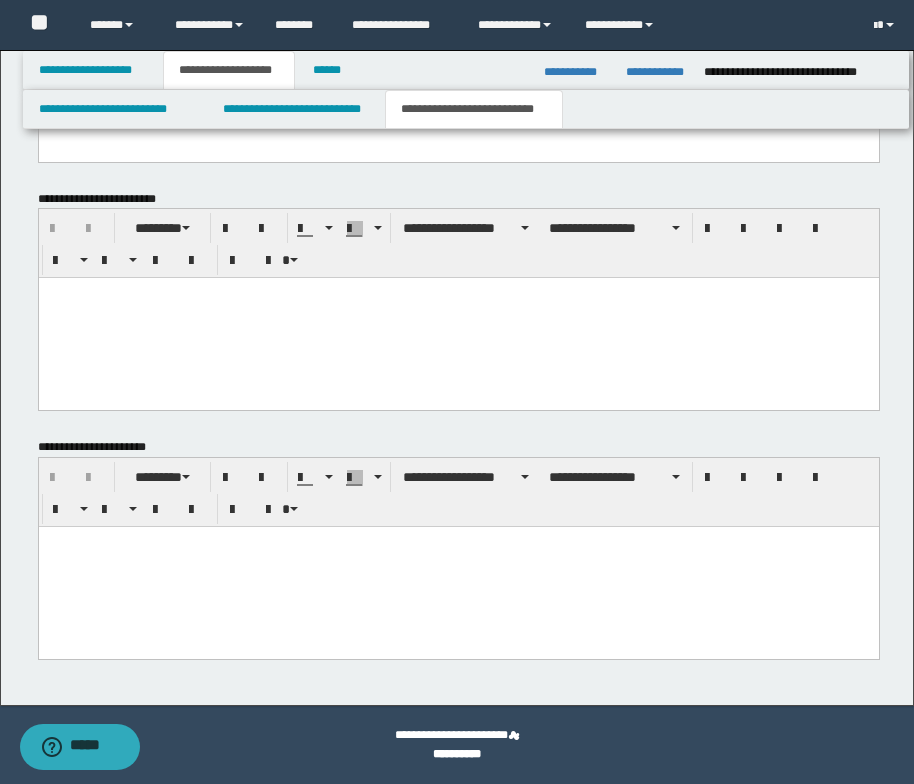 click at bounding box center (458, 542) 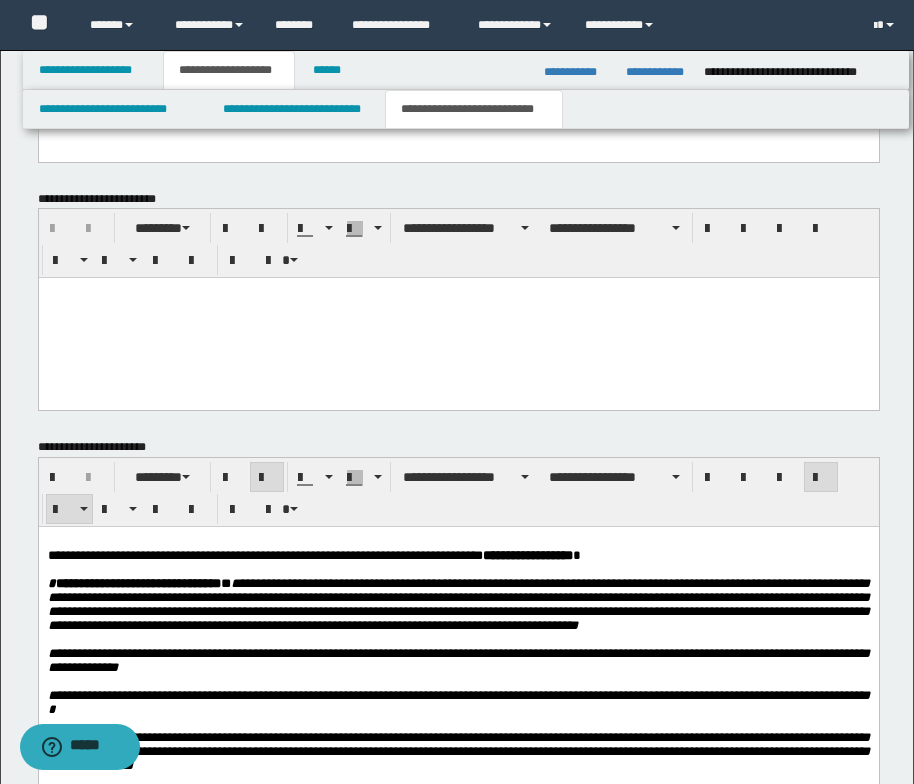 click on "**********" at bounding box center [458, 875] 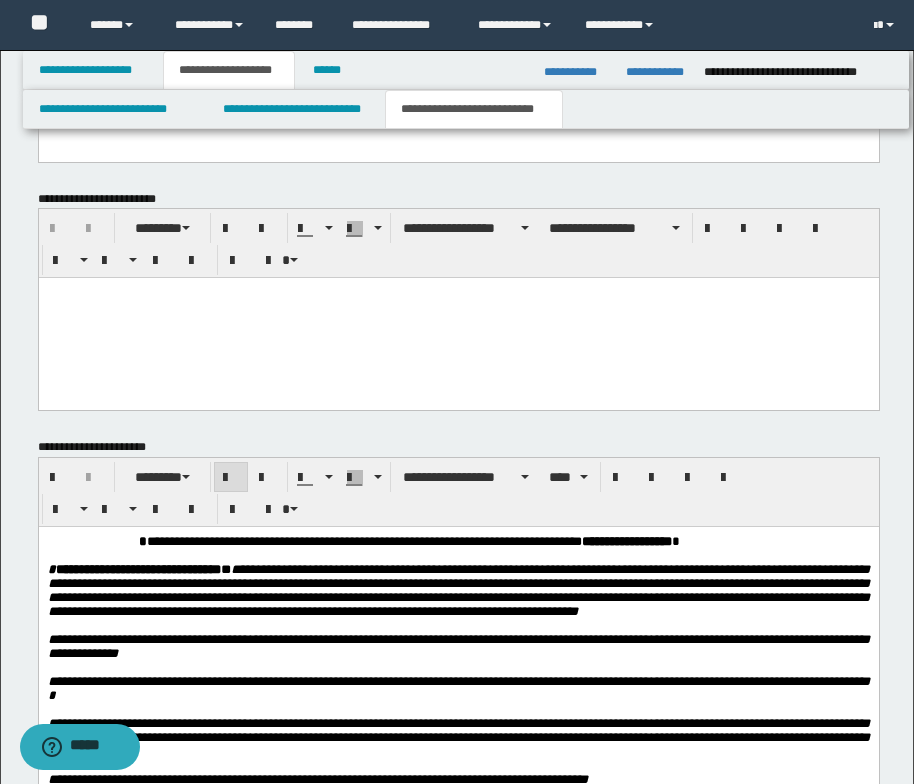 type 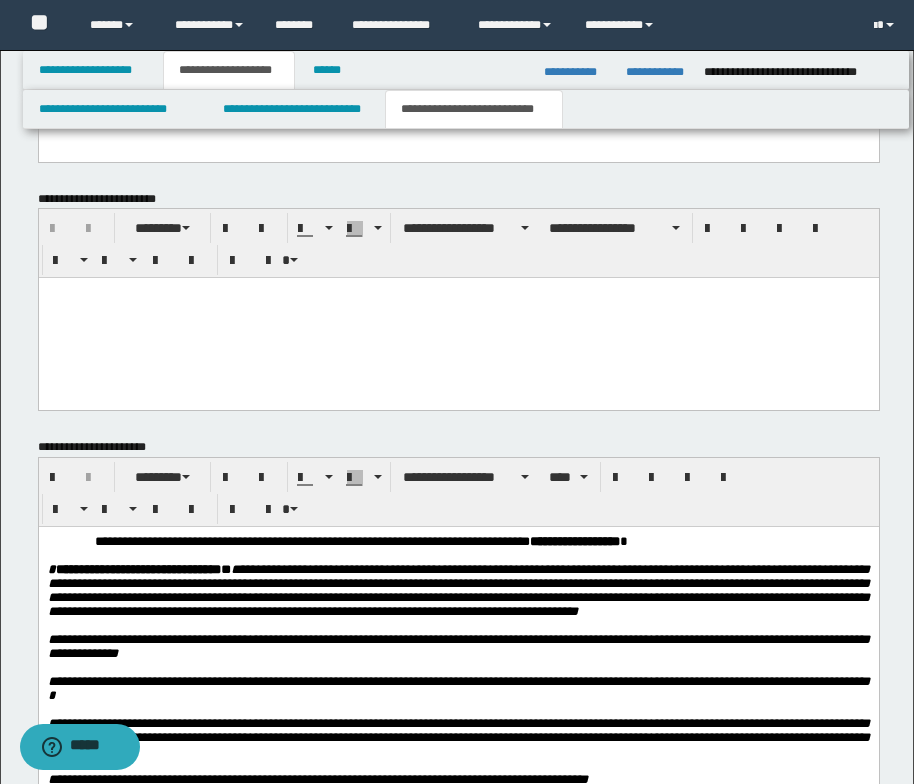 click on "**********" at bounding box center [458, 868] 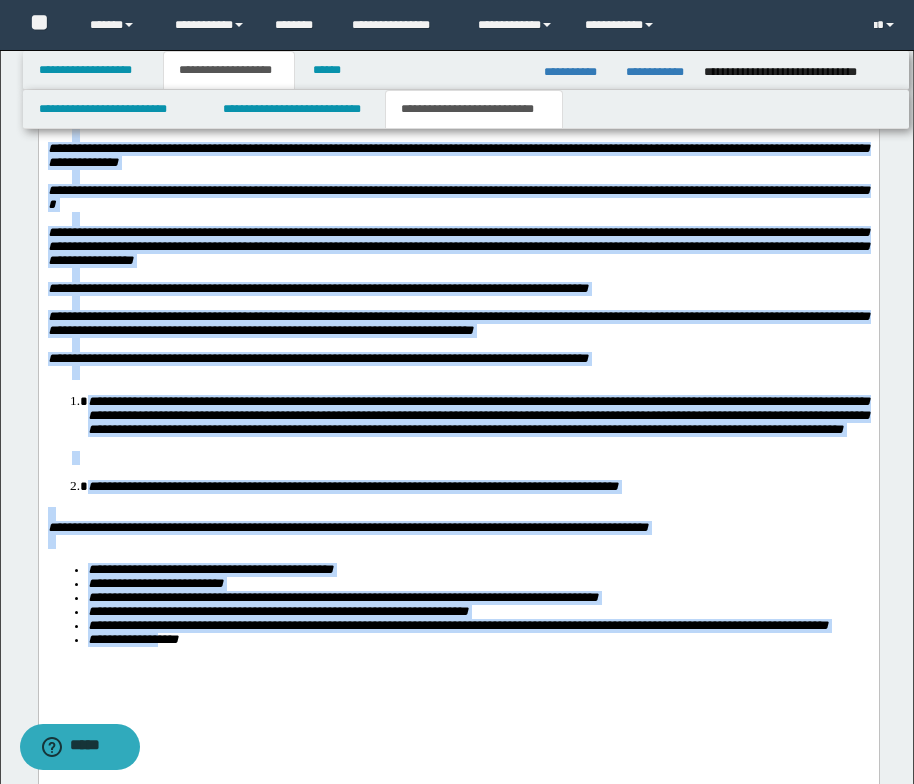 scroll, scrollTop: 2306, scrollLeft: 0, axis: vertical 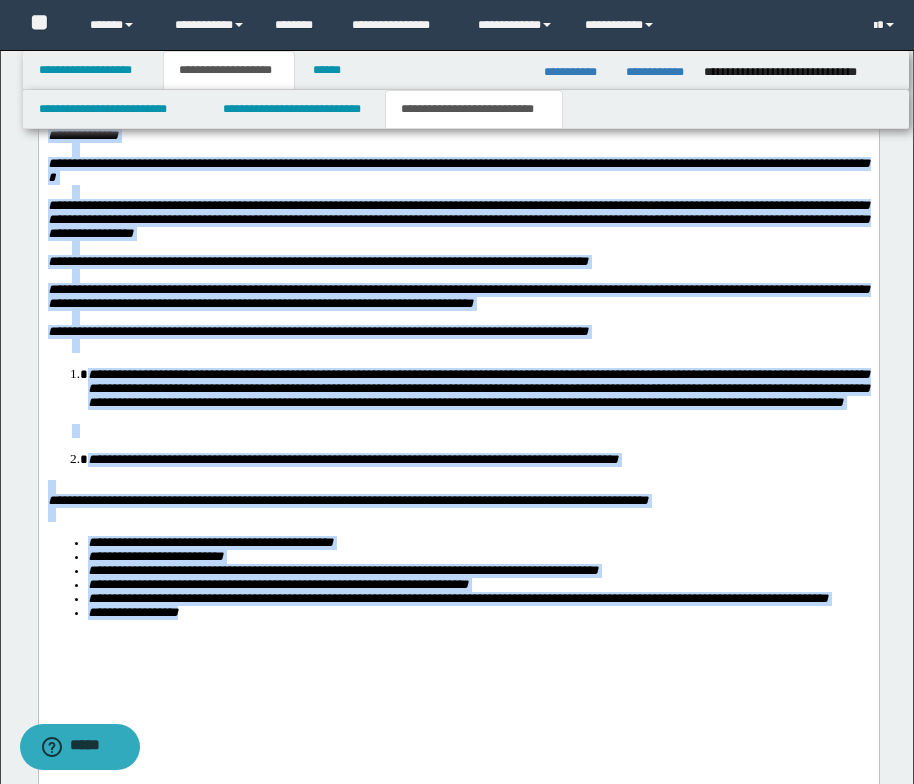 drag, startPoint x: 58, startPoint y: 20, endPoint x: 245, endPoint y: 729, distance: 733.2462 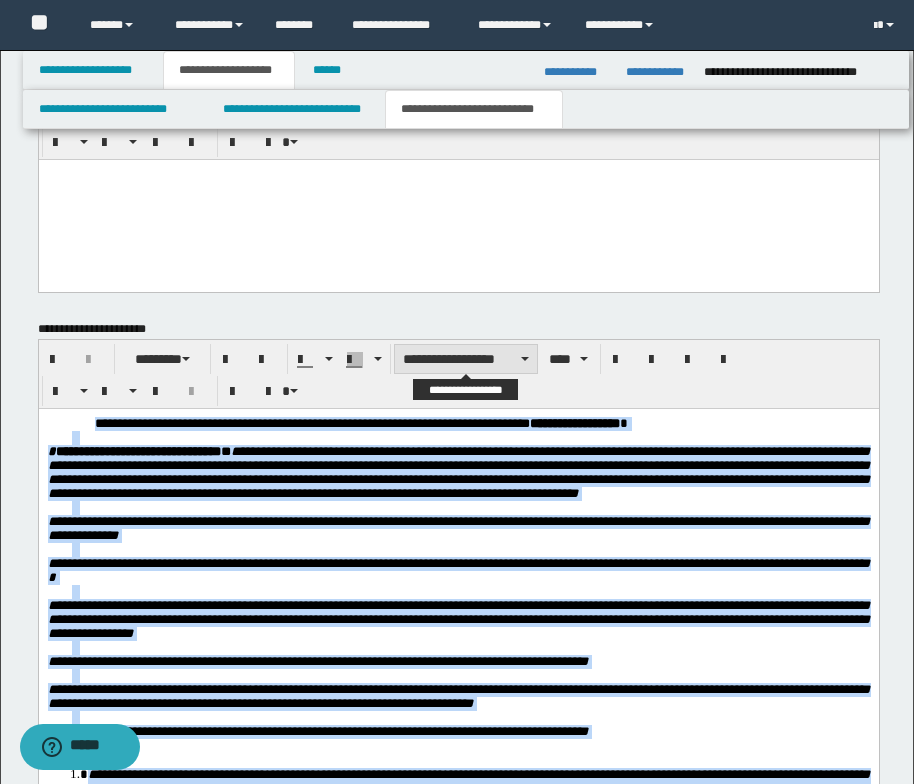click on "**********" at bounding box center [466, 359] 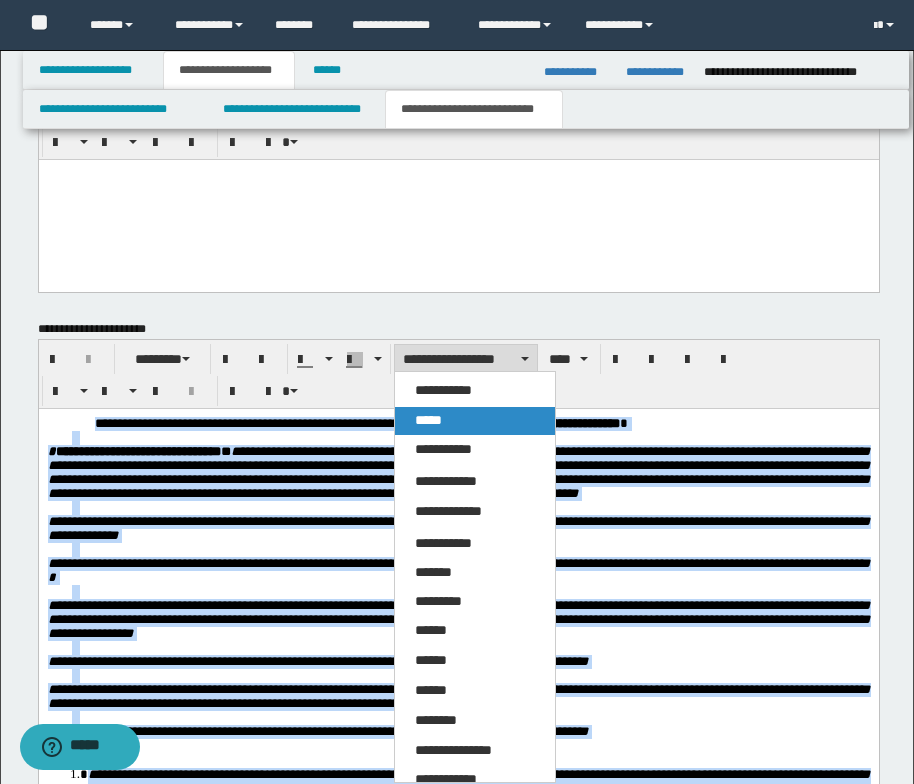 click on "*****" at bounding box center (475, 421) 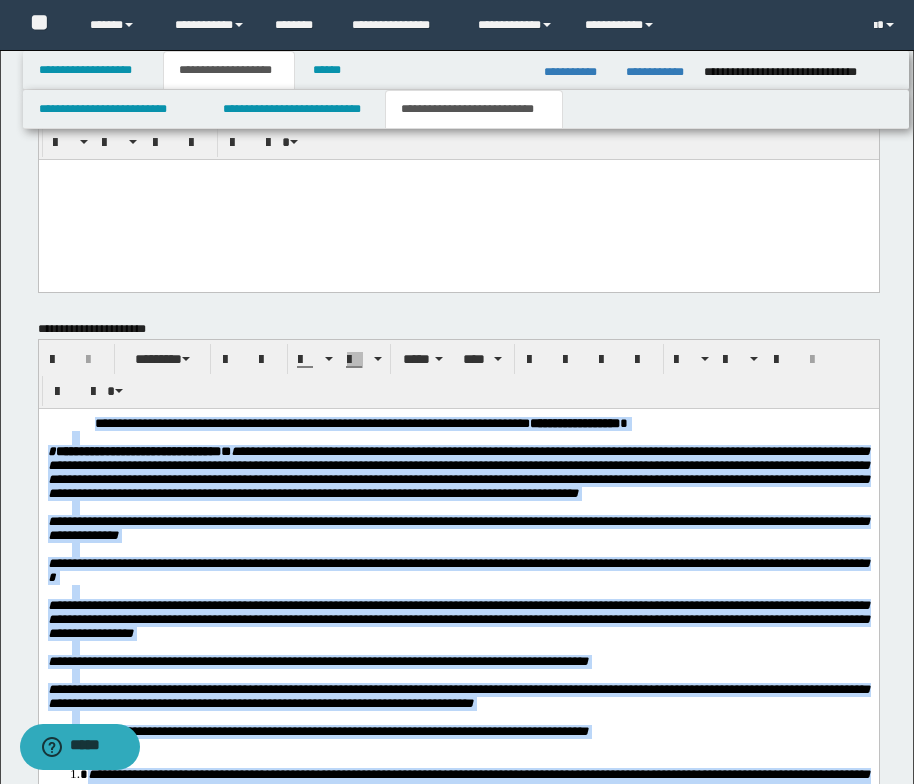 click on "**********" at bounding box center [481, 424] 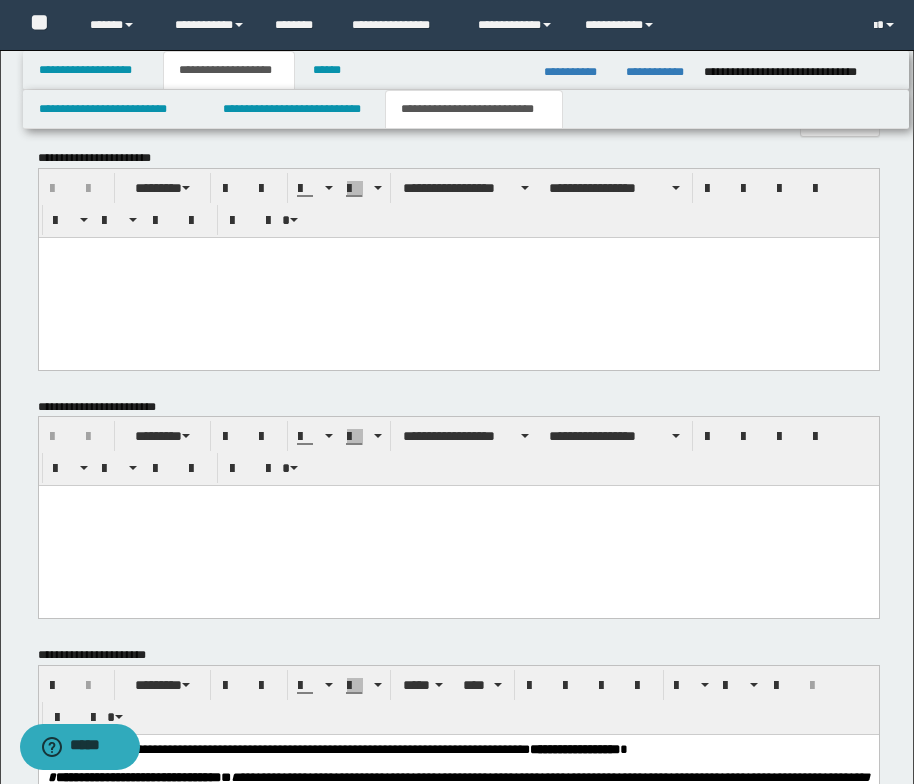 scroll, scrollTop: 1606, scrollLeft: 0, axis: vertical 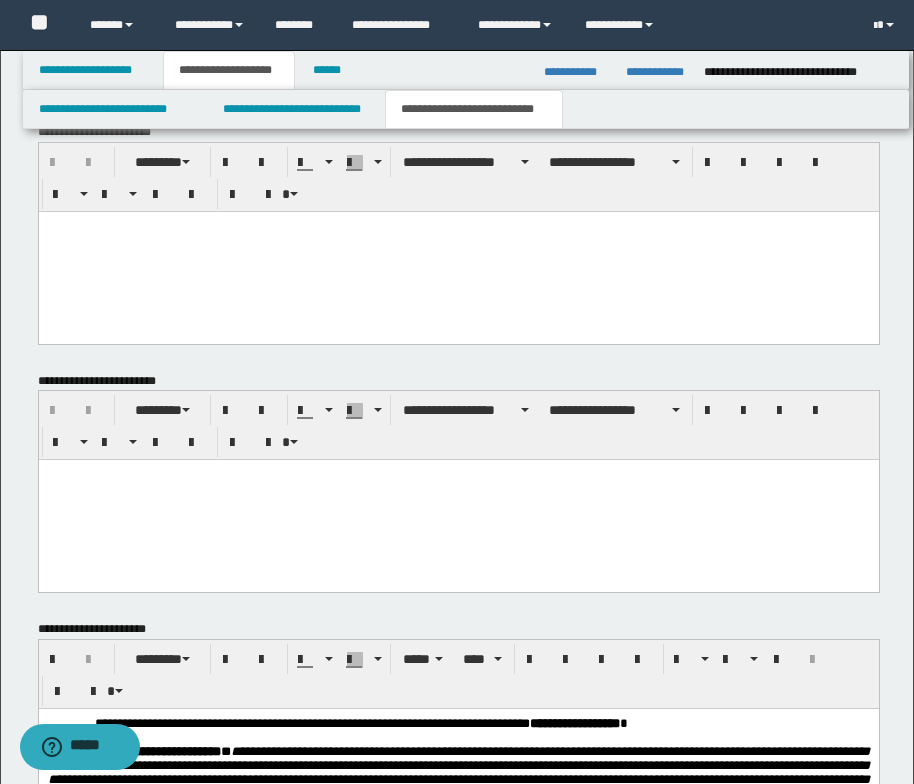 click at bounding box center [458, 226] 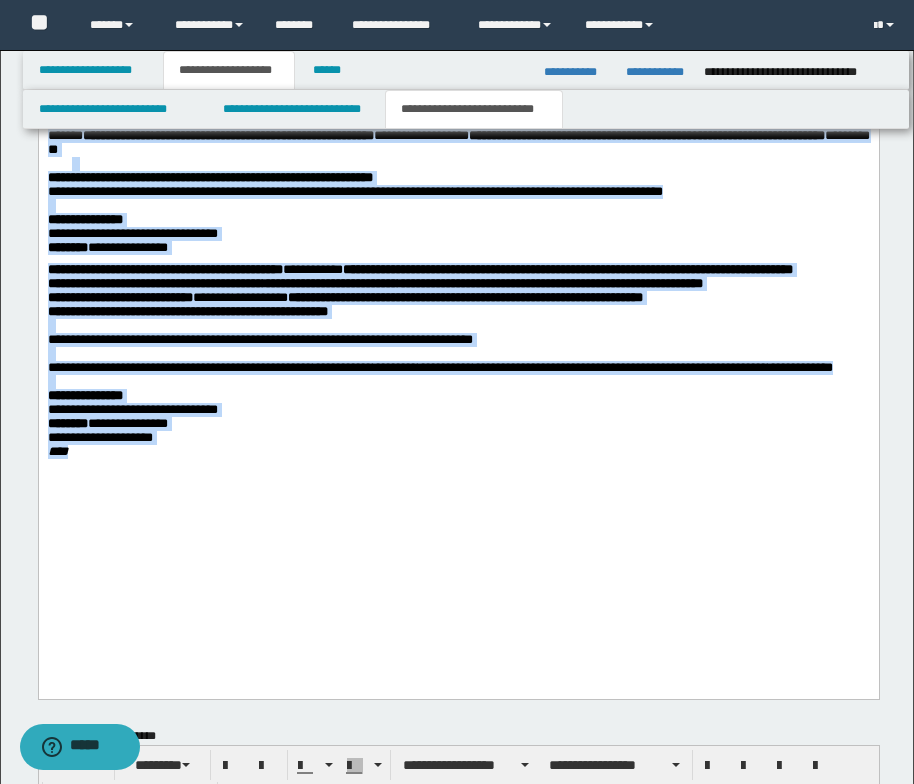 scroll, scrollTop: 1906, scrollLeft: 0, axis: vertical 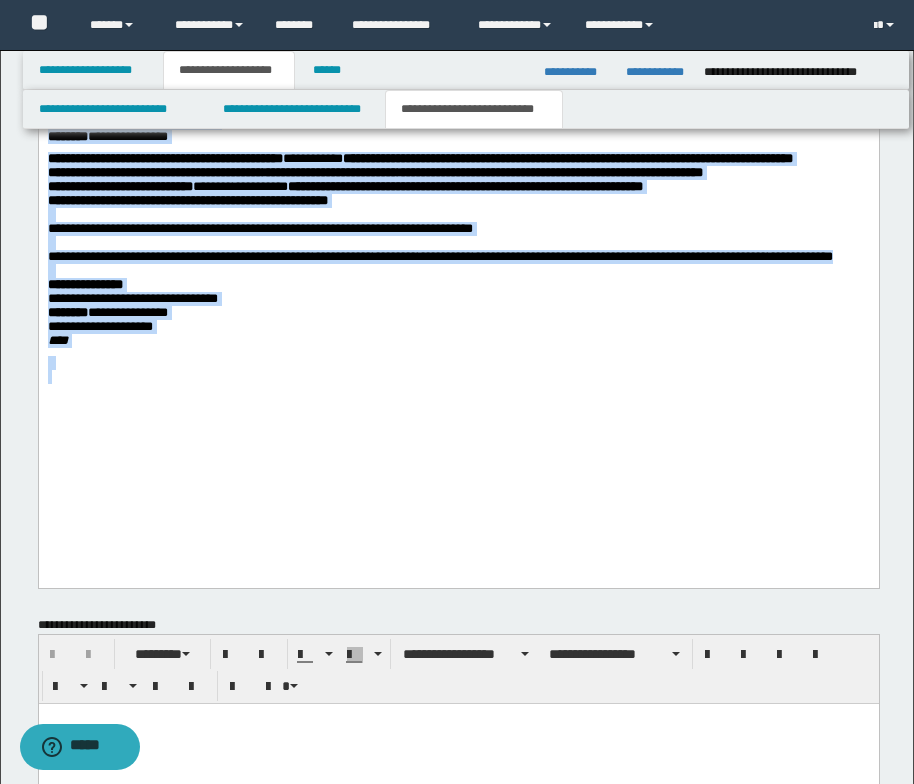 drag, startPoint x: 48, startPoint y: -76, endPoint x: 264, endPoint y: 656, distance: 763.2038 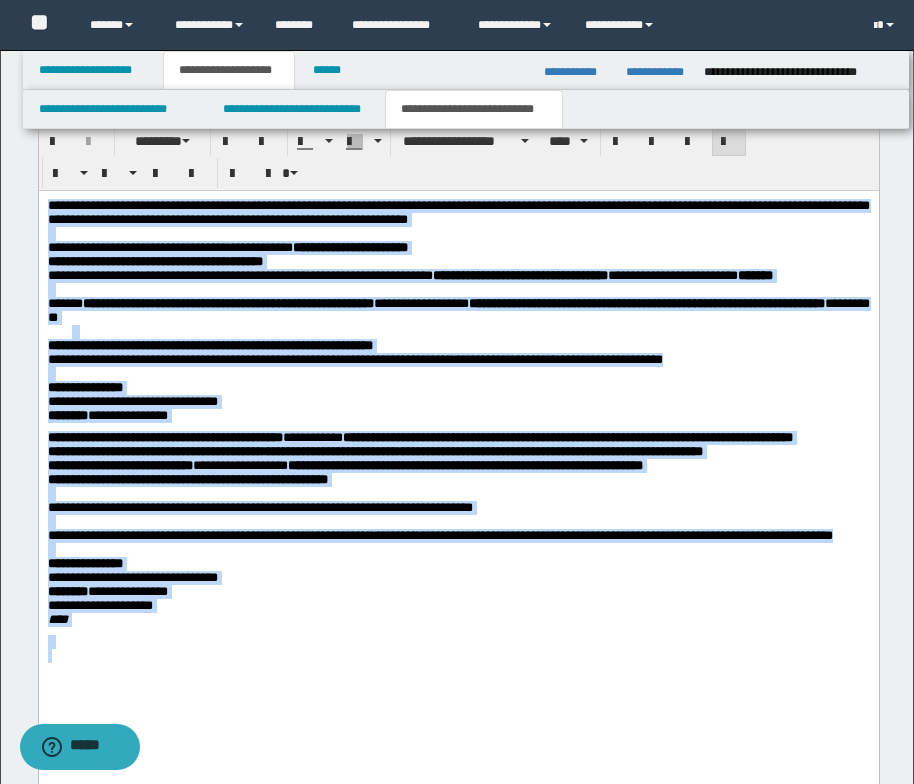 scroll, scrollTop: 1506, scrollLeft: 0, axis: vertical 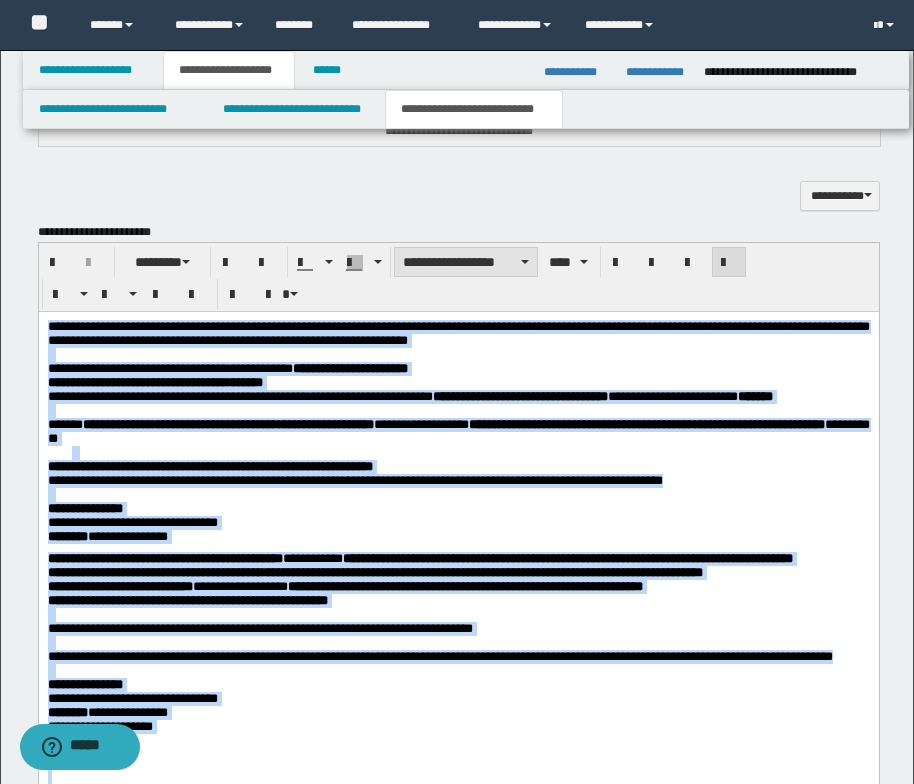 click at bounding box center [525, 262] 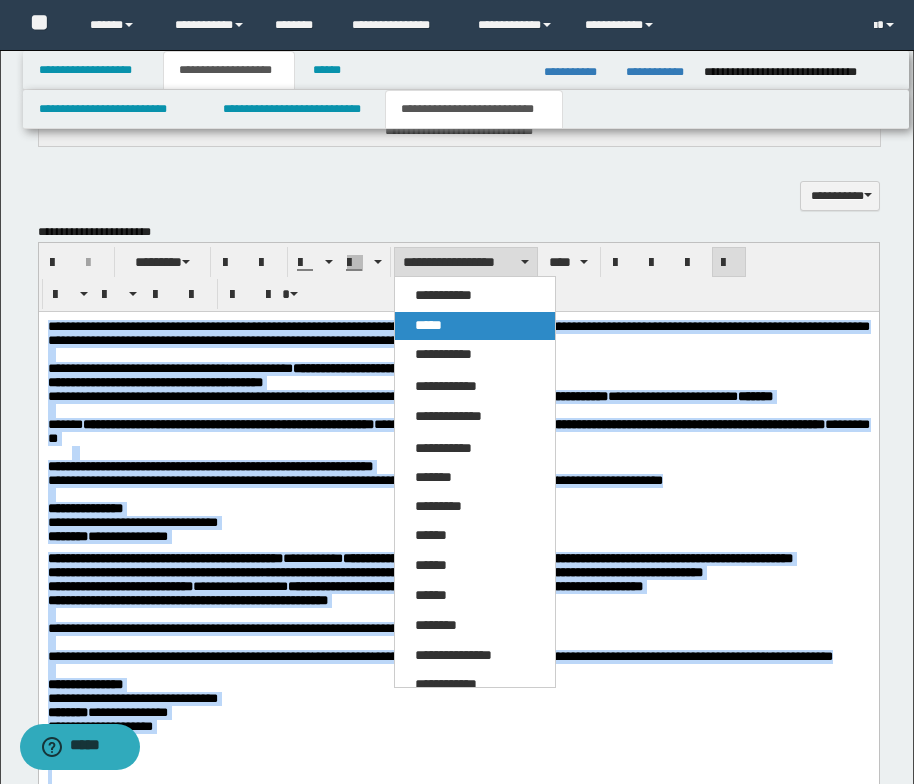 click on "*****" at bounding box center [475, 326] 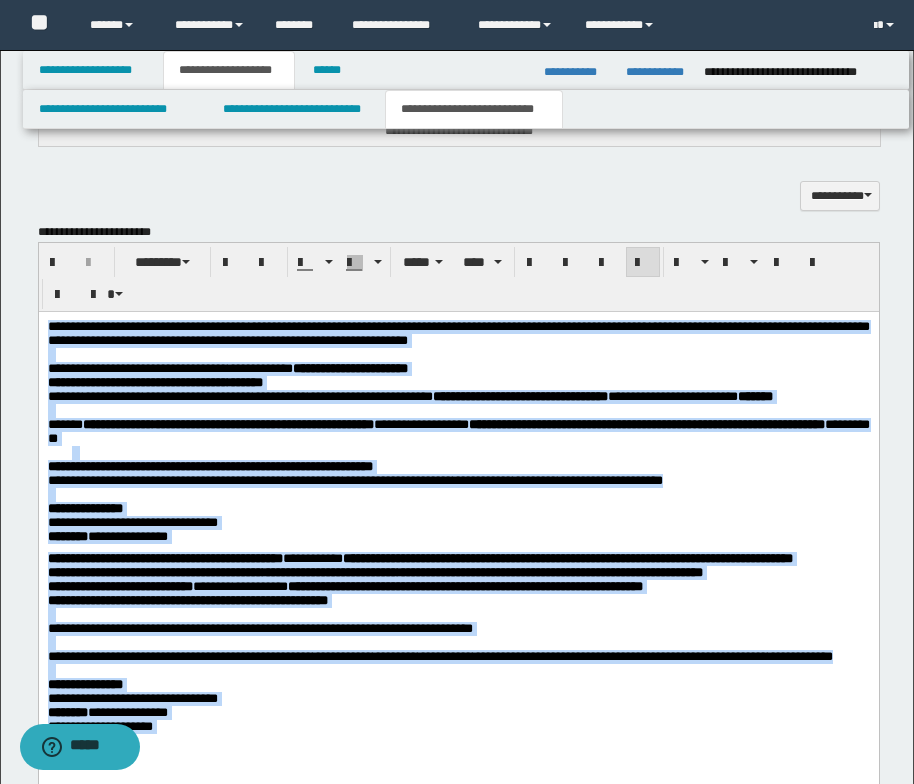 click on "**********" at bounding box center (458, 368) 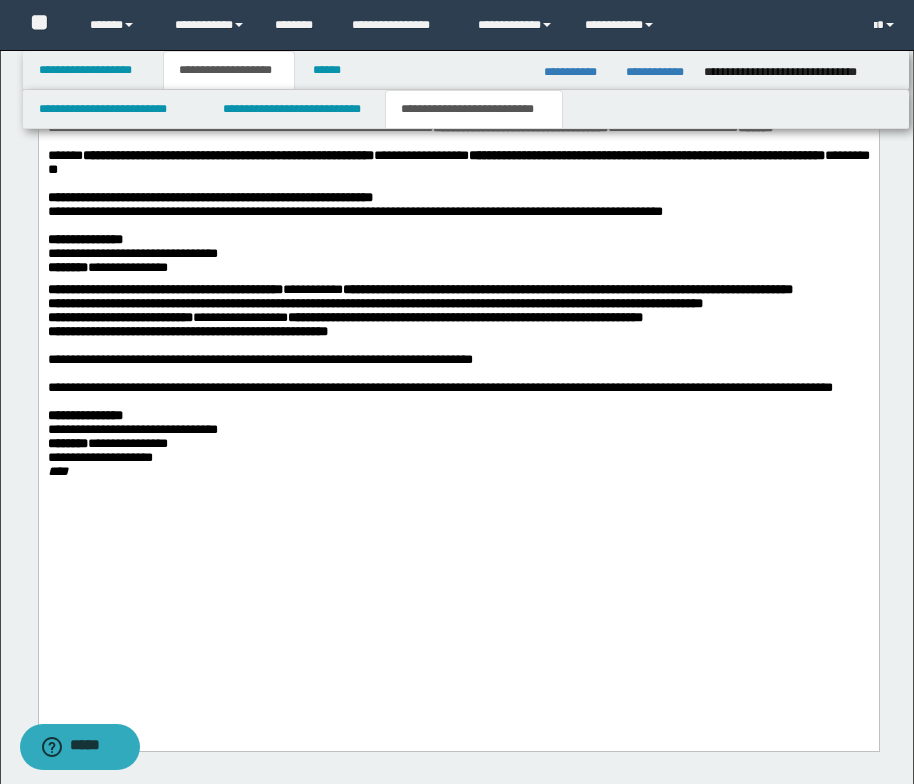 scroll, scrollTop: 1806, scrollLeft: 0, axis: vertical 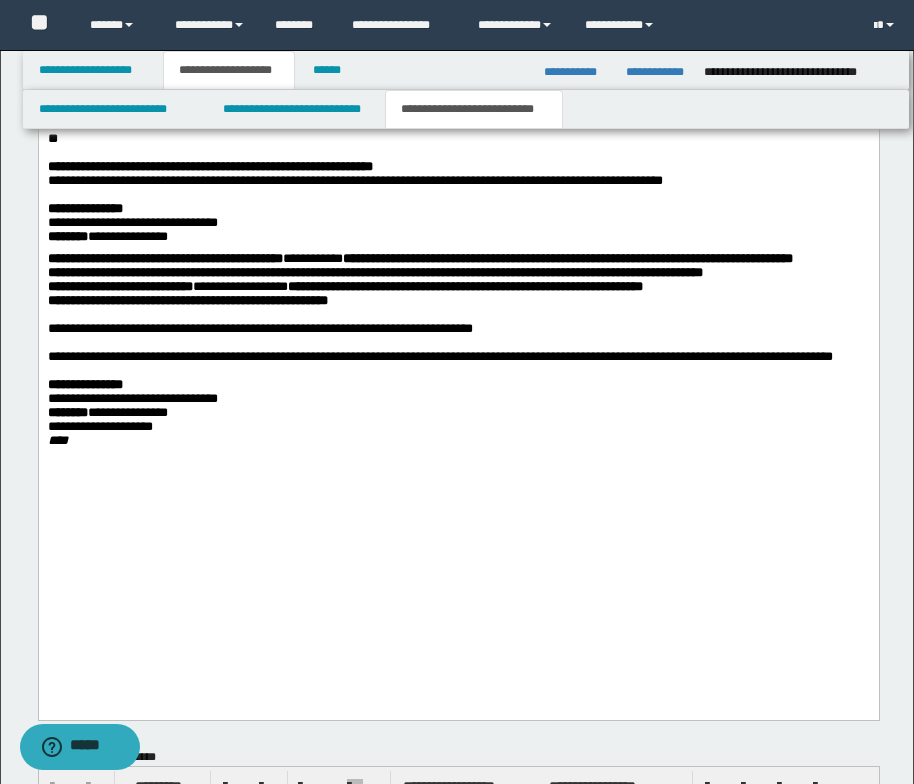 click on "**********" at bounding box center (549, 271) 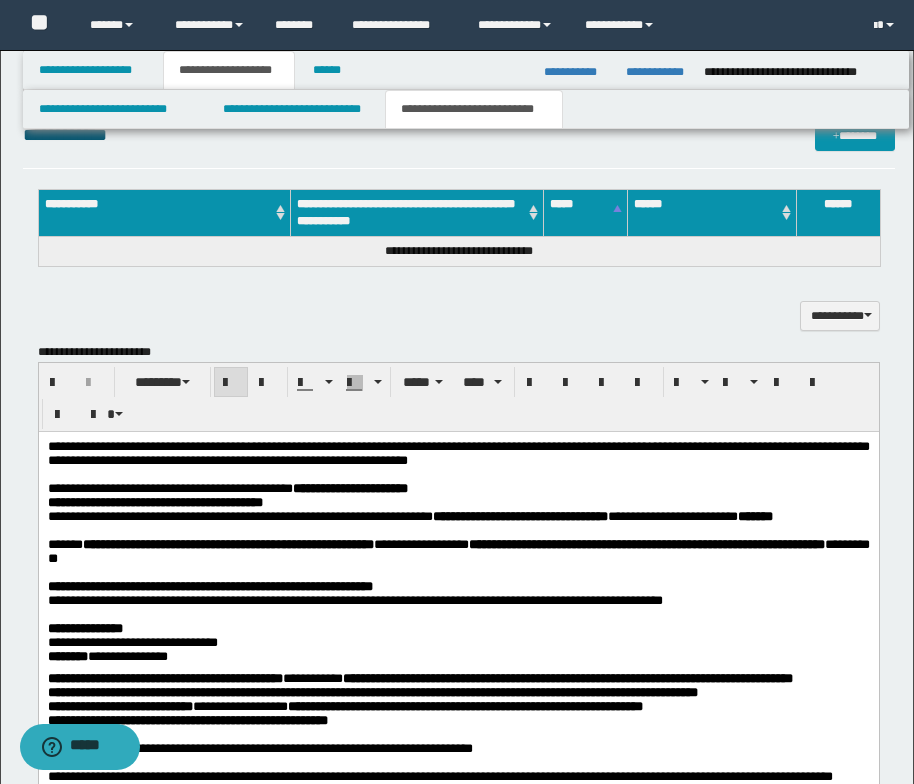 scroll, scrollTop: 1306, scrollLeft: 0, axis: vertical 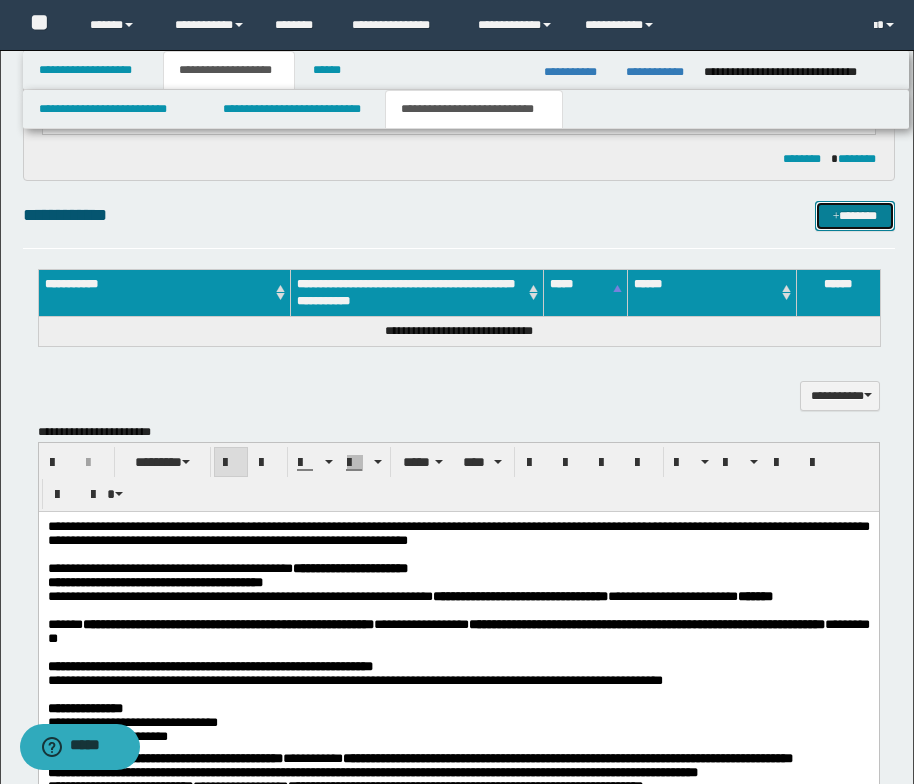 click at bounding box center (836, 217) 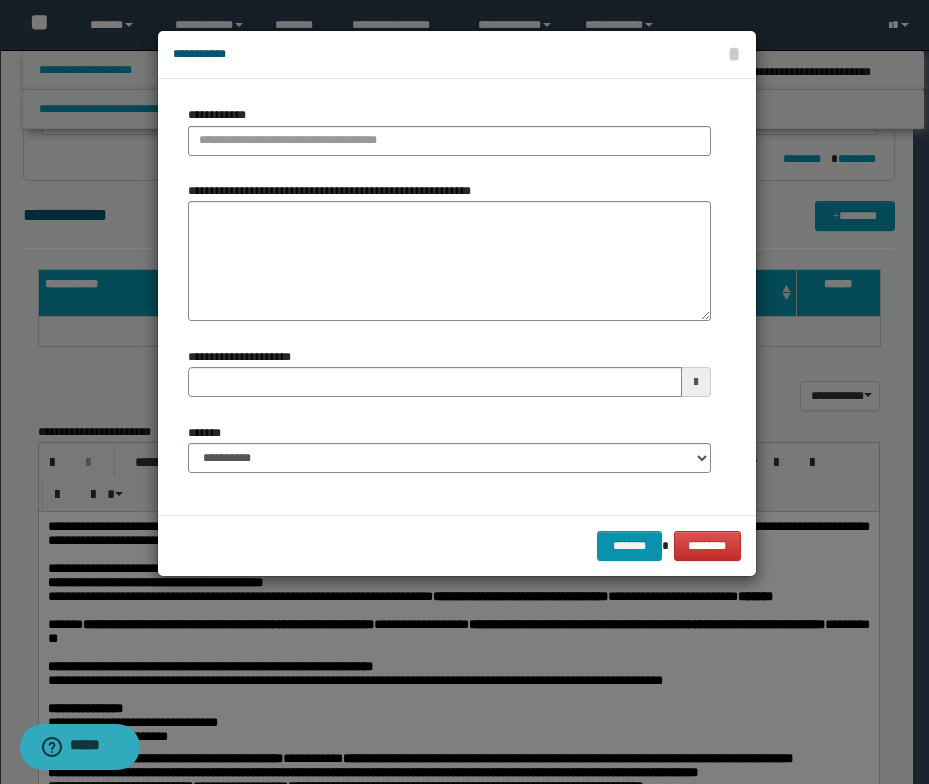 type 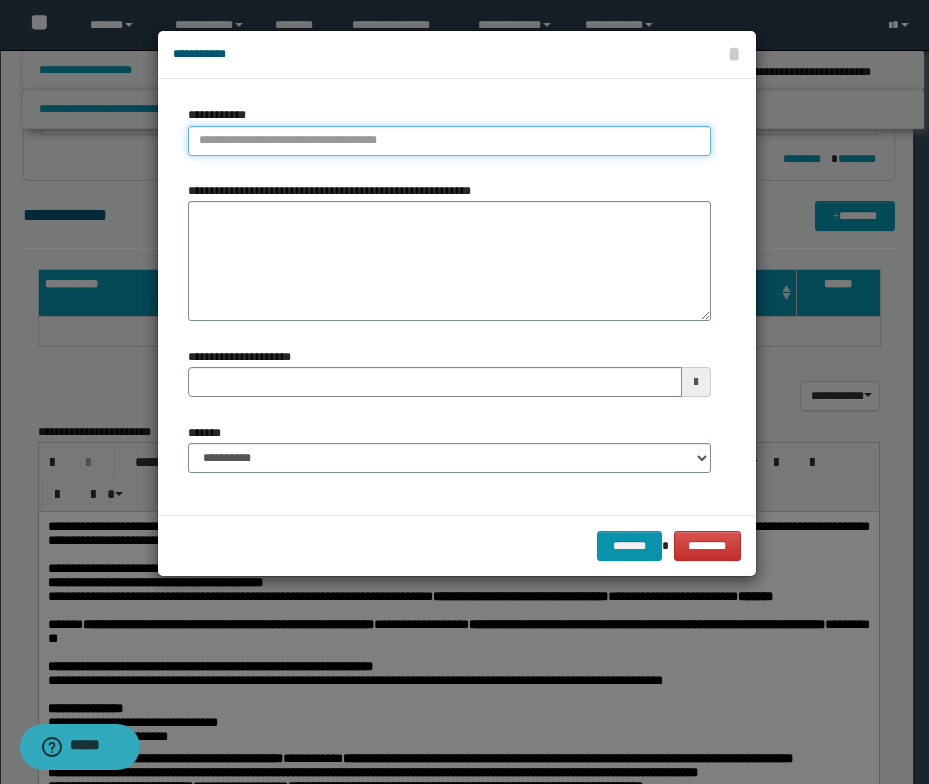 click on "**********" at bounding box center (449, 141) 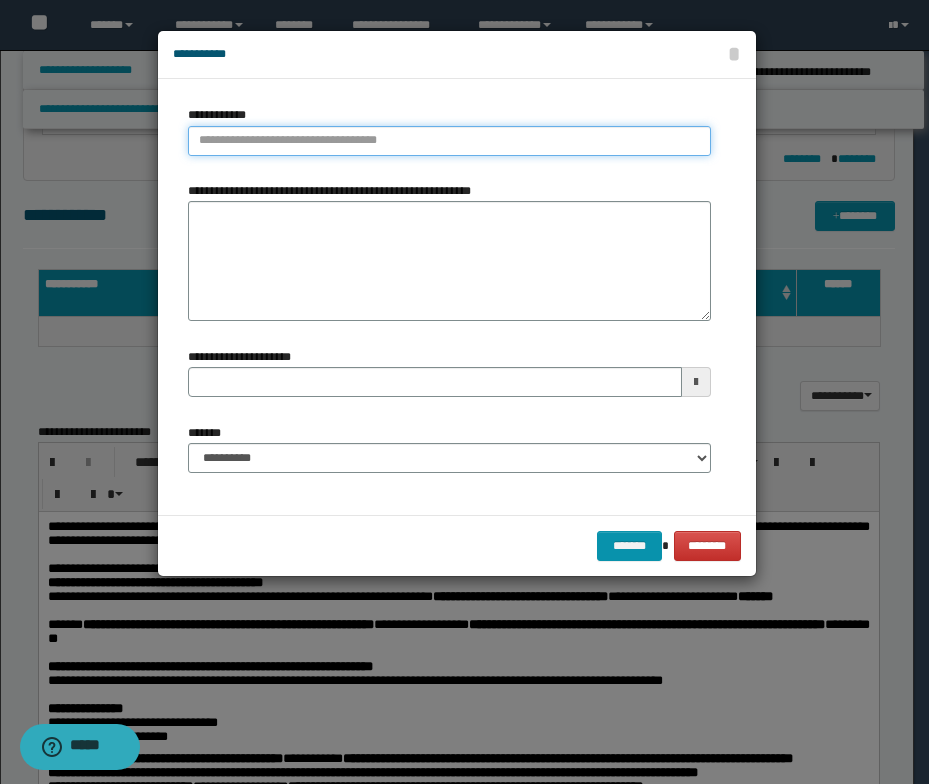 paste on "****" 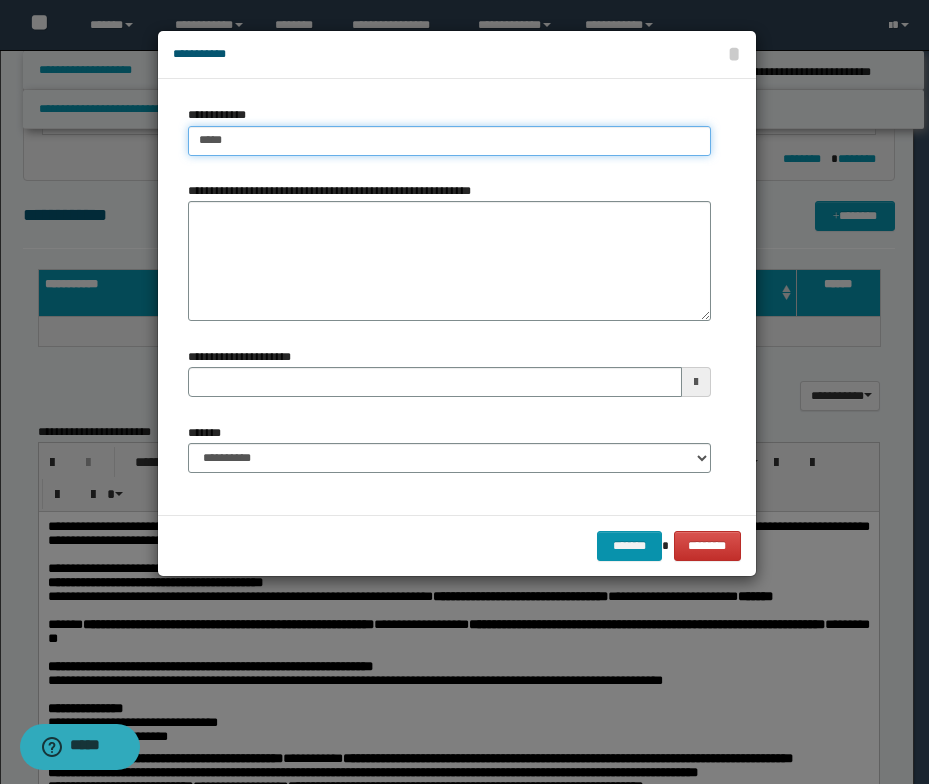 type 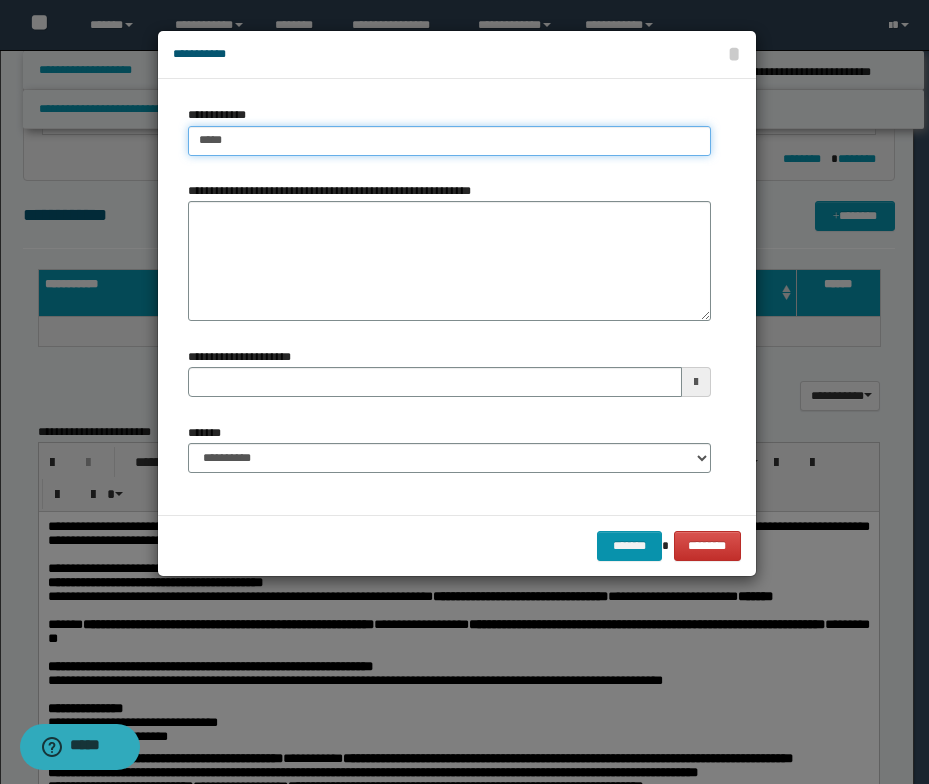 type on "****" 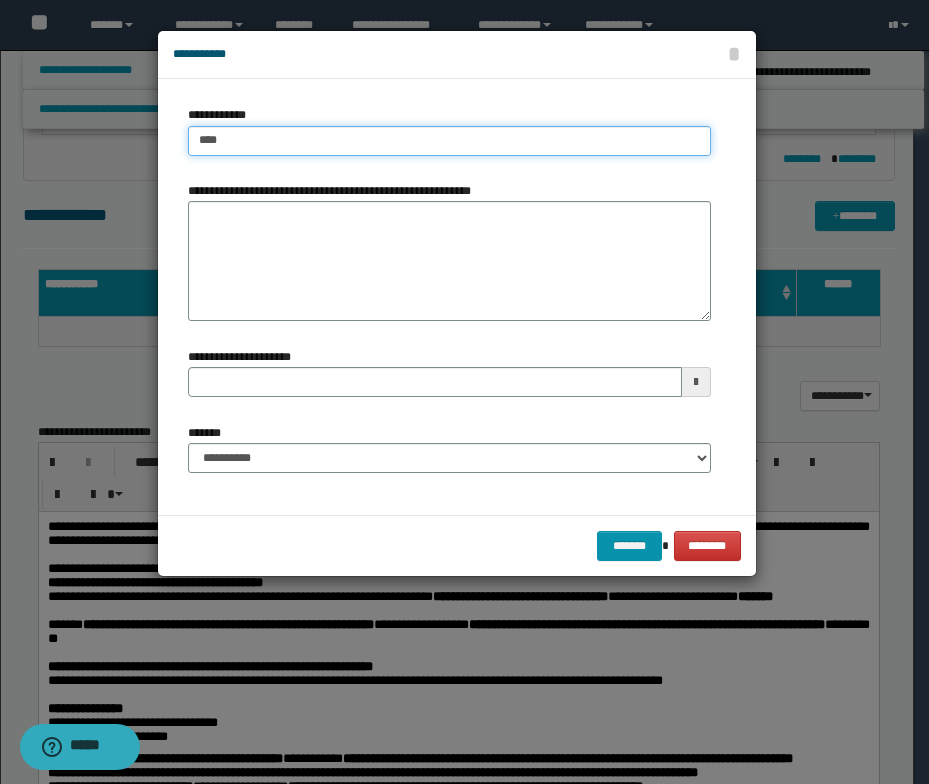 type on "****" 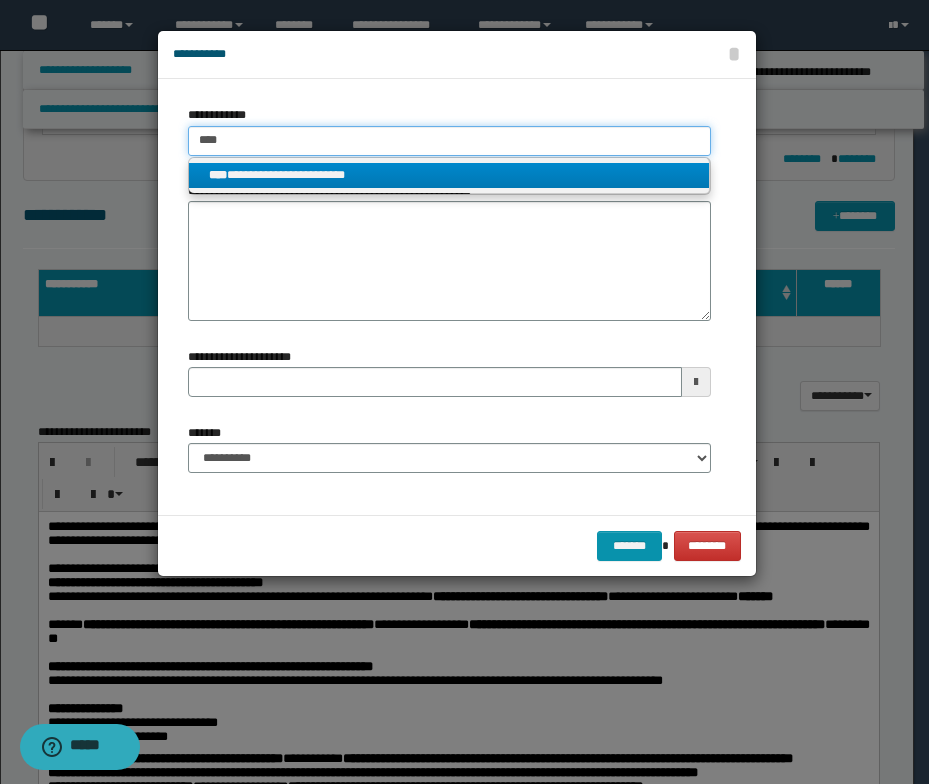 type on "****" 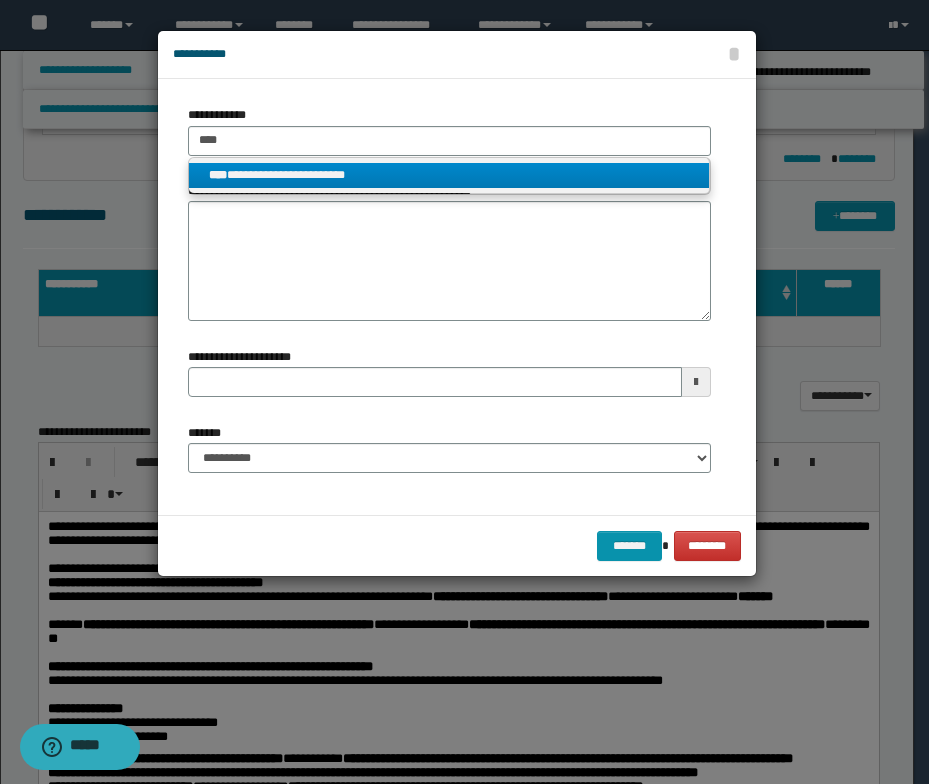 click on "**********" at bounding box center (449, 175) 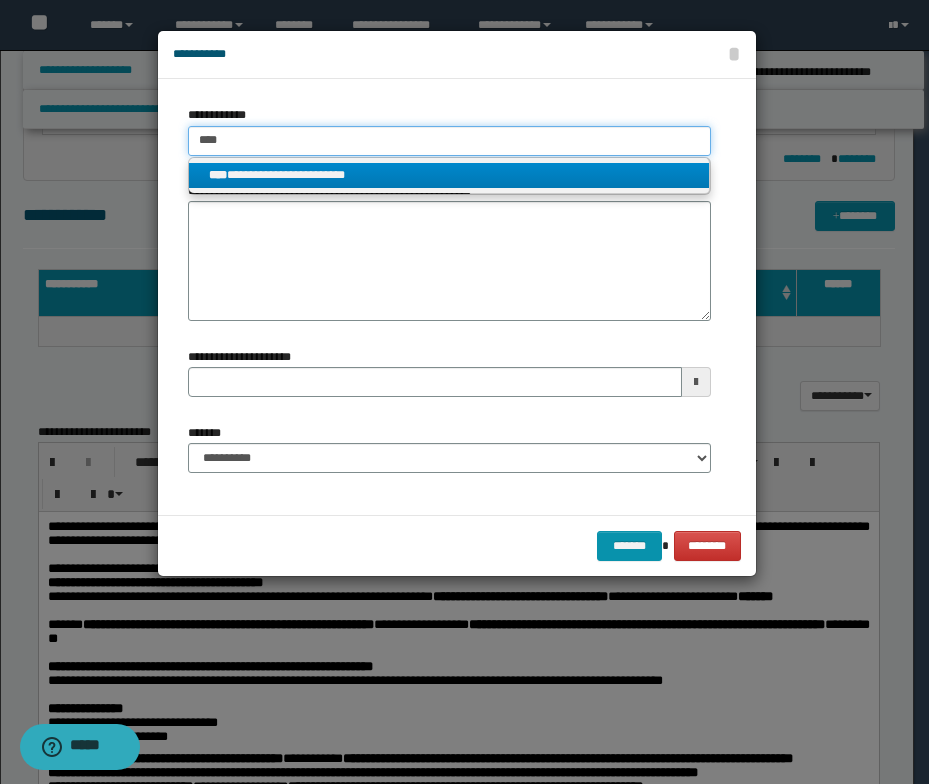 type 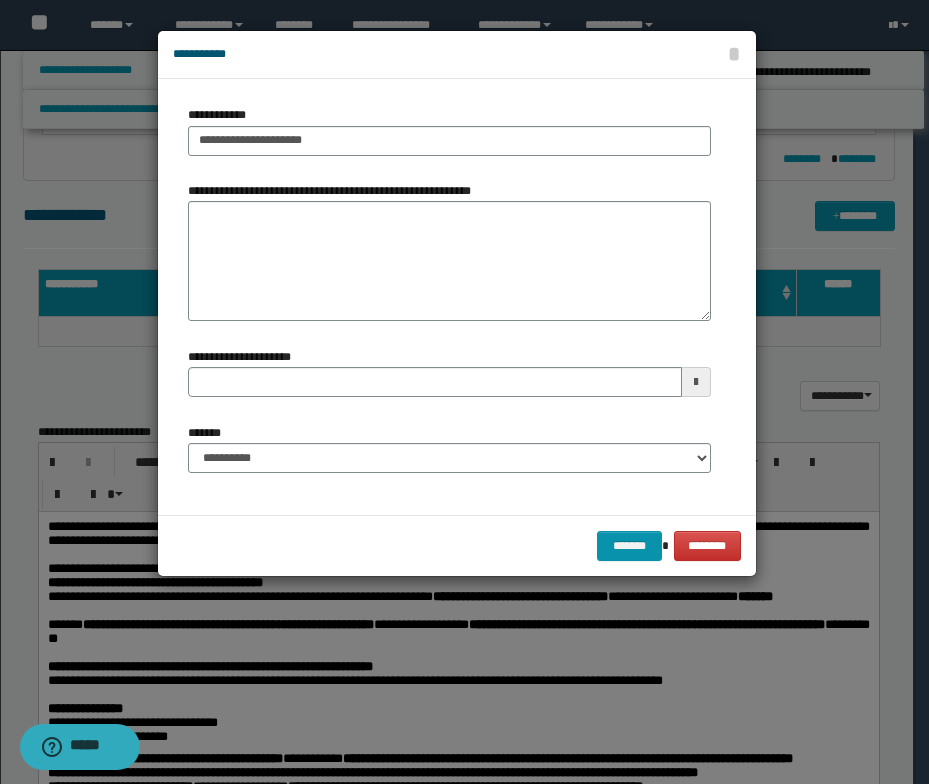 type 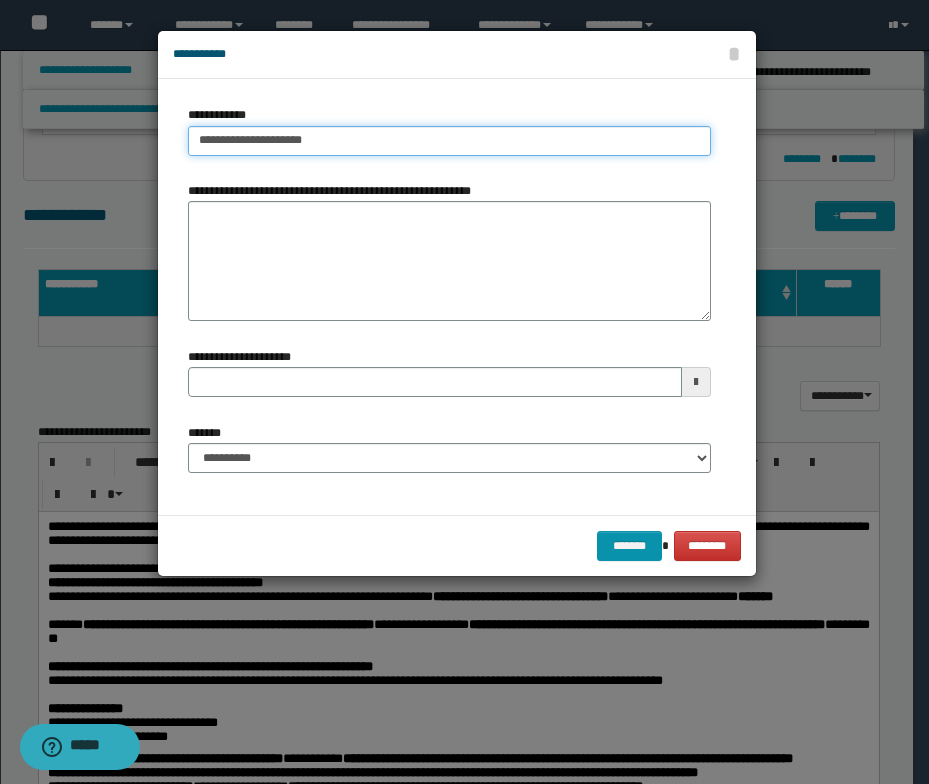 type on "**********" 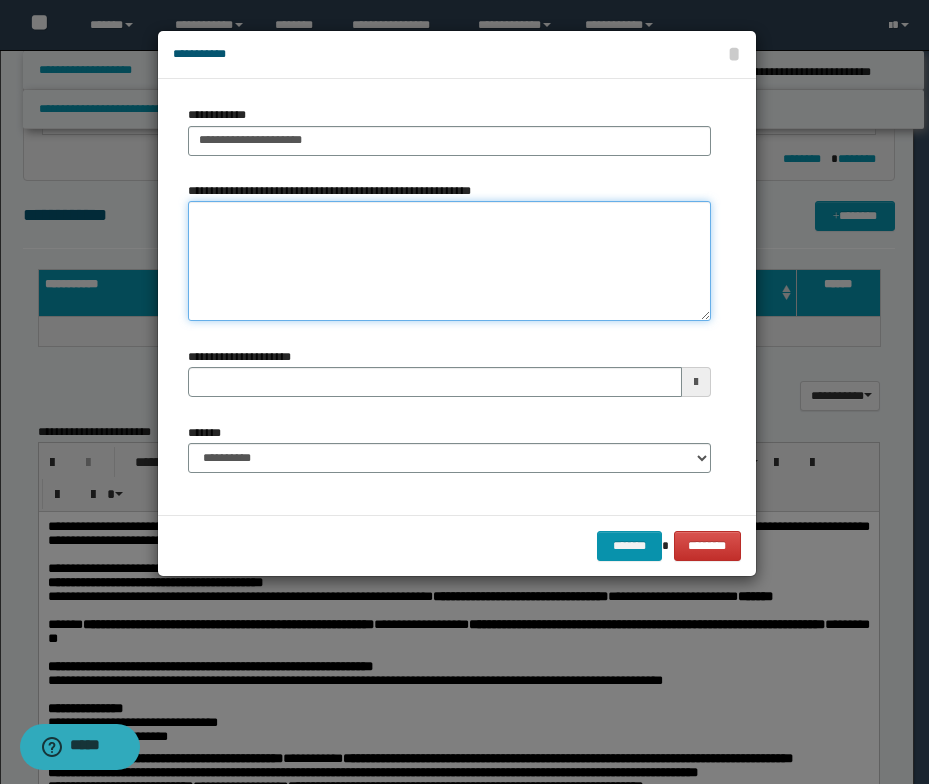 type 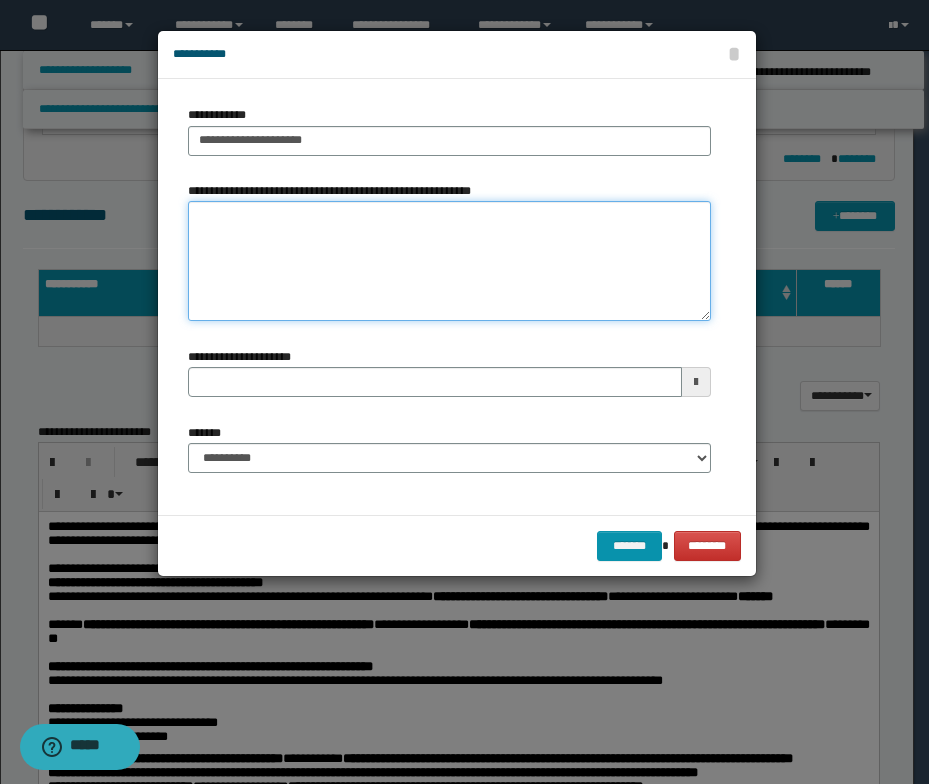 click on "**********" at bounding box center [449, 261] 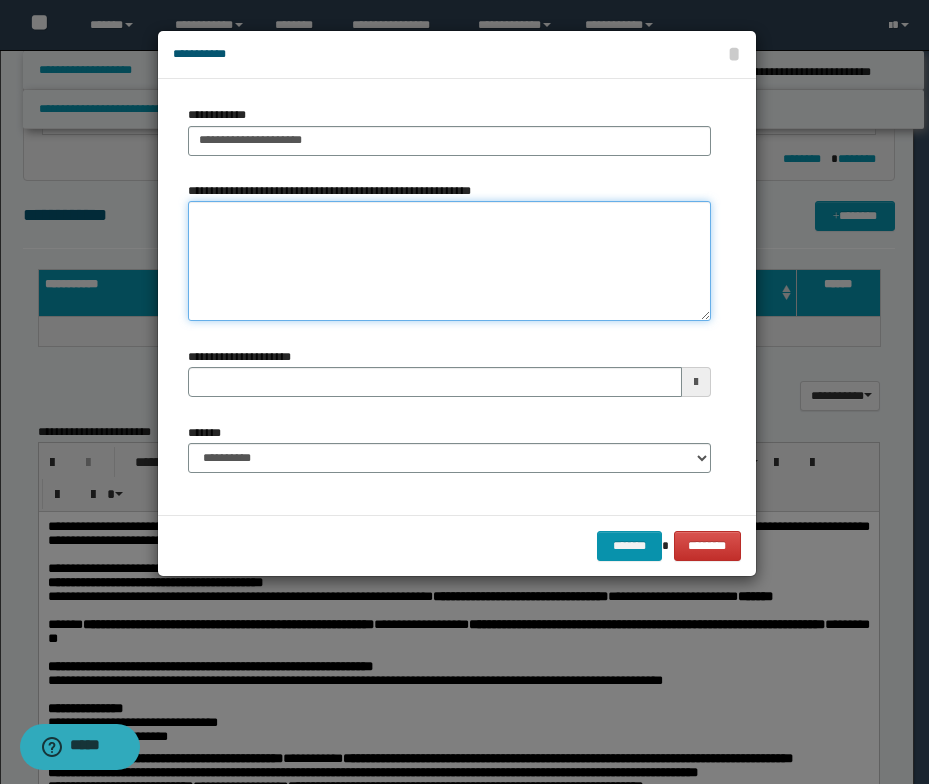 paste on "*******" 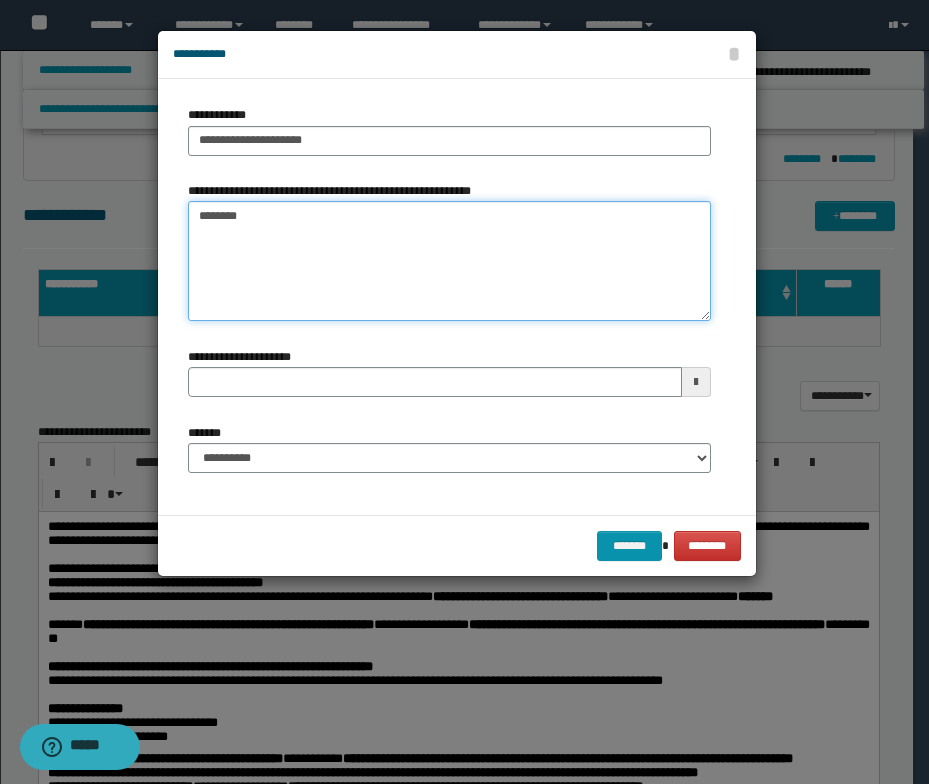 type 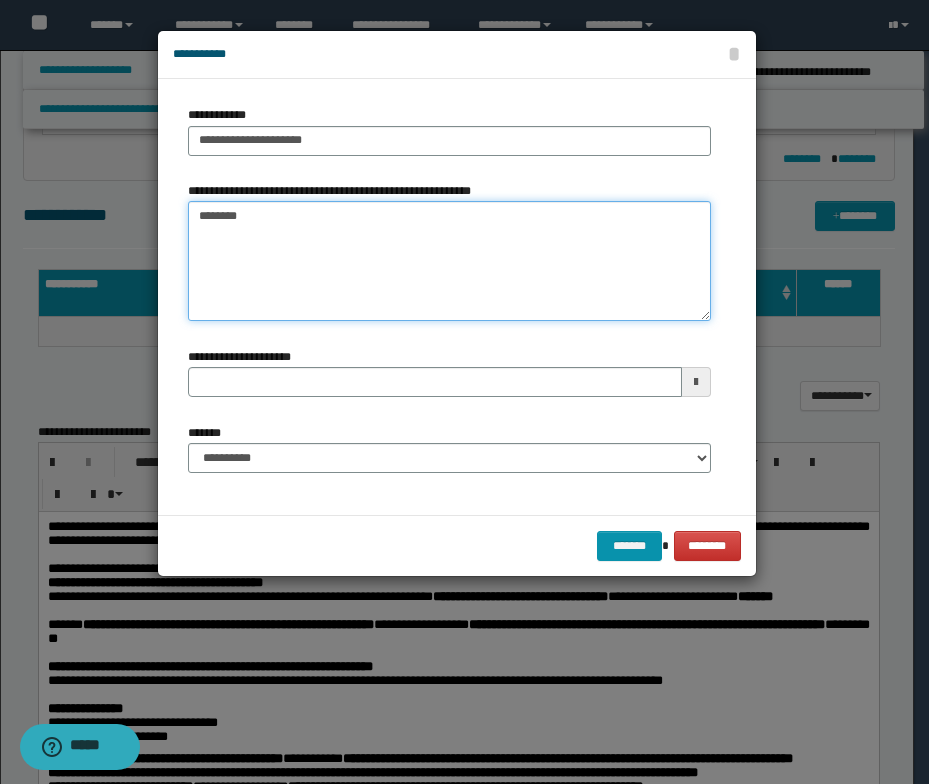 type on "*******" 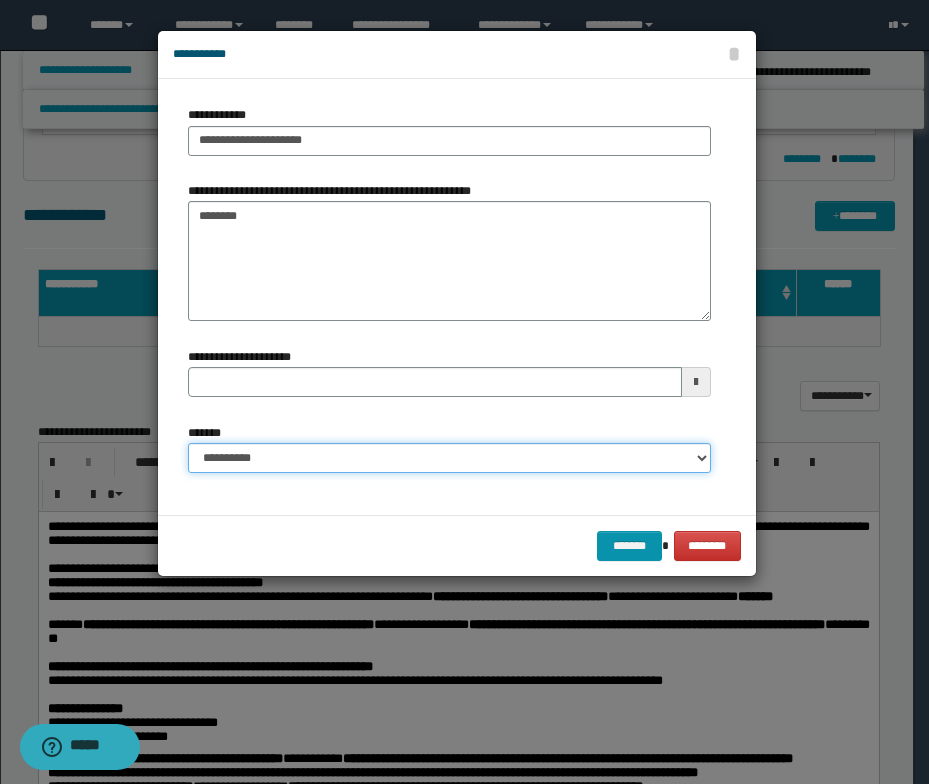 click on "**********" at bounding box center [449, 458] 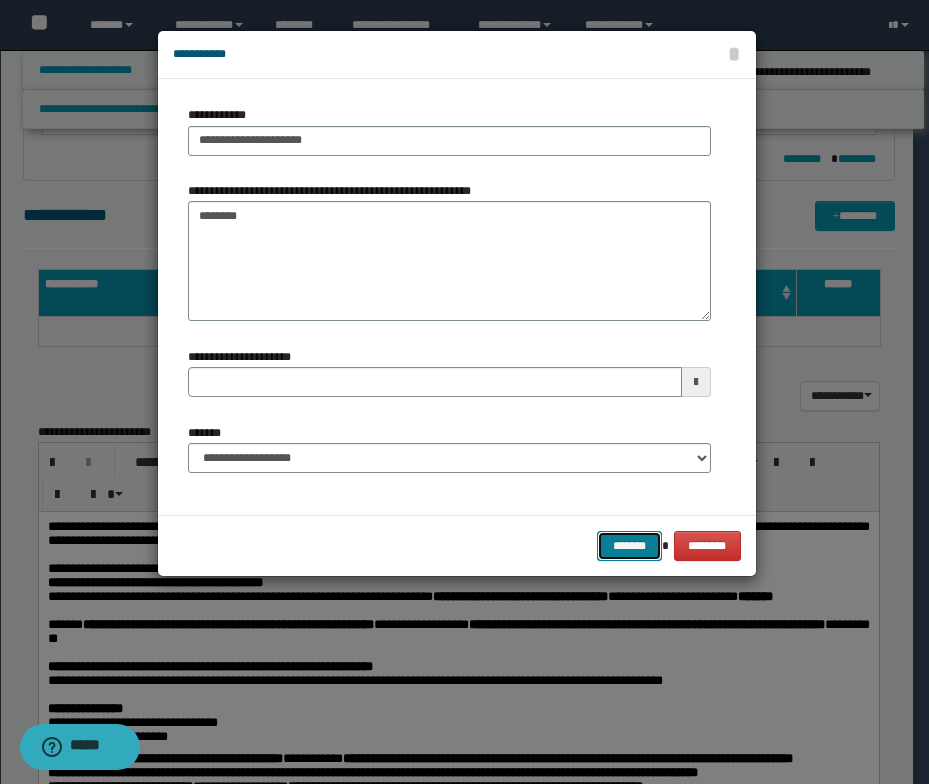 click on "*******" at bounding box center [629, 546] 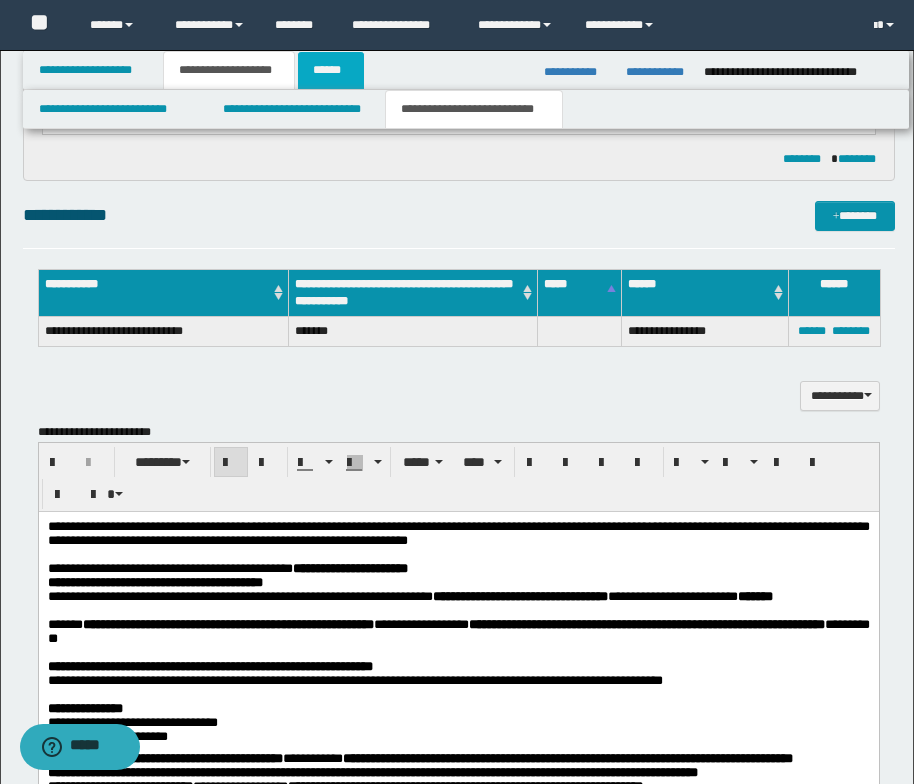click on "******" at bounding box center [331, 70] 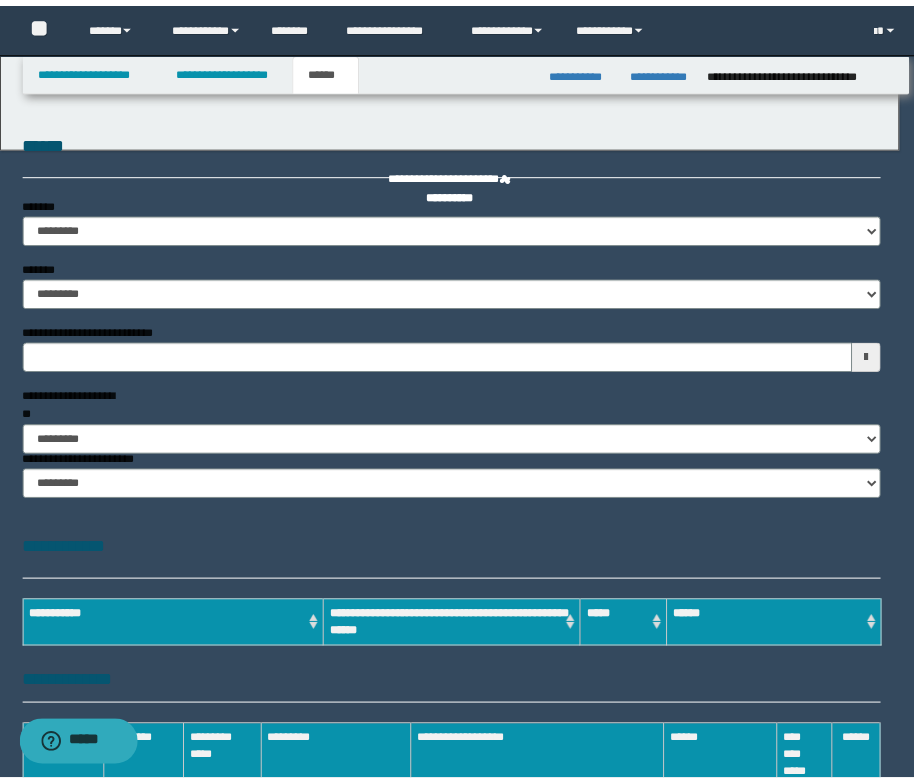 scroll, scrollTop: 0, scrollLeft: 0, axis: both 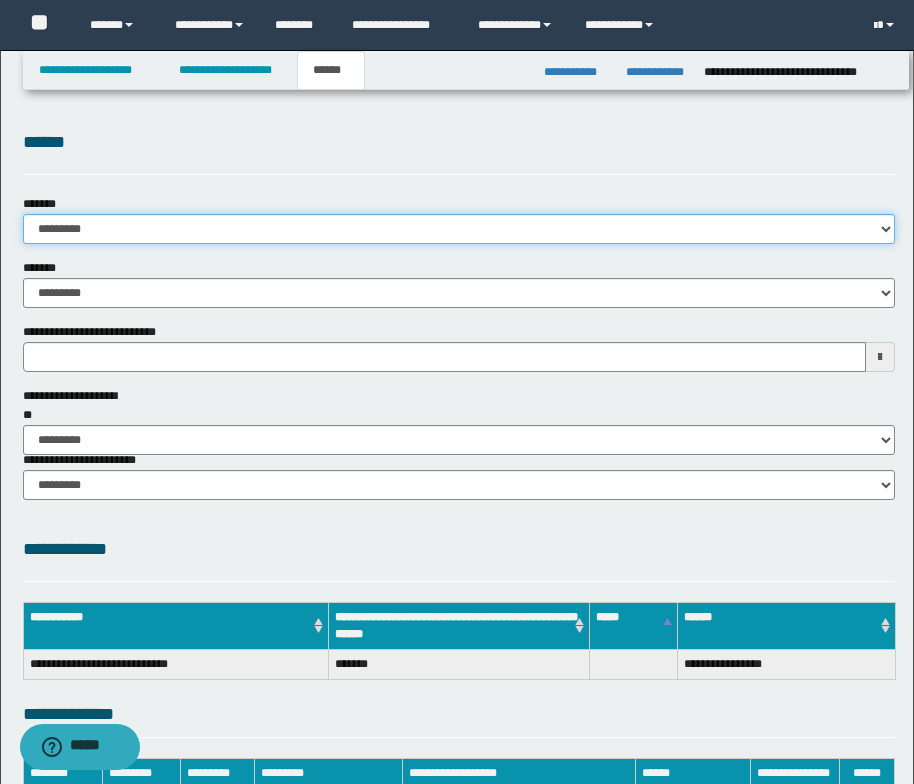 click on "**********" at bounding box center [459, 229] 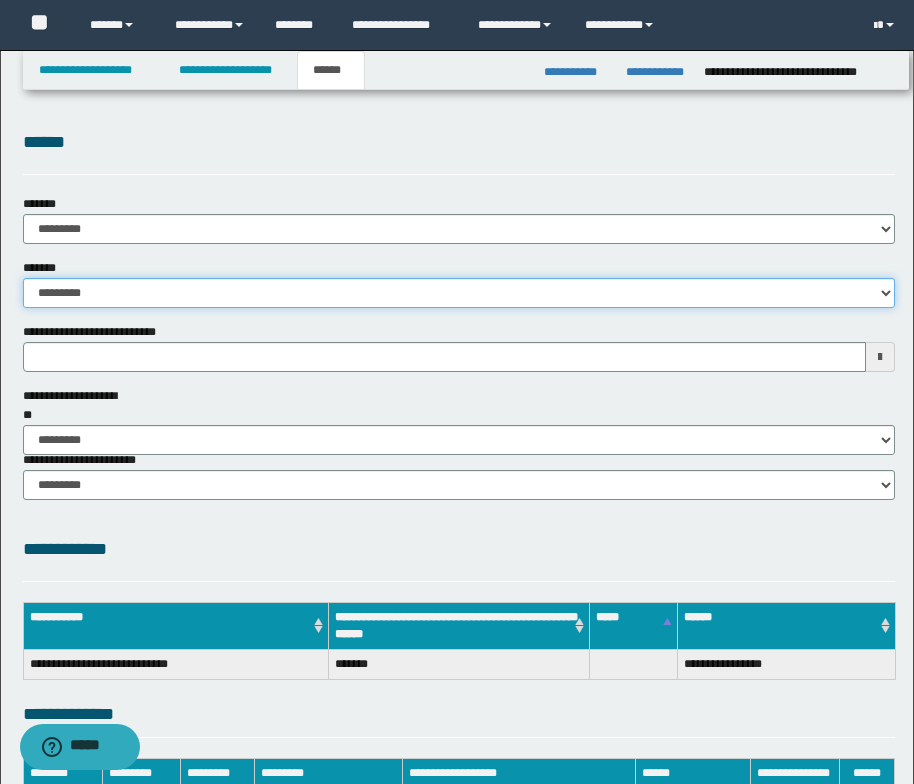 click on "**********" at bounding box center [459, 293] 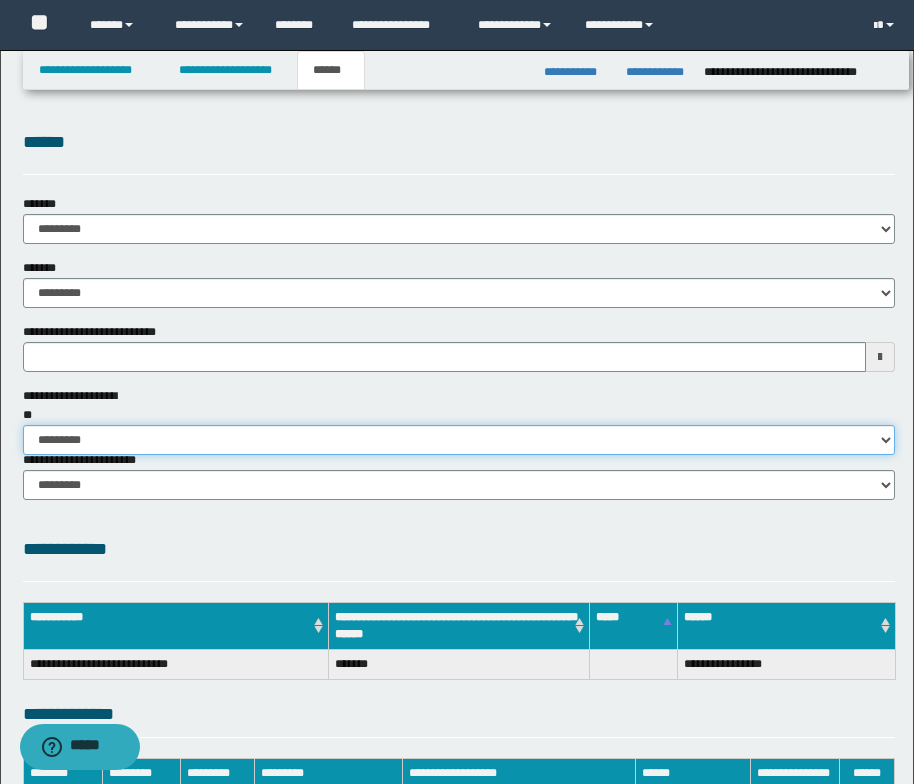 click on "*********
**
**" at bounding box center [459, 440] 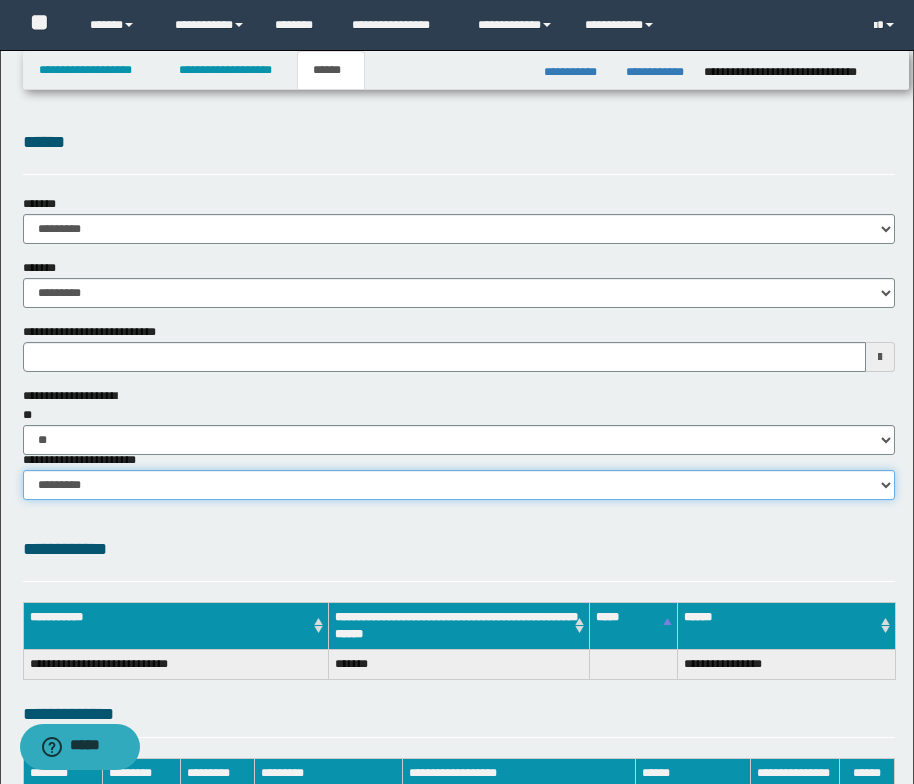 click on "*********
*********
*********" at bounding box center [459, 485] 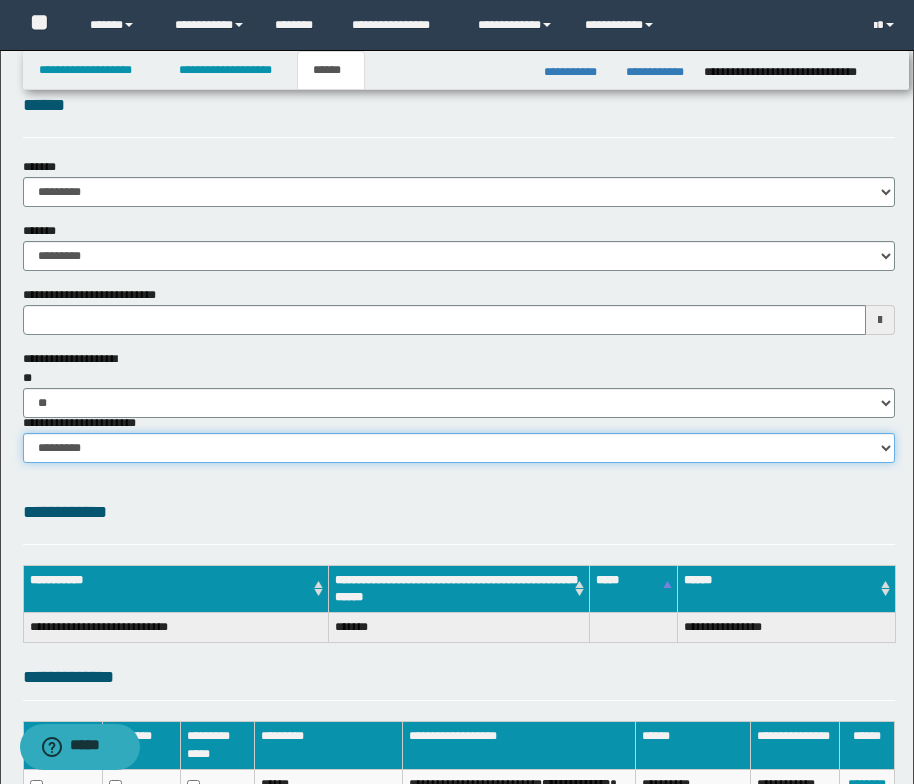 scroll, scrollTop: 0, scrollLeft: 0, axis: both 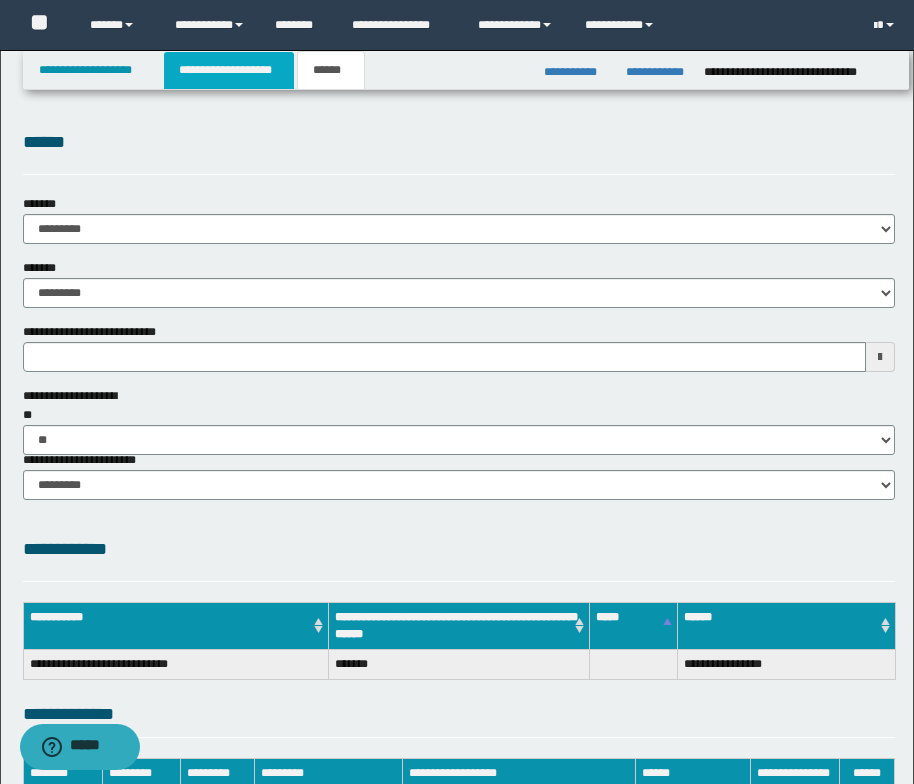 click on "**********" at bounding box center [229, 70] 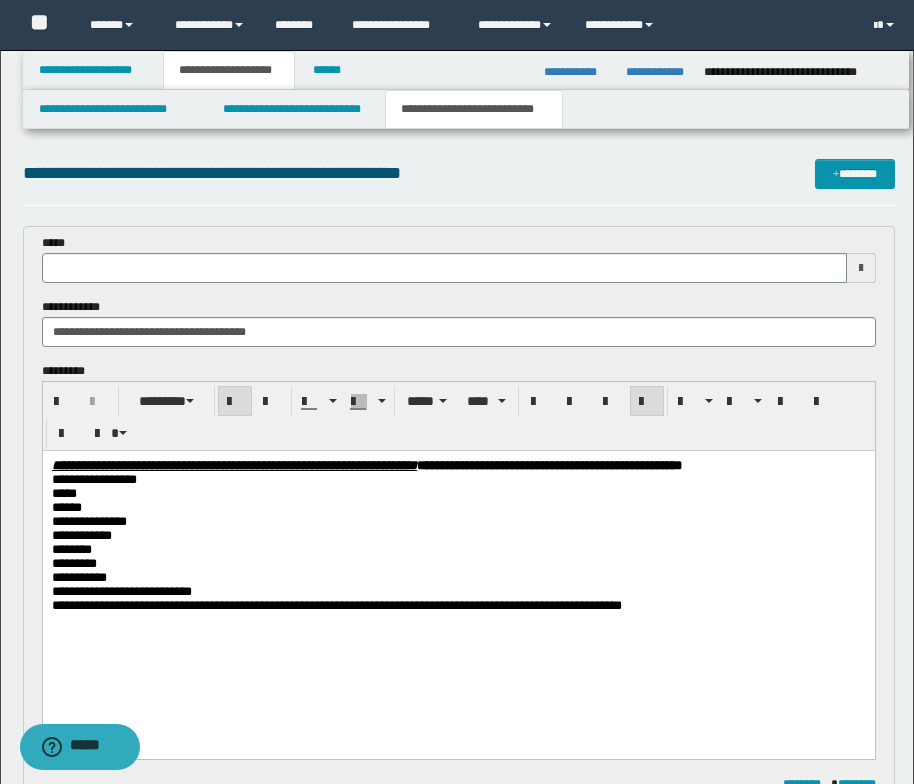 type 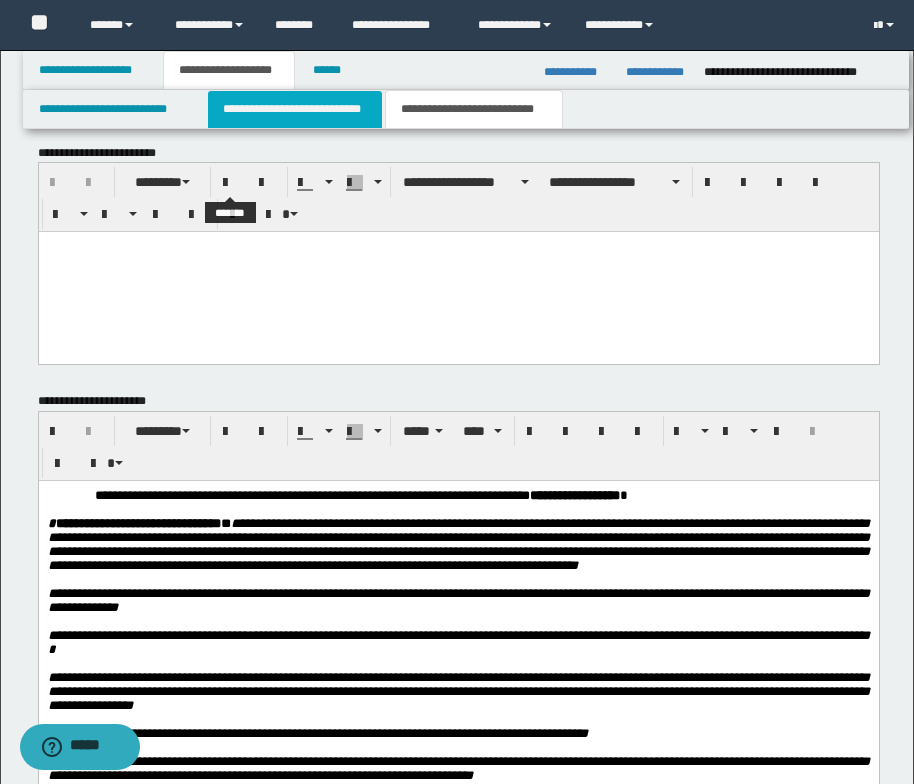 scroll, scrollTop: 2400, scrollLeft: 0, axis: vertical 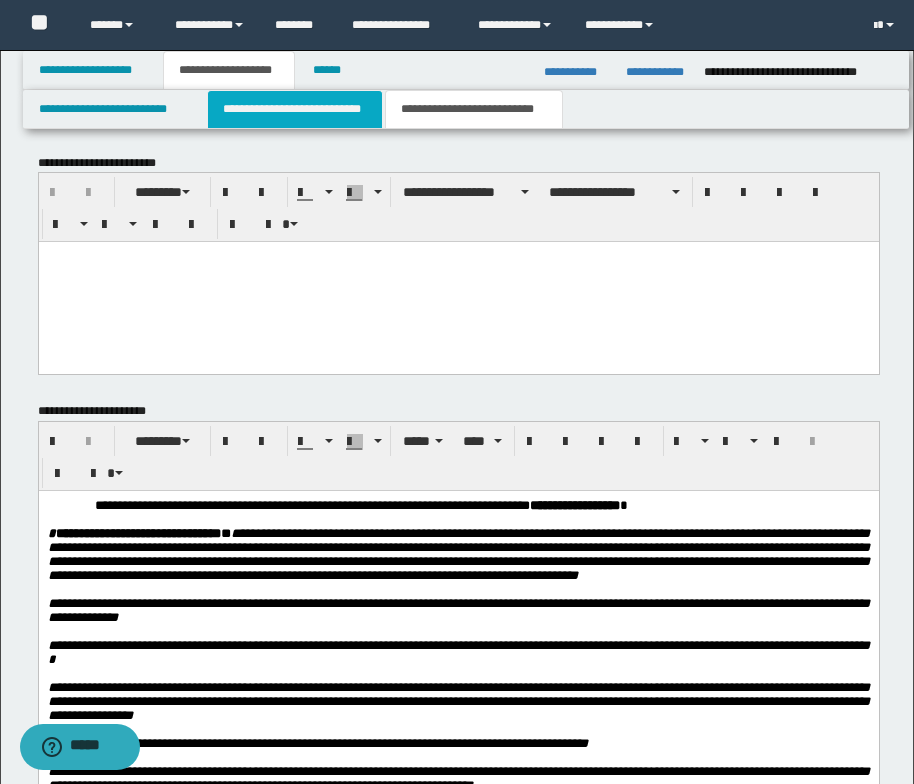click on "**********" at bounding box center (295, 109) 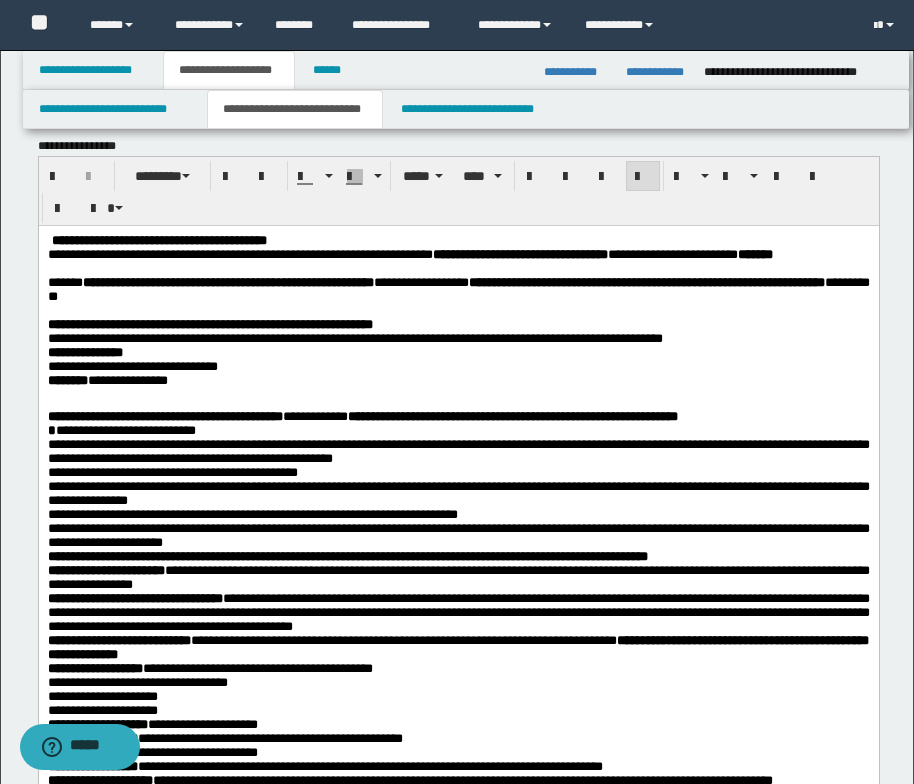 scroll, scrollTop: 0, scrollLeft: 0, axis: both 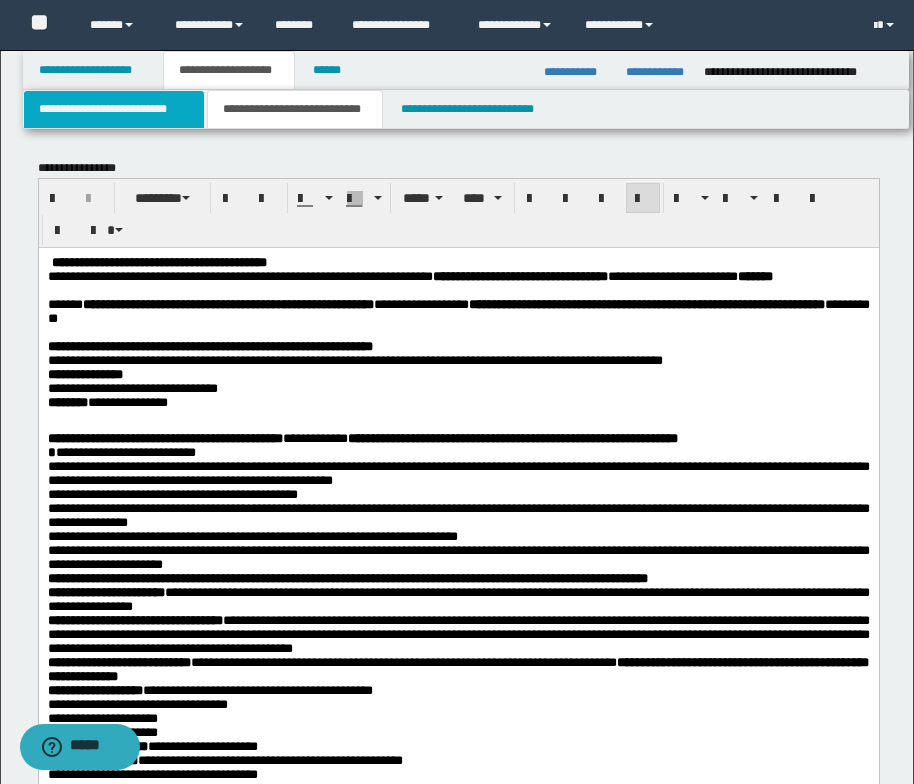 click on "**********" at bounding box center [114, 109] 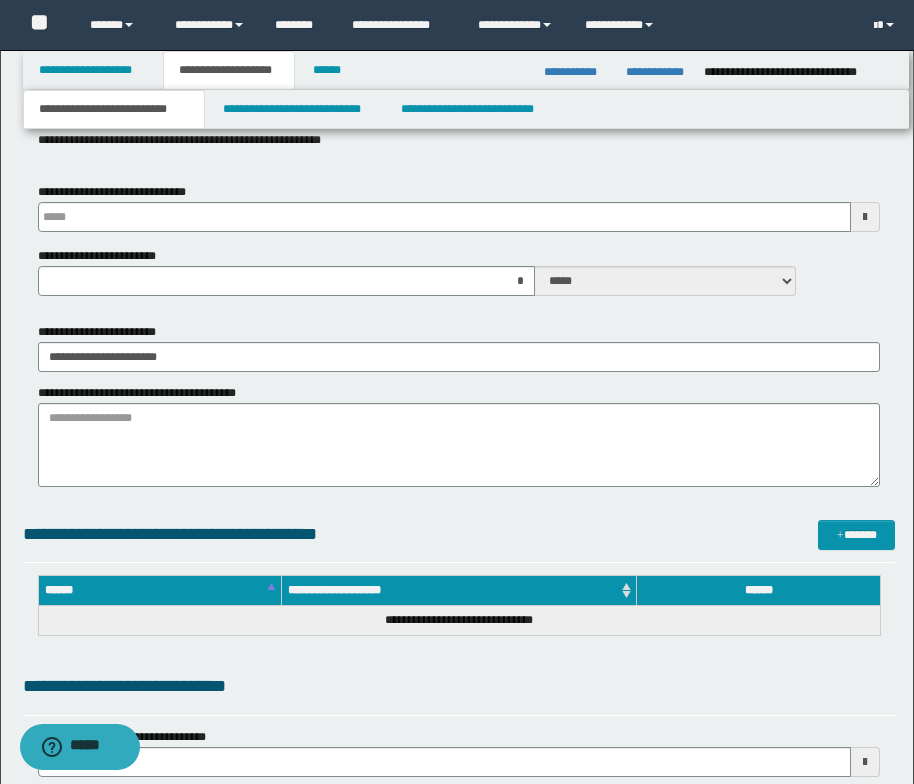 type 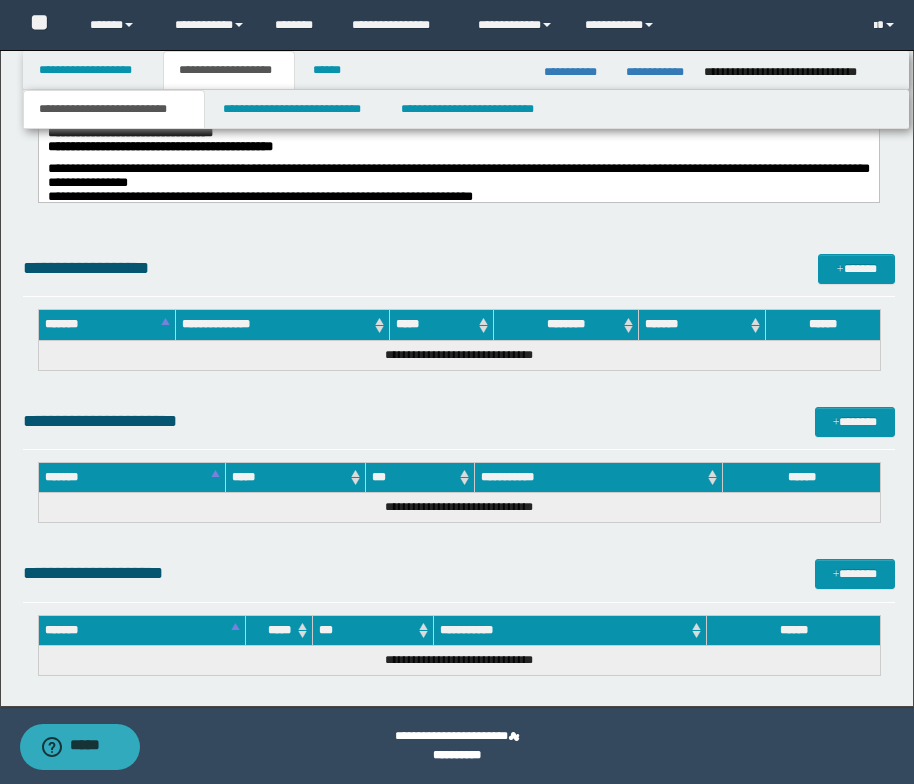scroll, scrollTop: 1958, scrollLeft: 0, axis: vertical 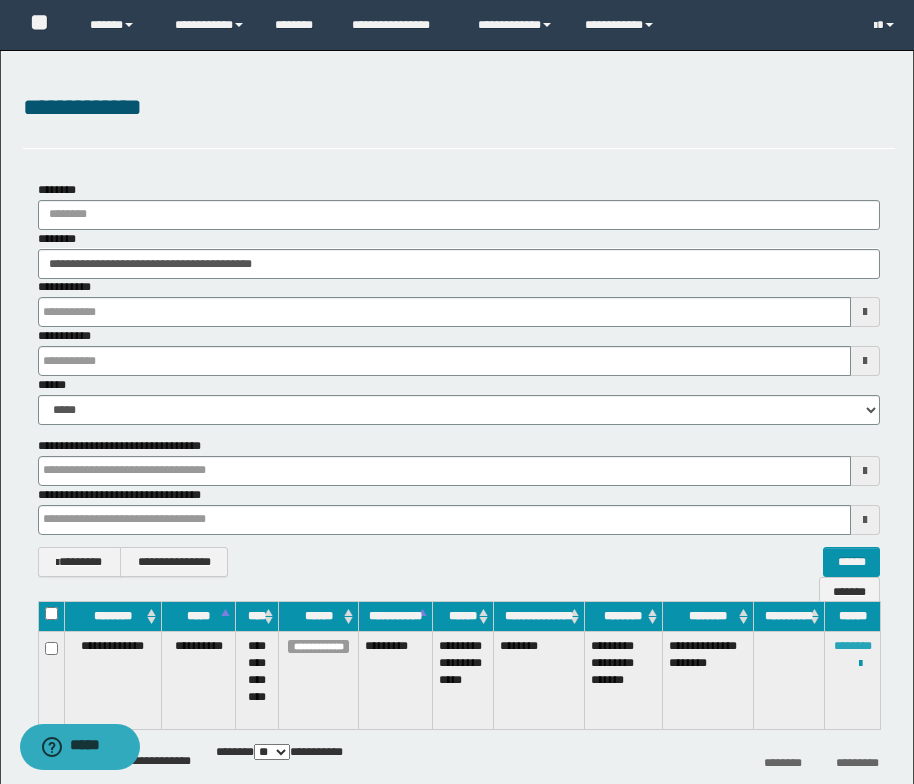 click on "********" at bounding box center (853, 646) 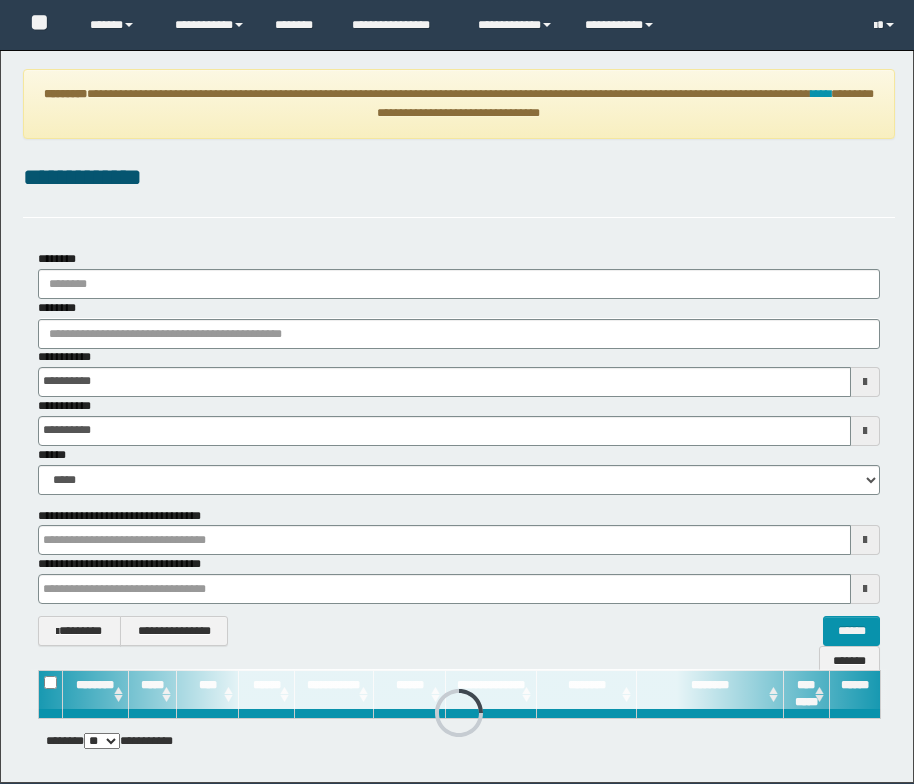scroll, scrollTop: 0, scrollLeft: 0, axis: both 